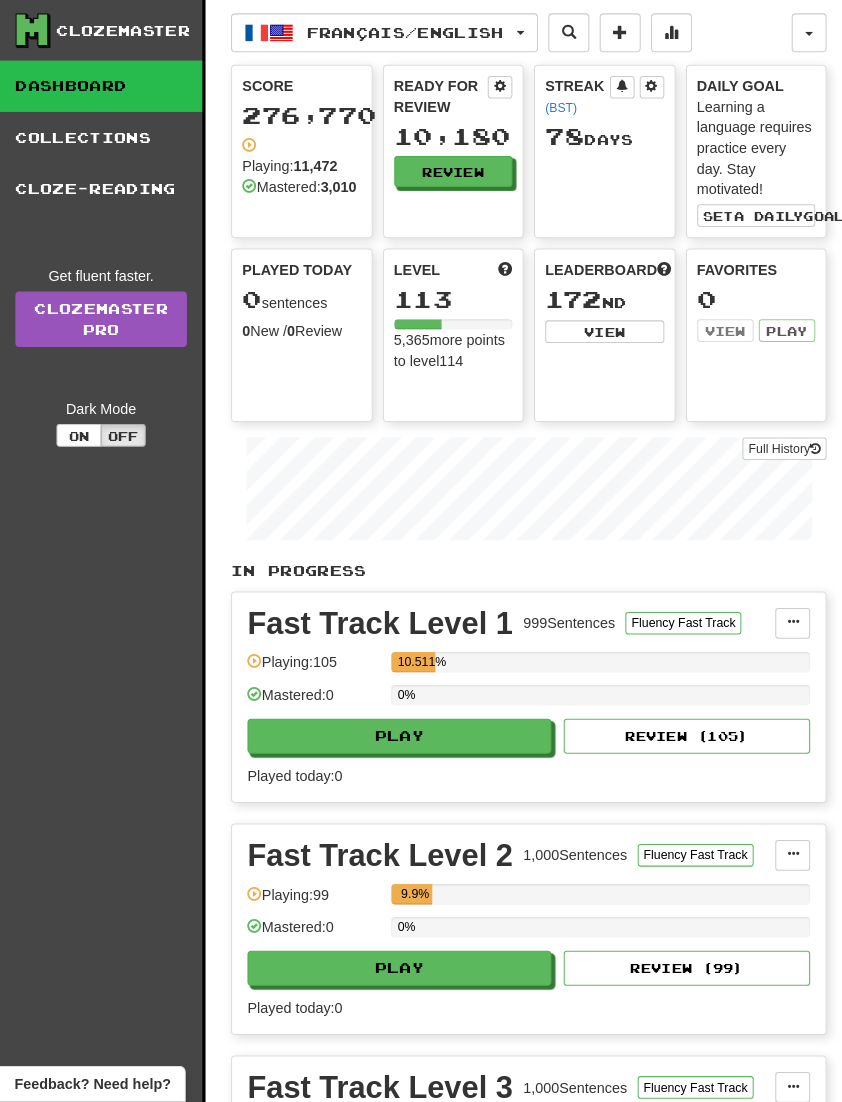 scroll, scrollTop: 3, scrollLeft: 0, axis: vertical 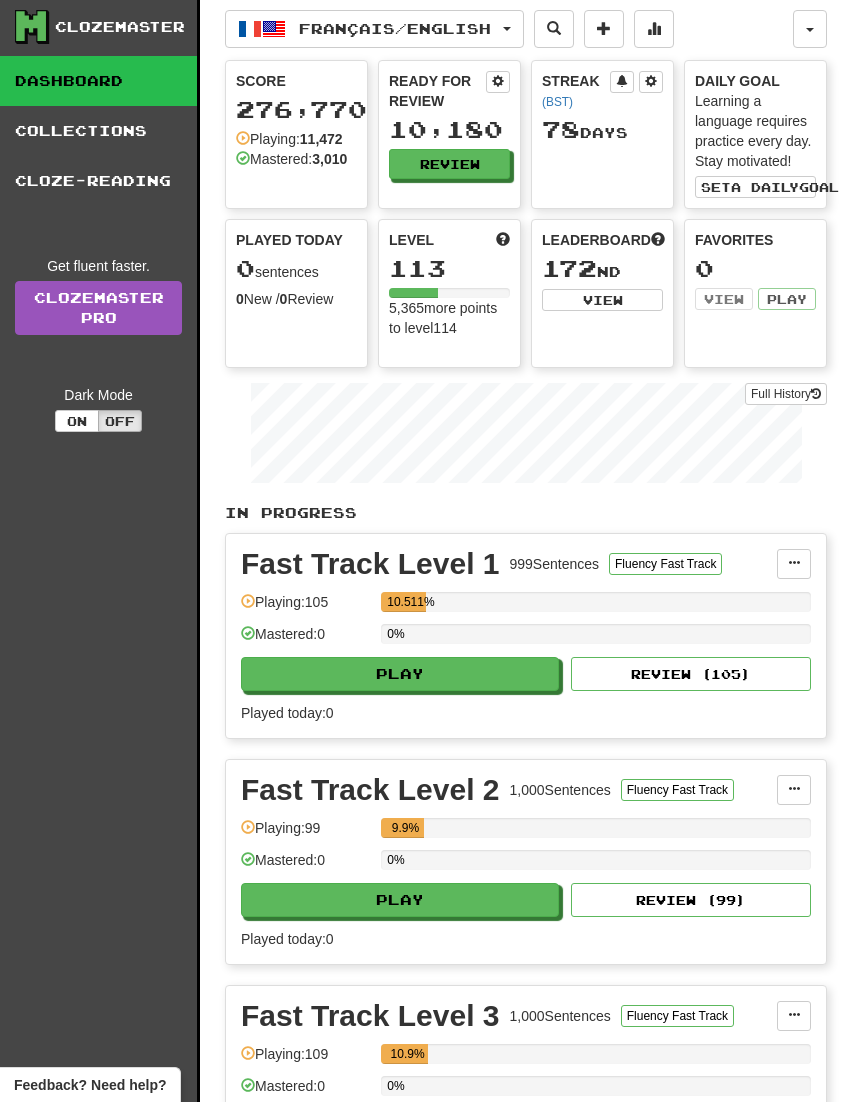 click on "Français  /  English" at bounding box center [374, 29] 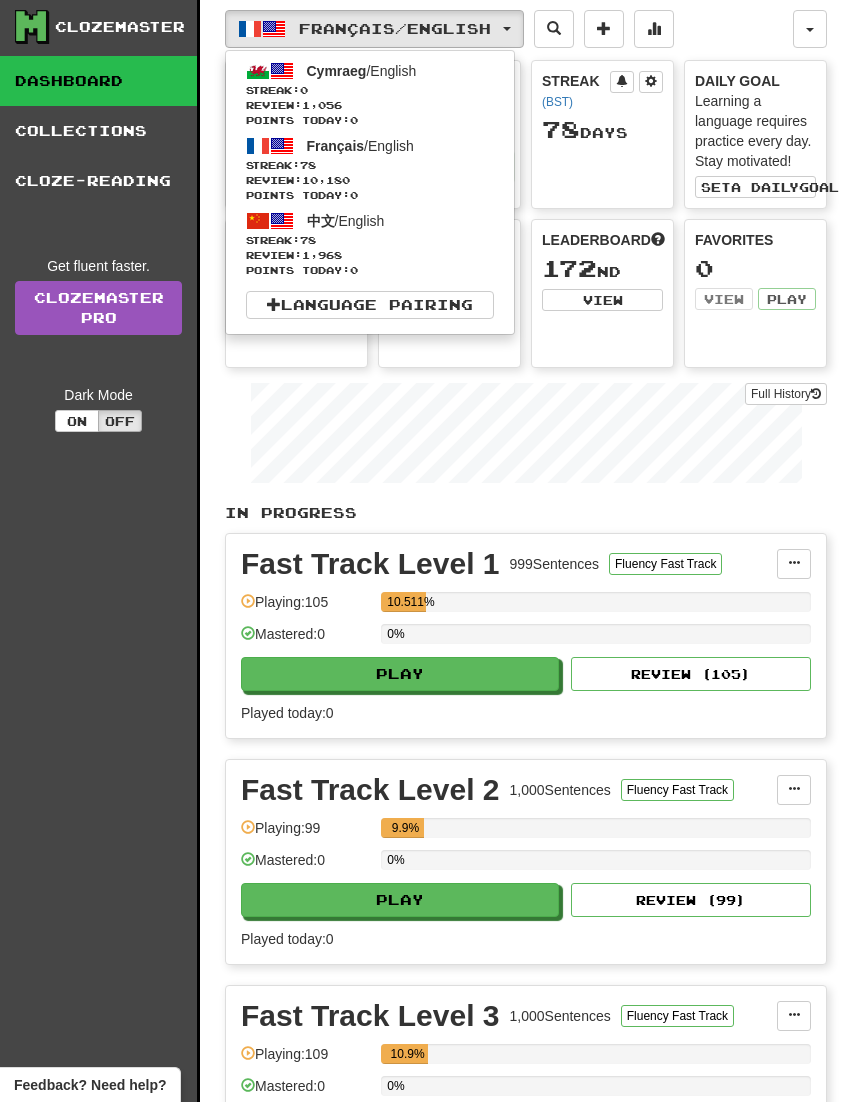 click on "Streak:  78" at bounding box center [370, 240] 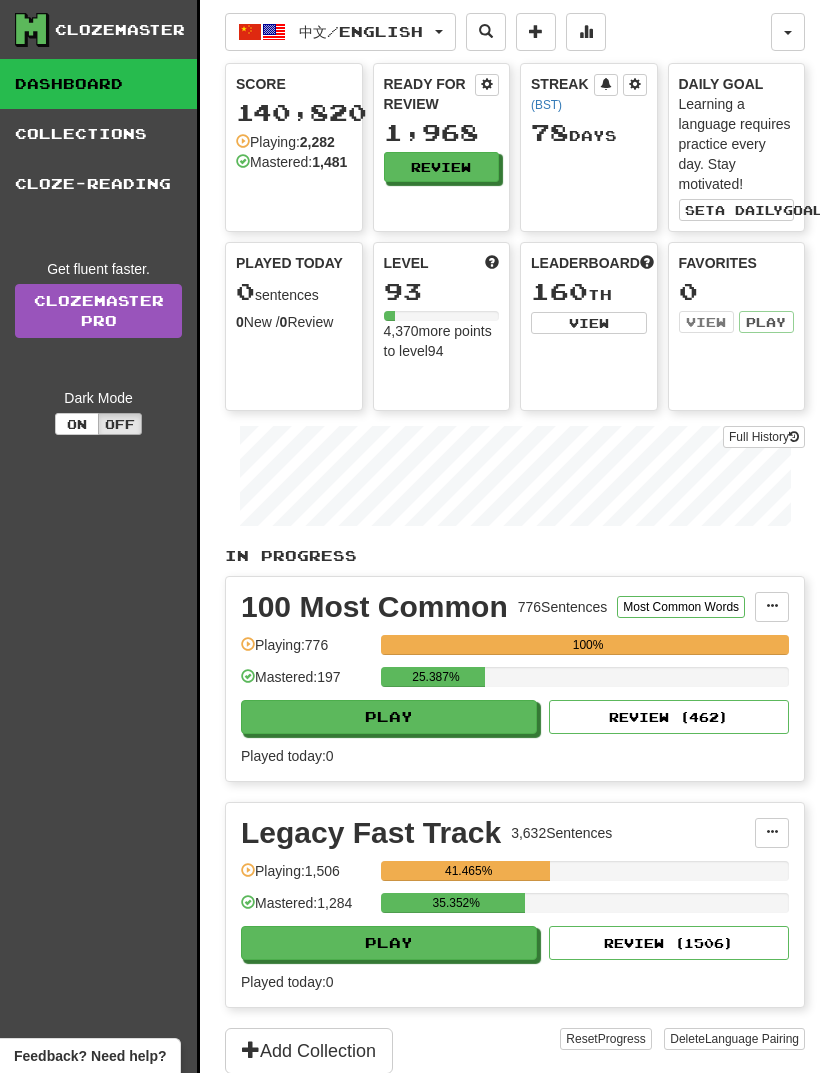 scroll, scrollTop: 0, scrollLeft: 0, axis: both 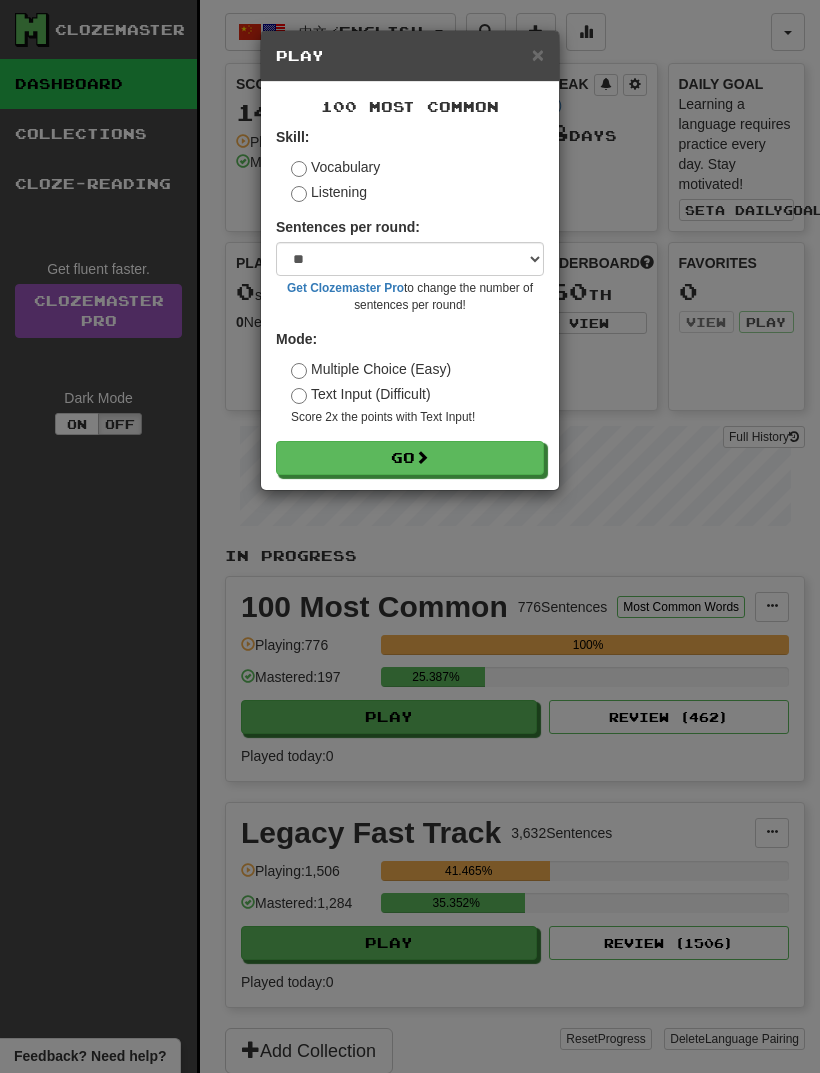 click on "Go" at bounding box center (410, 458) 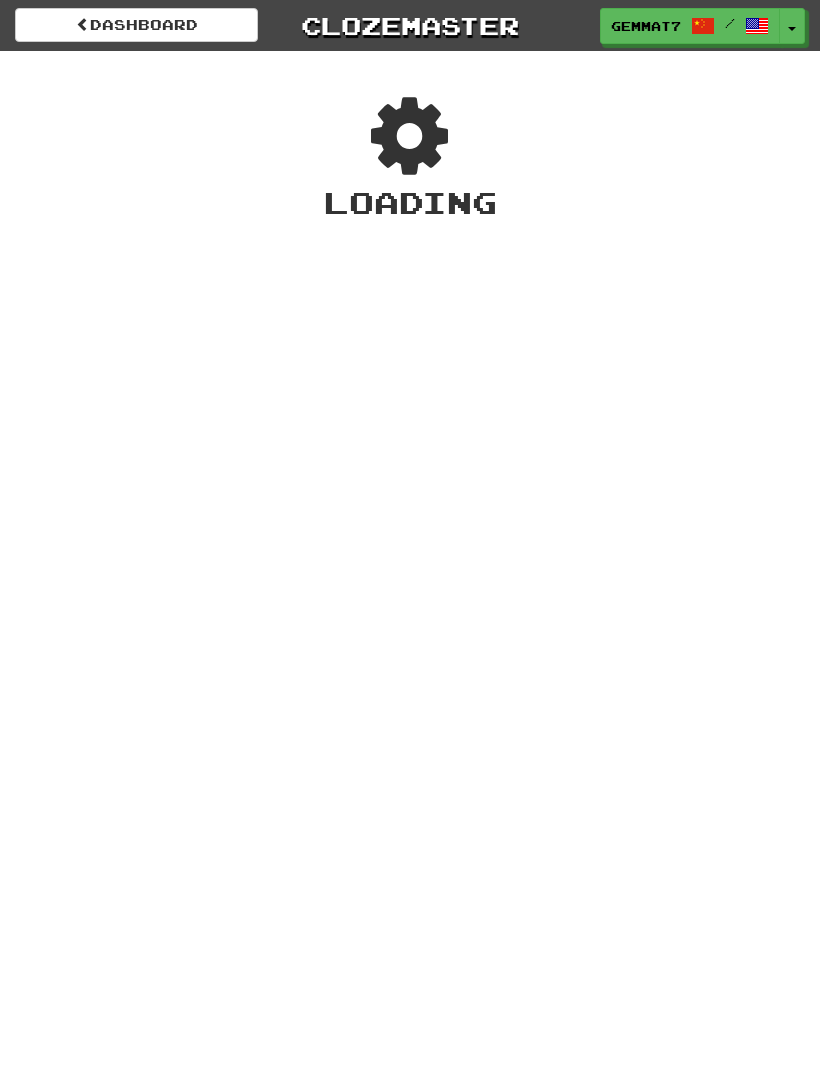 scroll, scrollTop: 0, scrollLeft: 0, axis: both 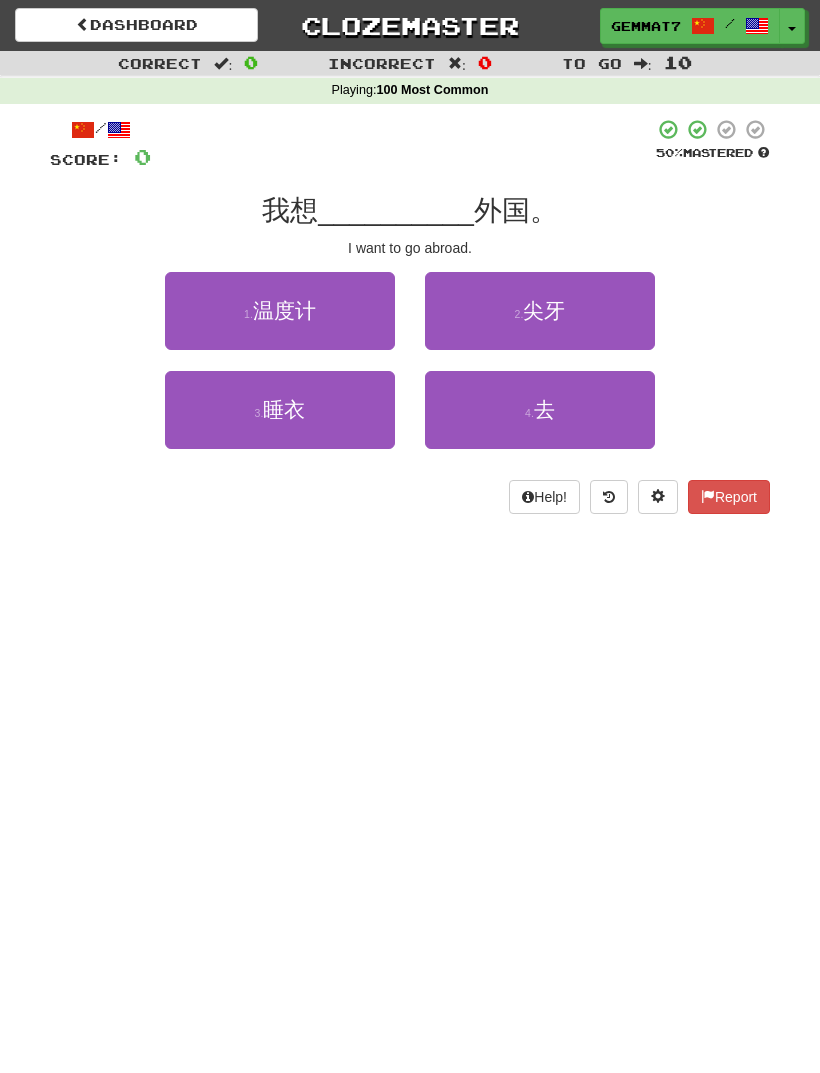 click on "4 .  去" at bounding box center [540, 410] 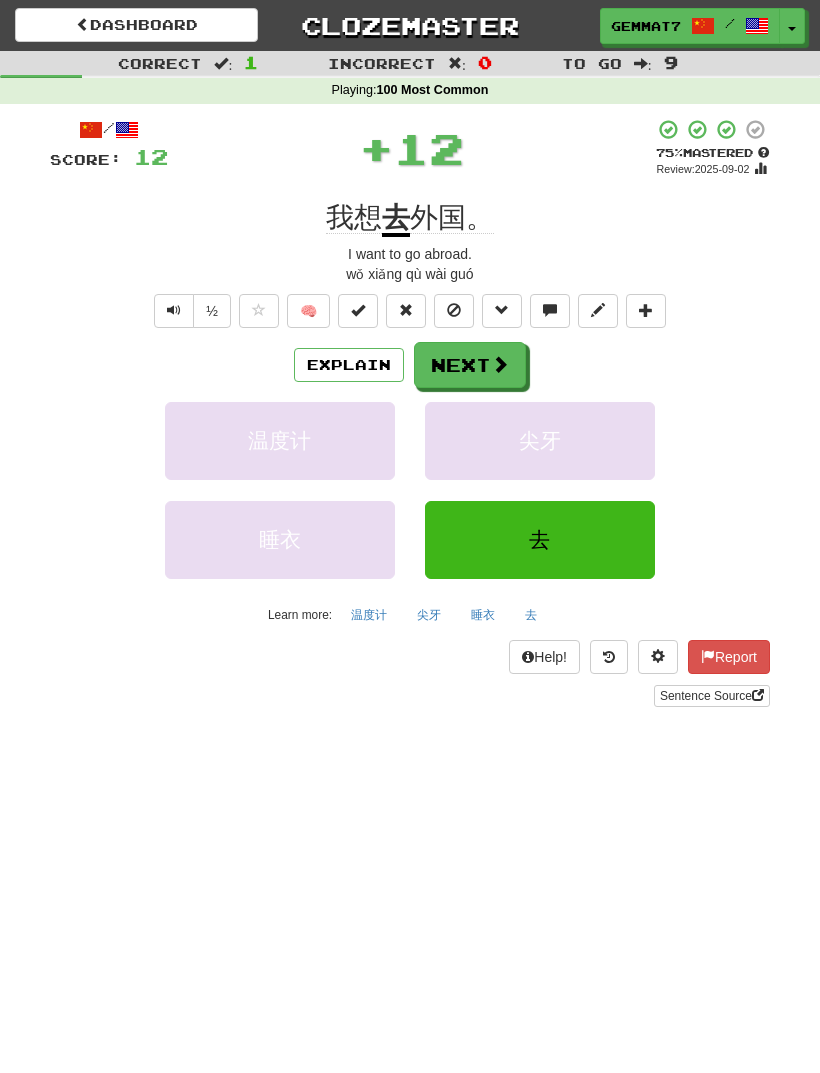 click at bounding box center (500, 364) 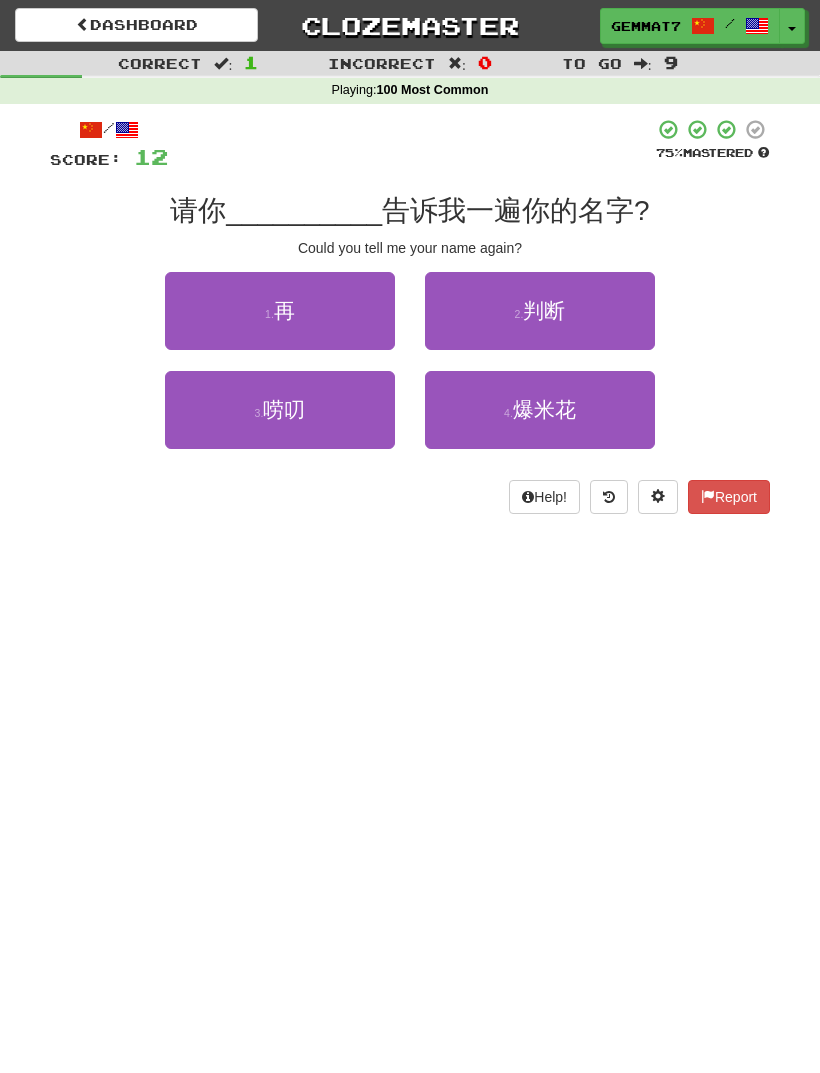 click on "1 .  再" at bounding box center [280, 311] 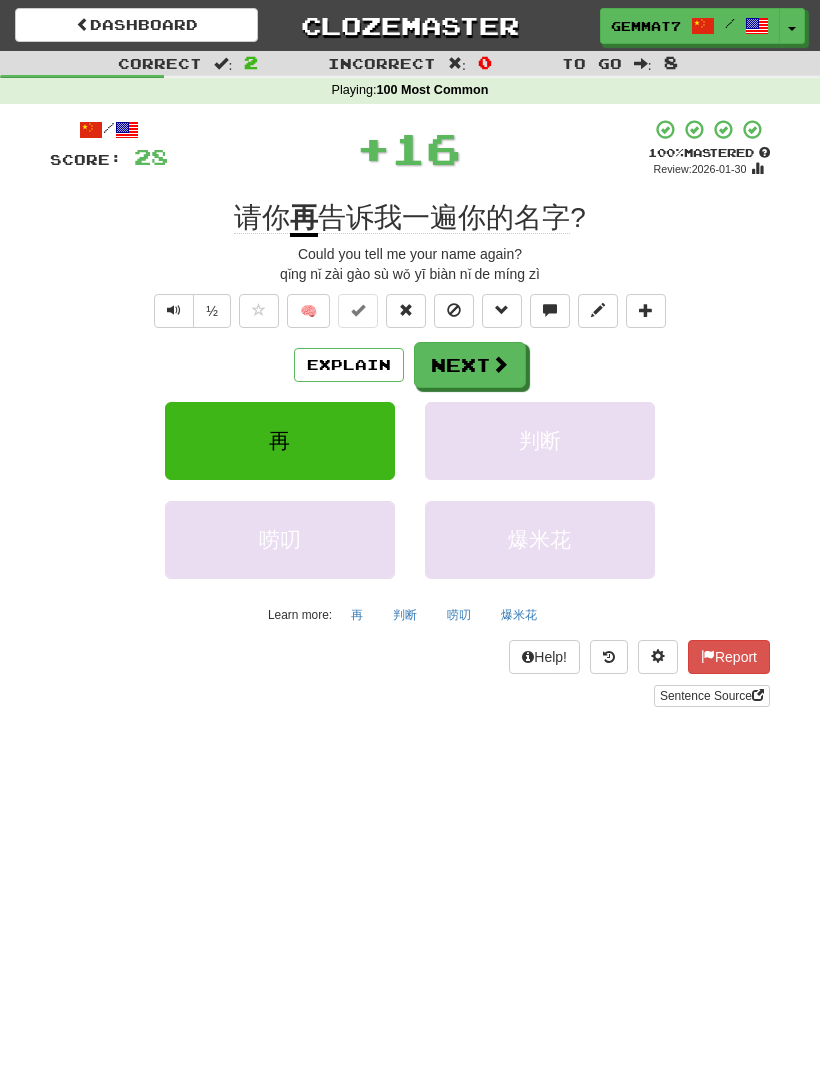 click on "Next" at bounding box center (470, 365) 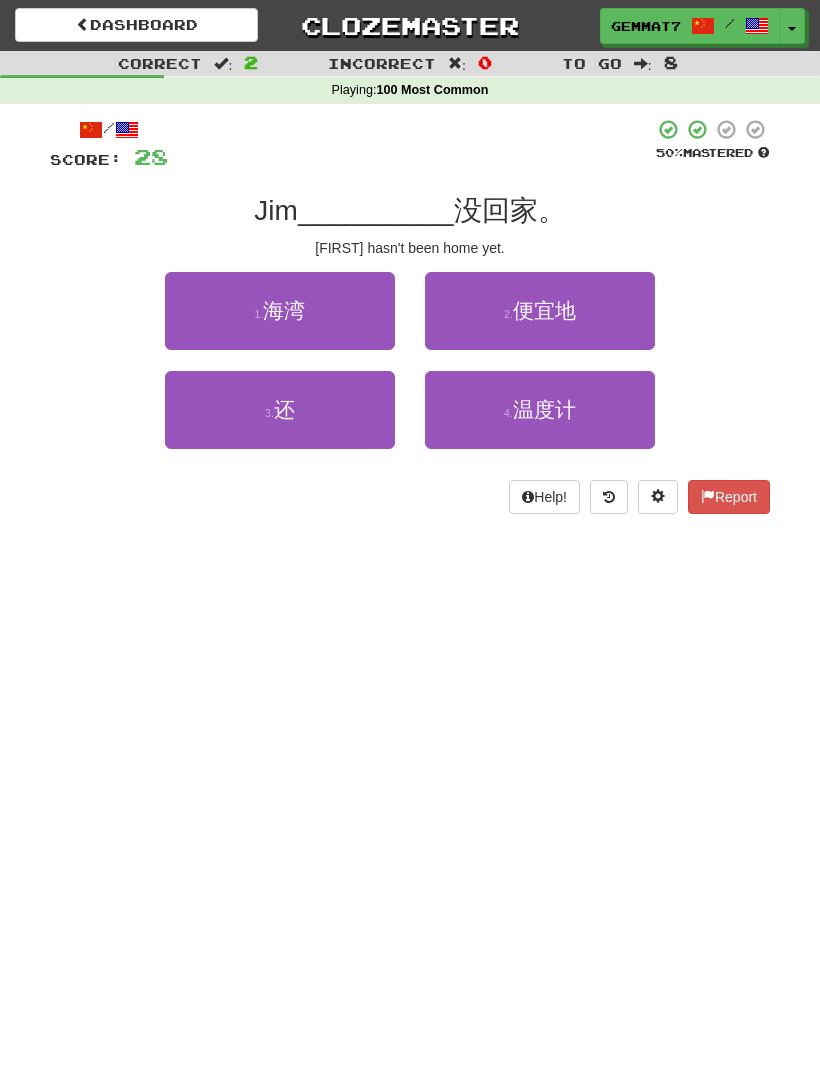 click on "3 .  还" at bounding box center (280, 410) 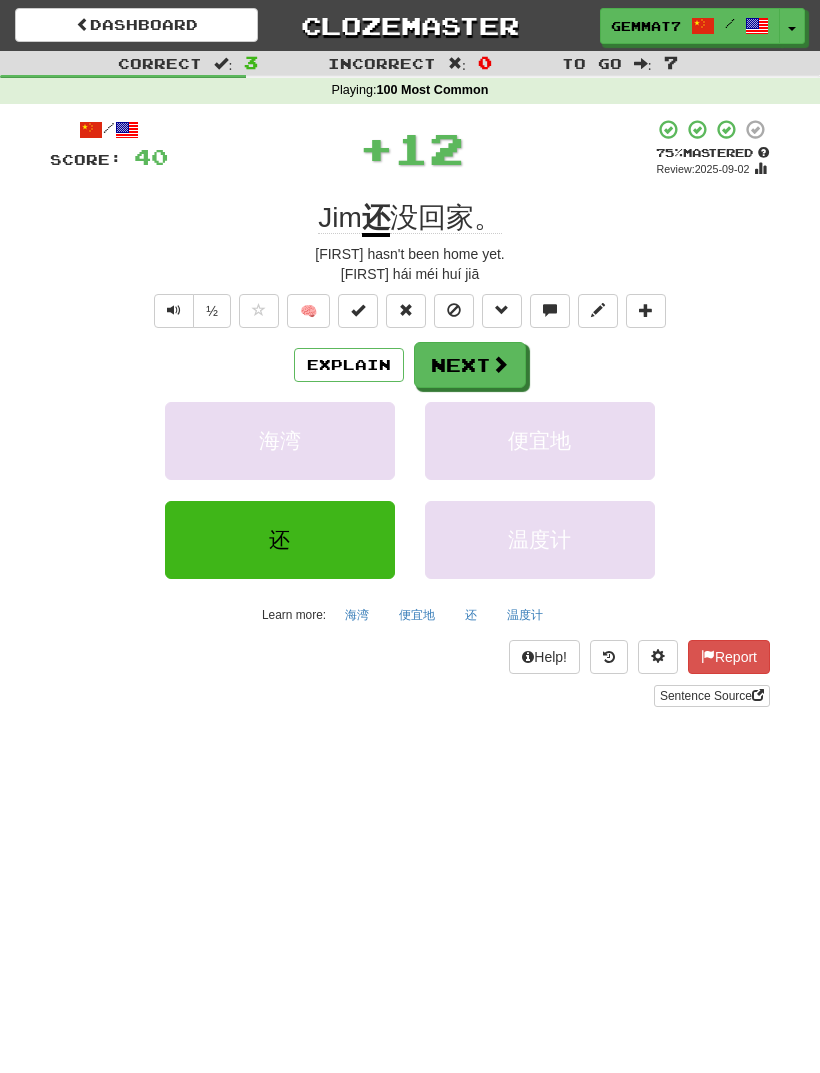 click on "Next" at bounding box center [470, 365] 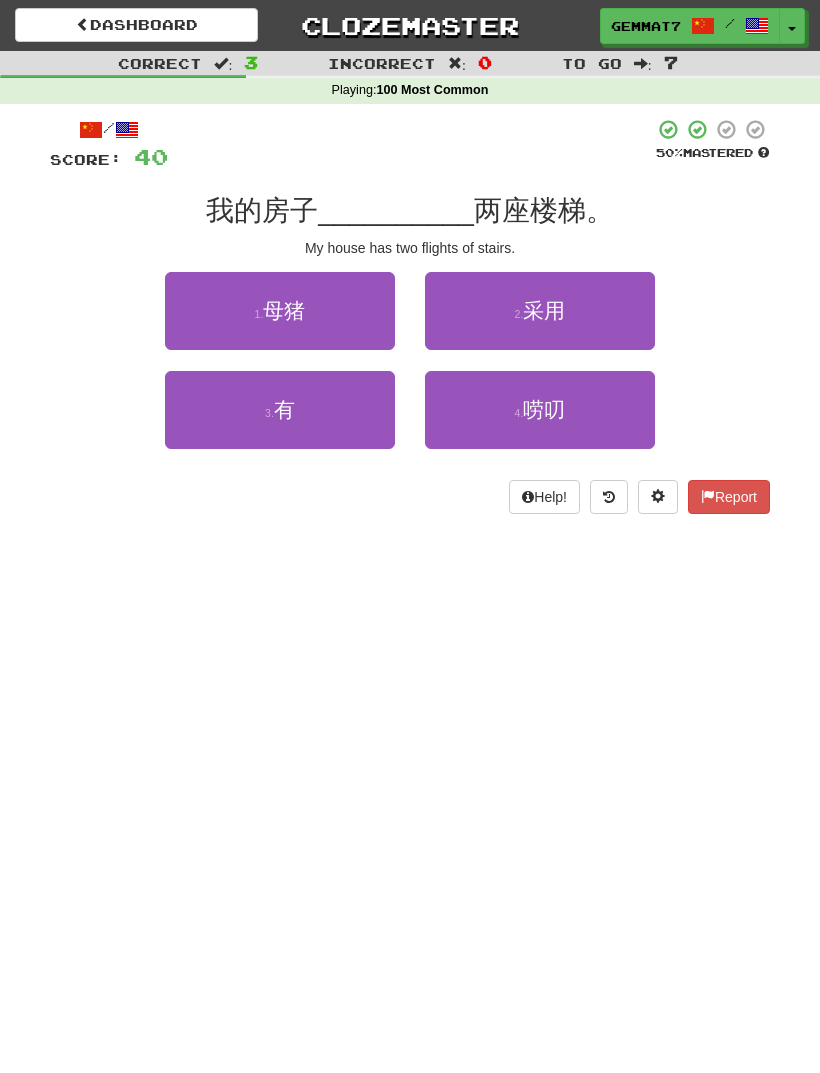 click on "3 .  有" at bounding box center (280, 410) 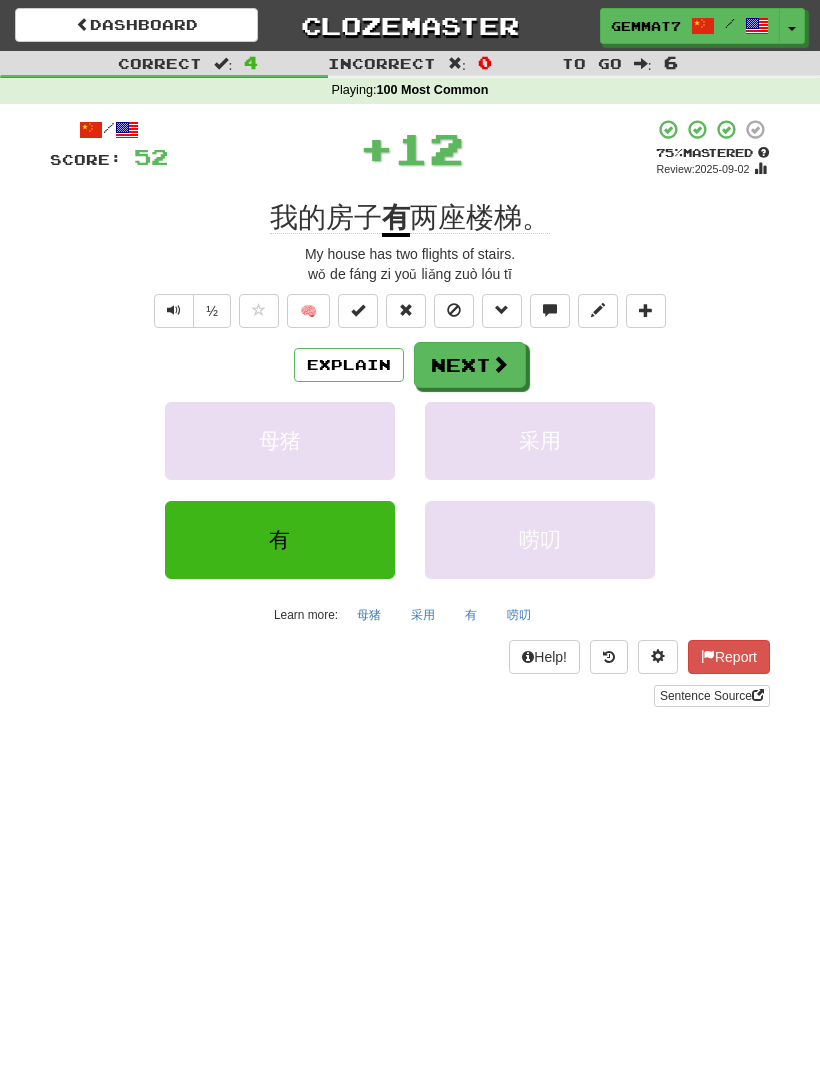 click on "Next" at bounding box center (470, 365) 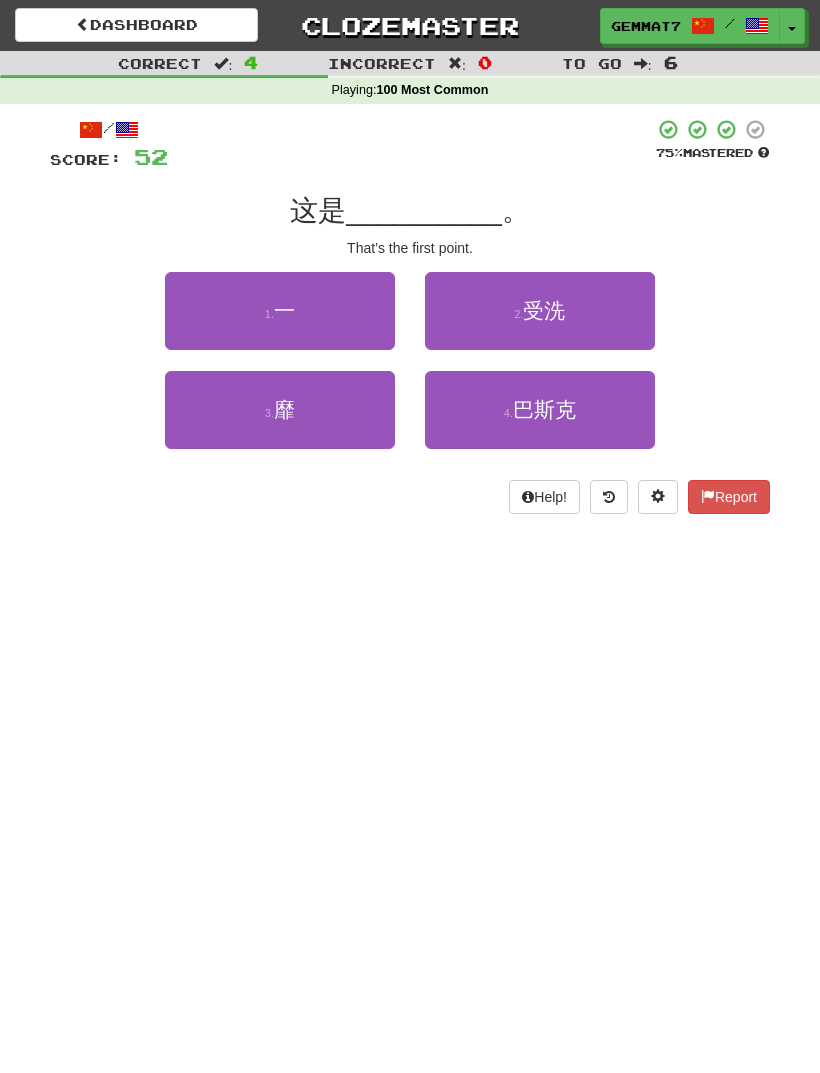 click on "1 .  一" at bounding box center (280, 311) 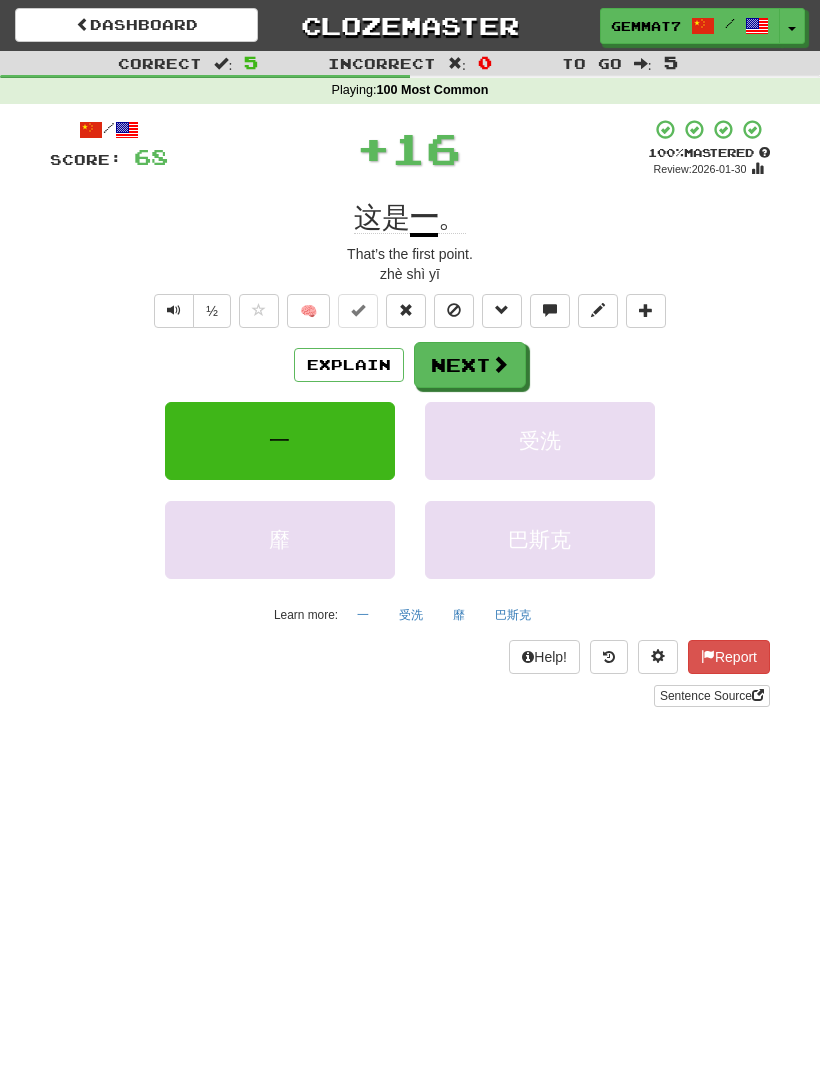 click on "Next" at bounding box center [470, 365] 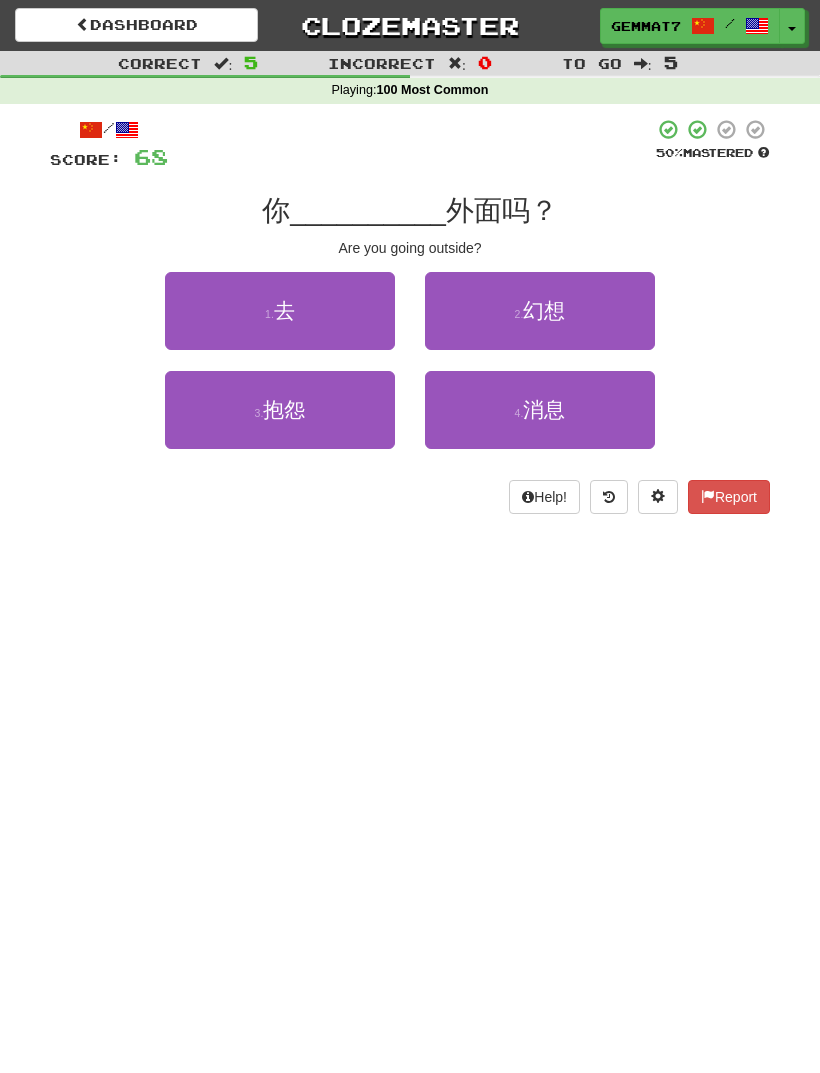 click on "1 .  去" at bounding box center [280, 311] 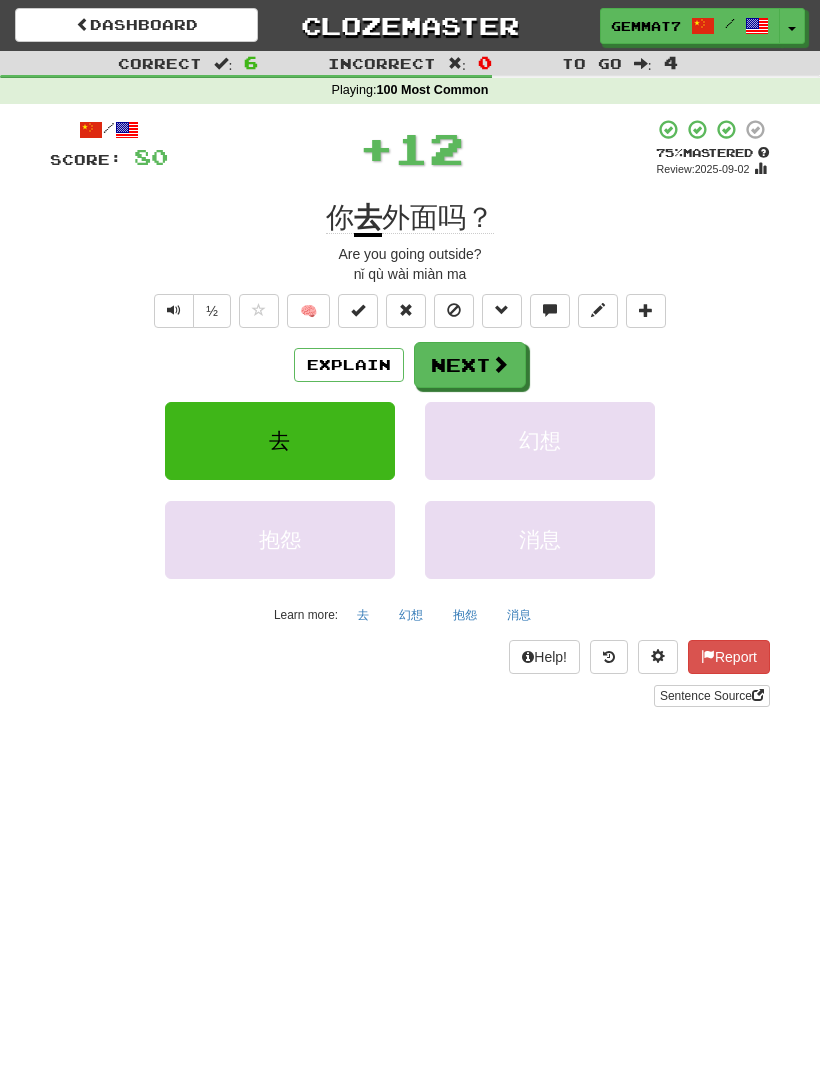 click on "Next" at bounding box center (470, 365) 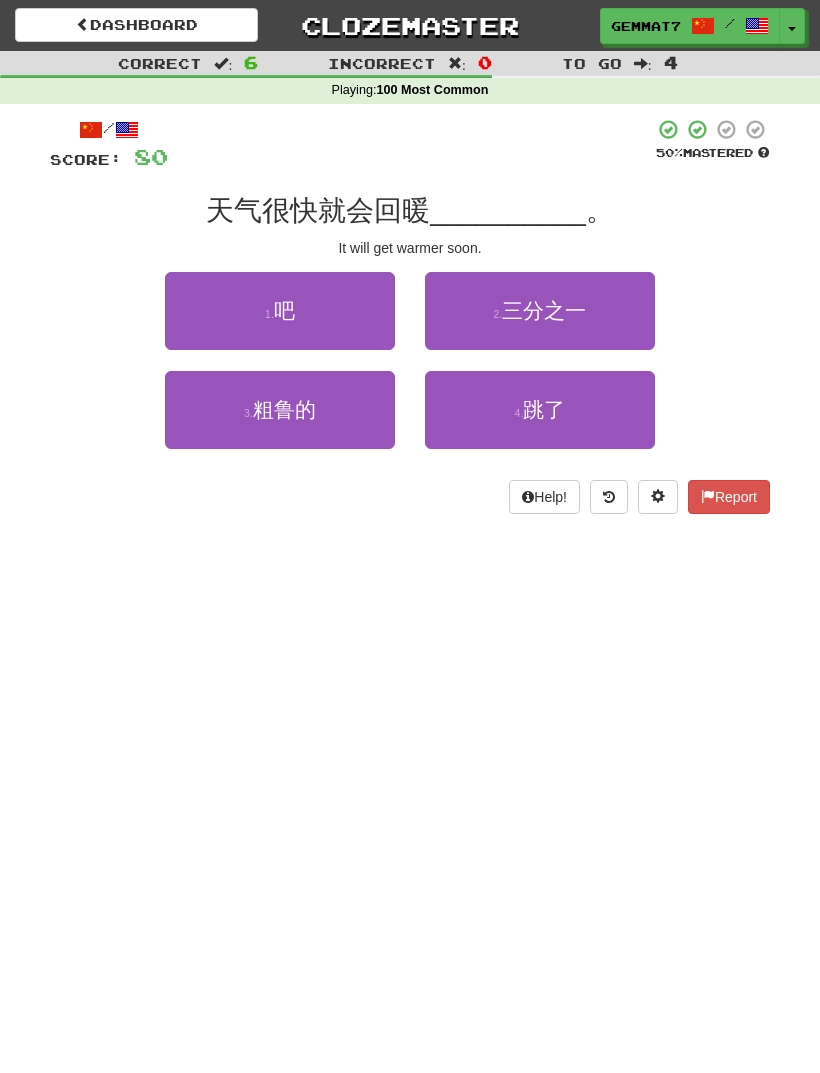 click on "1 .  吧" at bounding box center [280, 311] 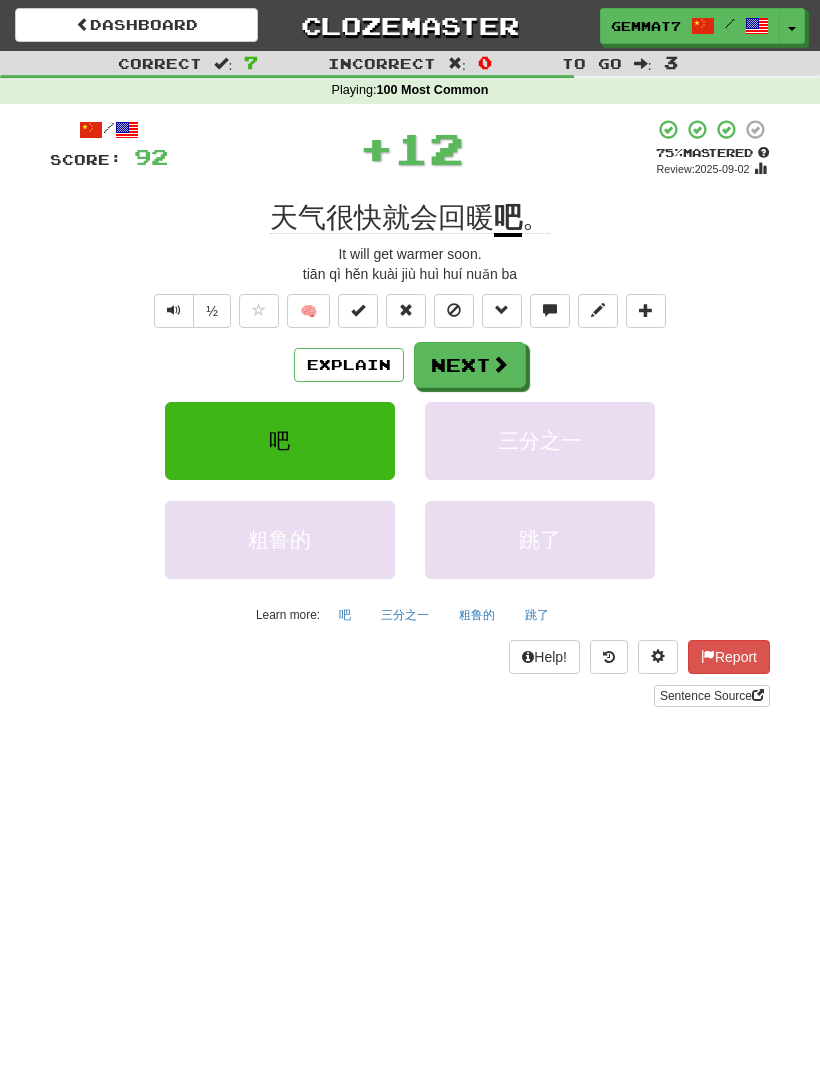 click at bounding box center [500, 364] 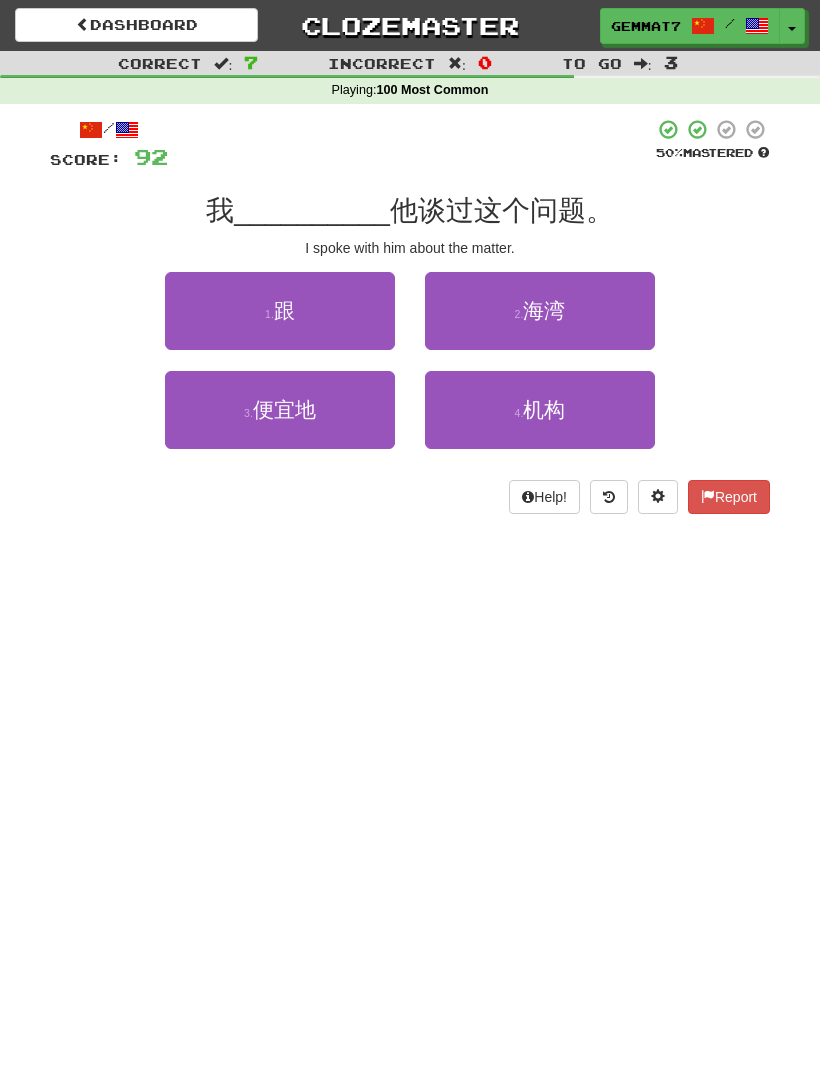click on "1 .  跟" at bounding box center [280, 311] 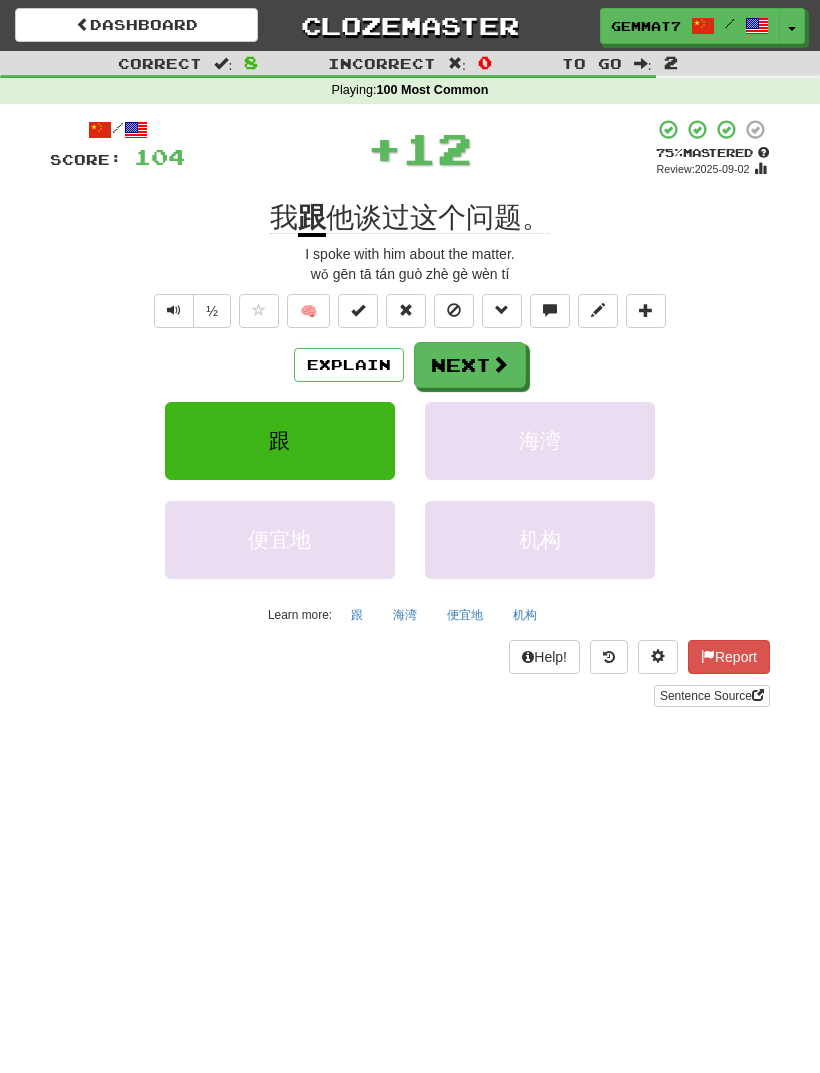 click on "Next" at bounding box center [470, 365] 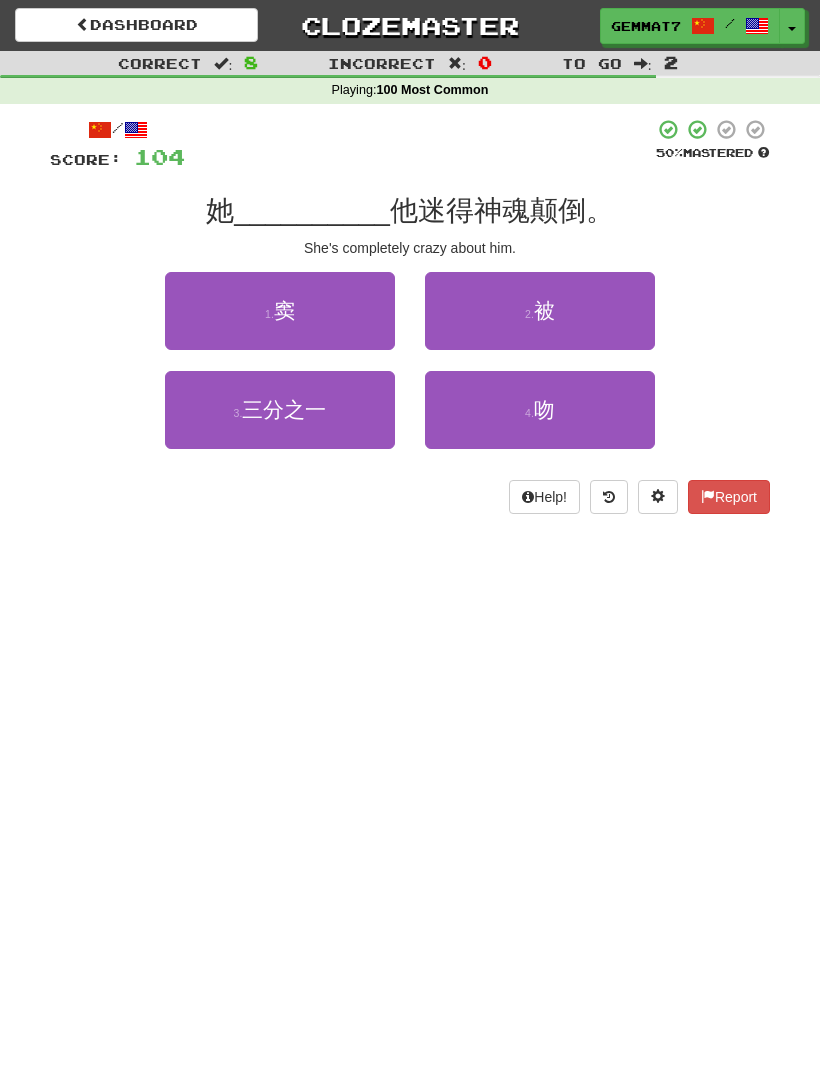 click on "2 .  被" at bounding box center [540, 311] 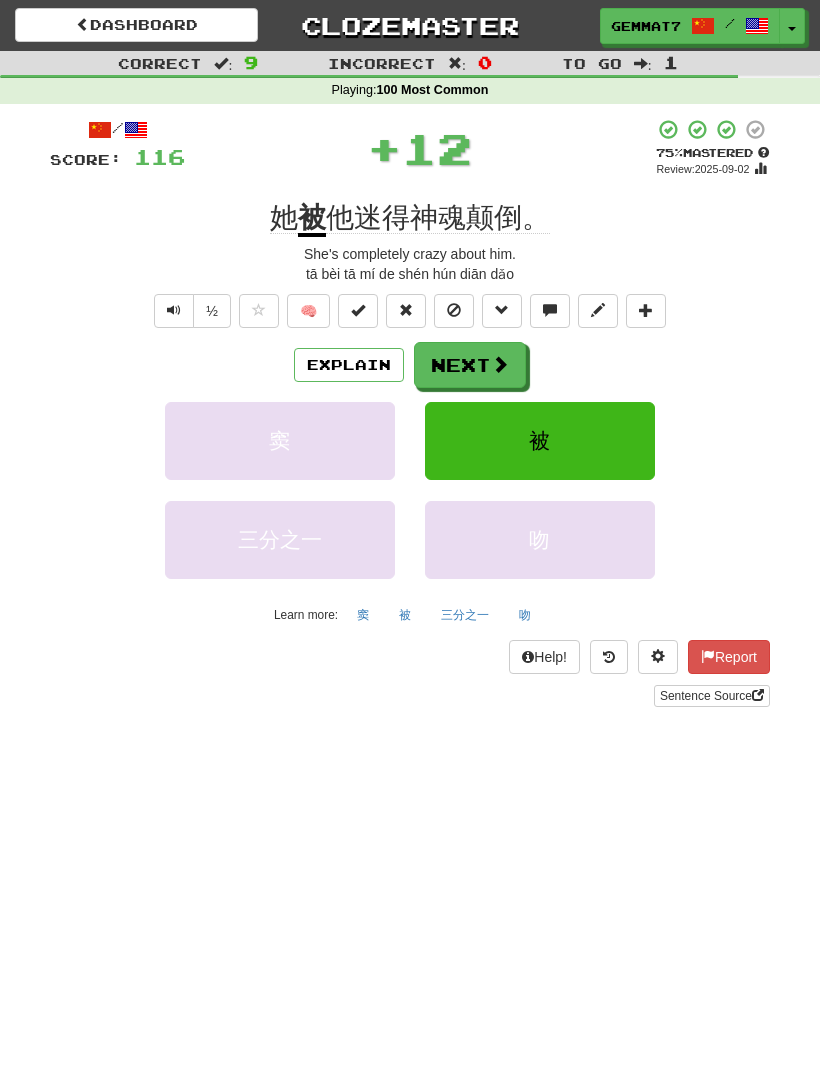 click on "Next" at bounding box center (470, 365) 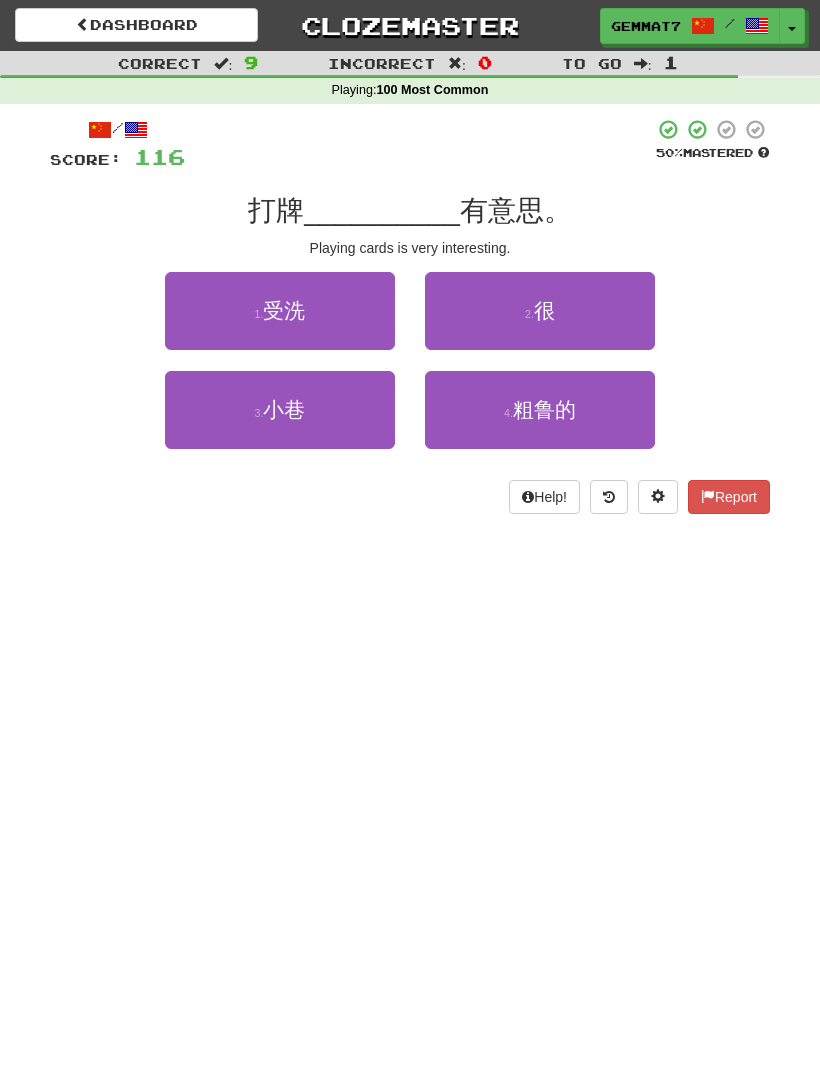 click on "2 .  很" at bounding box center [540, 311] 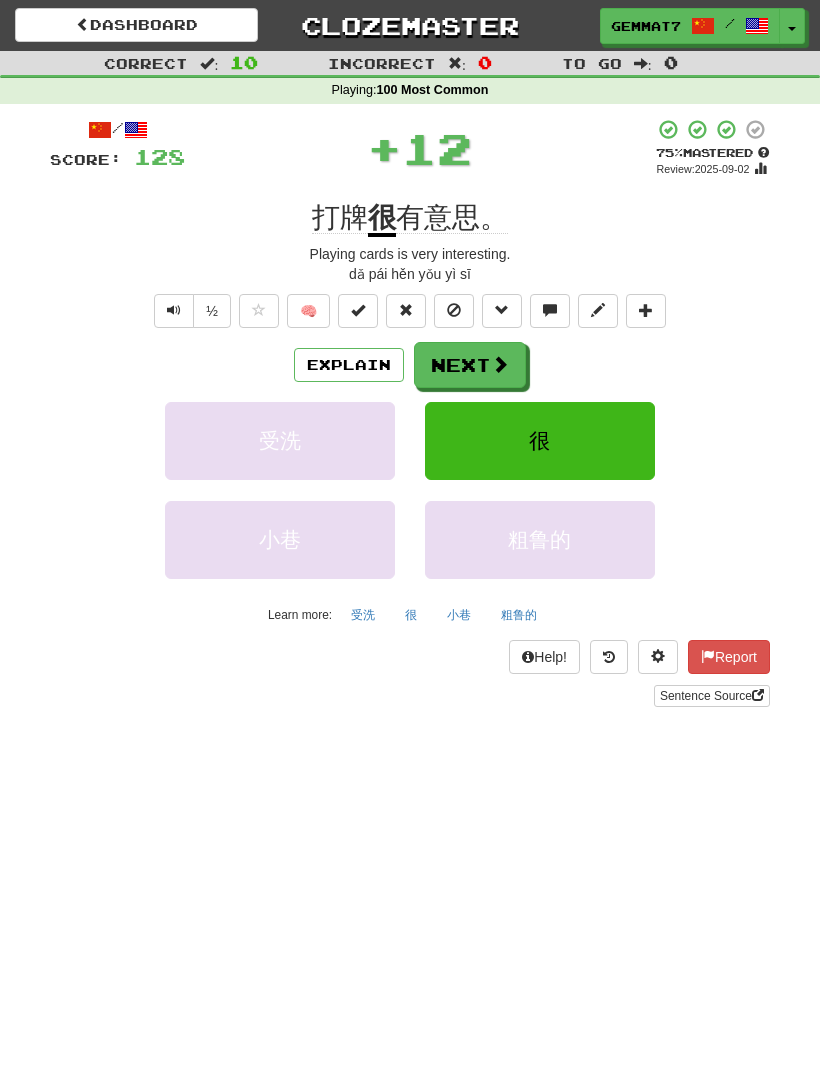 click on "Next" at bounding box center [470, 365] 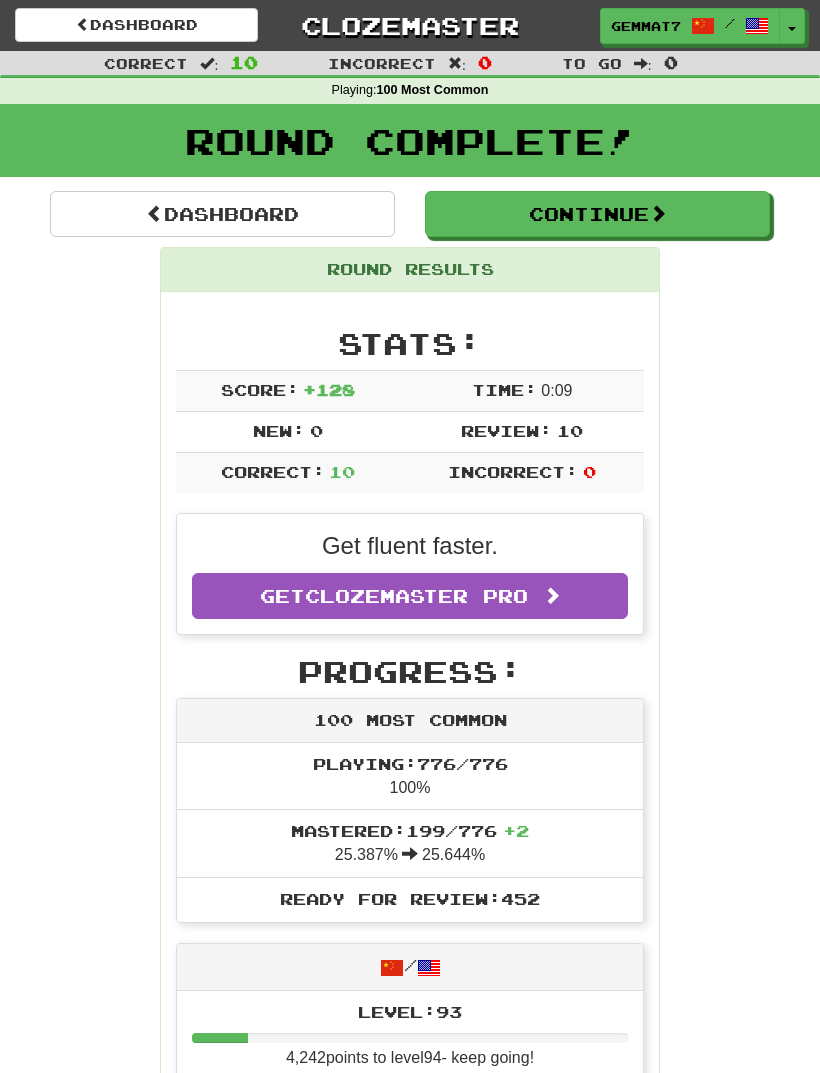 click on "Dashboard" at bounding box center [222, 214] 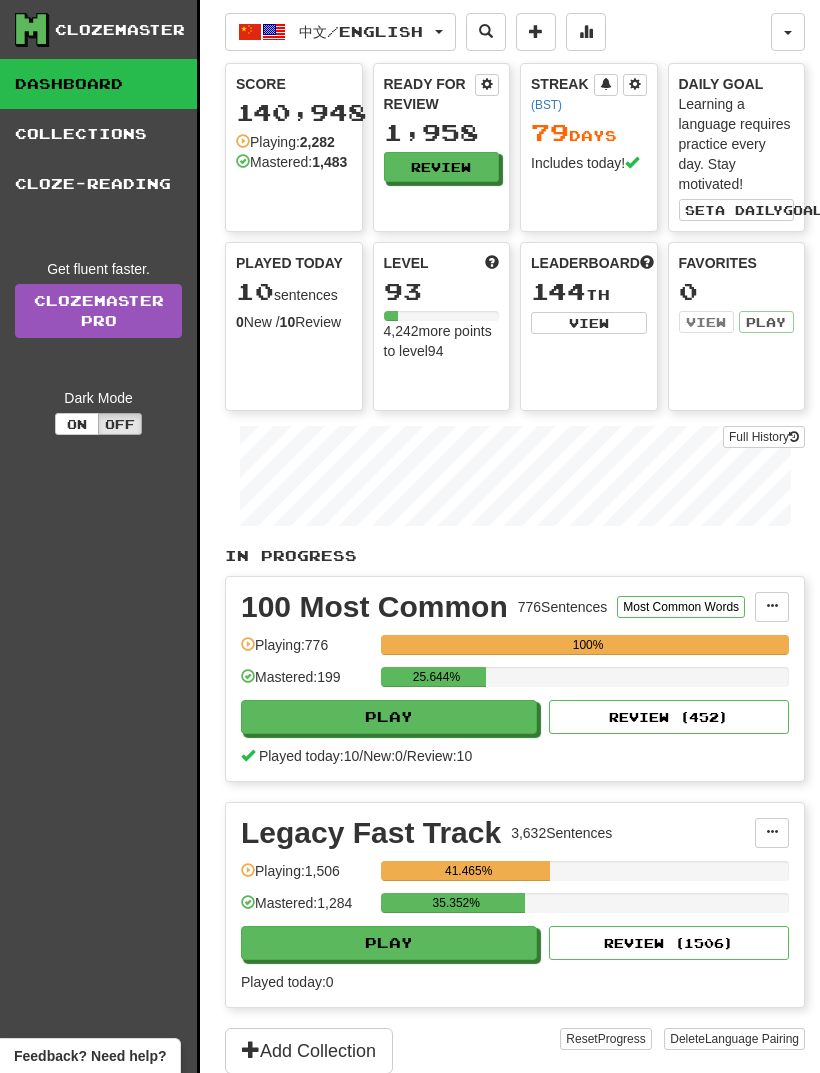 scroll, scrollTop: 0, scrollLeft: 0, axis: both 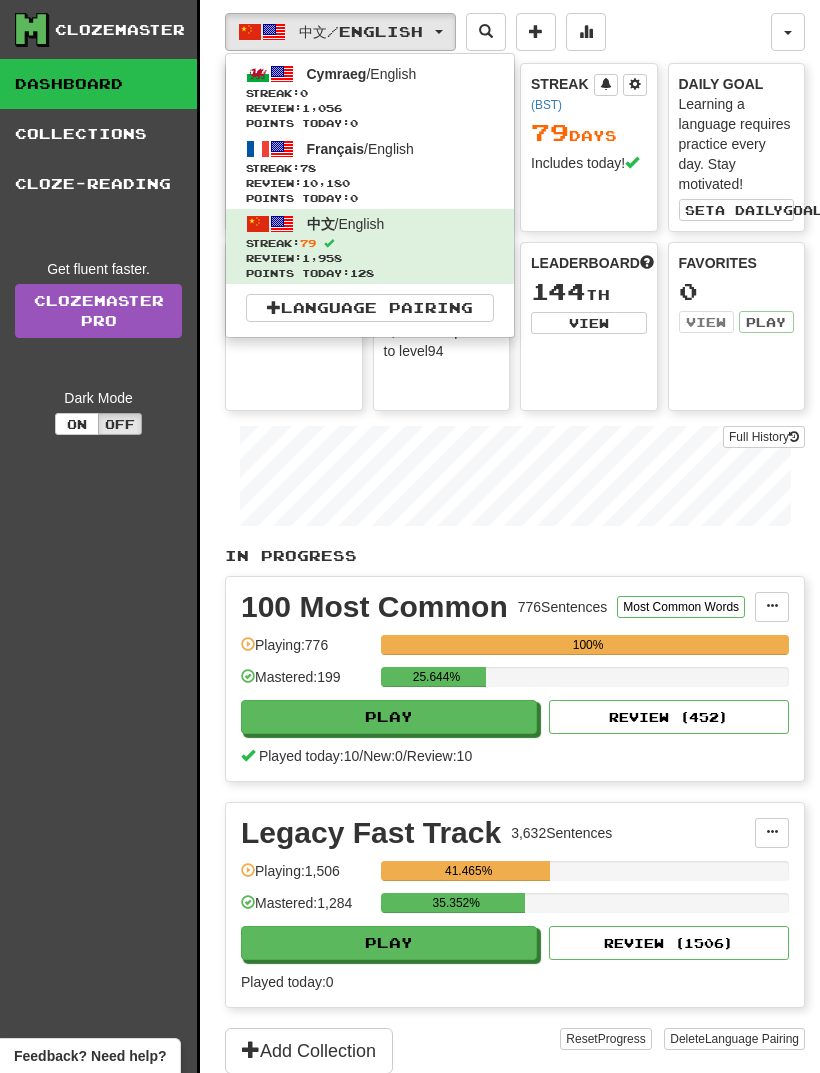 click on "Streak:  78" at bounding box center [370, 168] 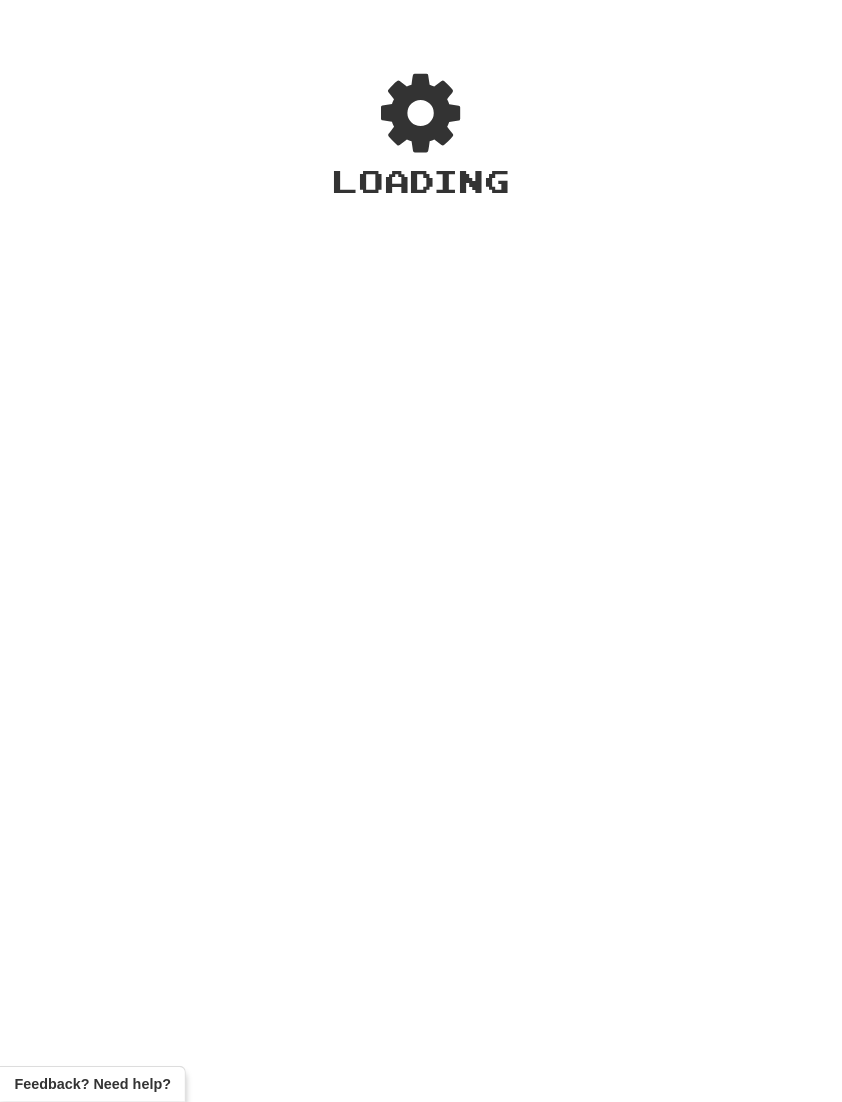 scroll, scrollTop: 0, scrollLeft: 0, axis: both 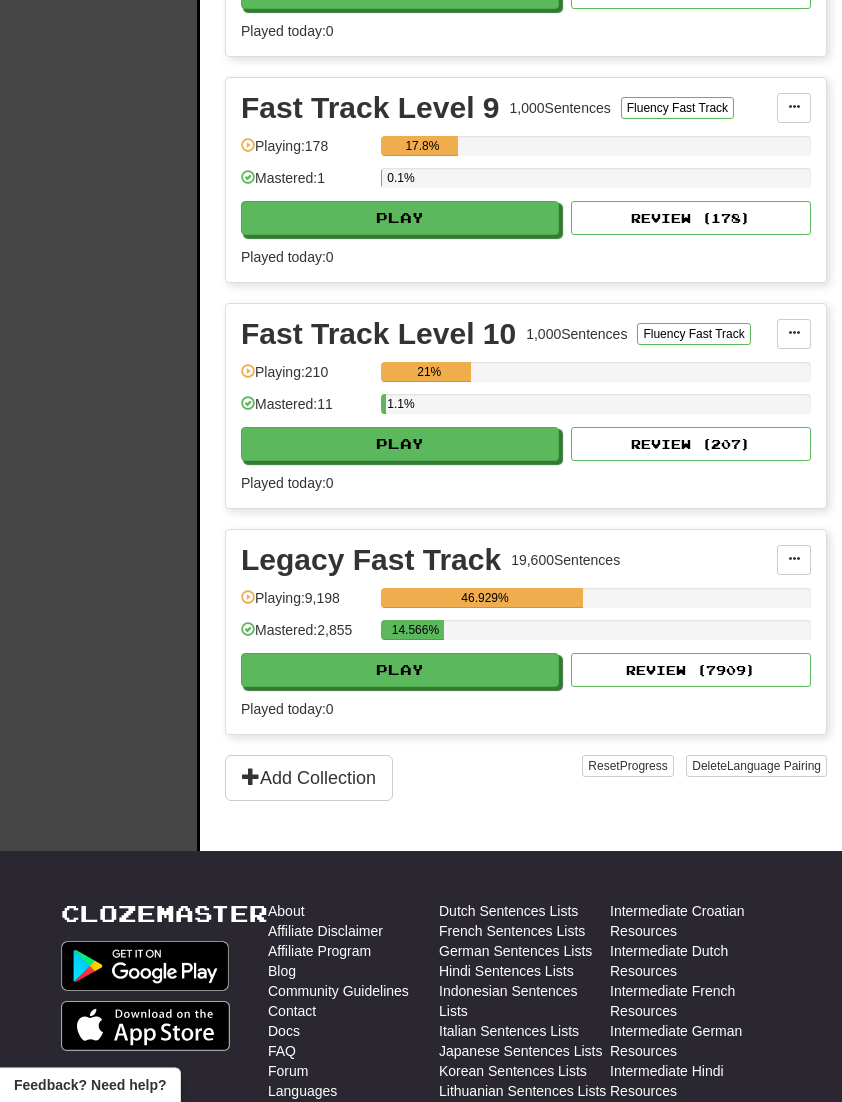 click on "Play" at bounding box center (400, 670) 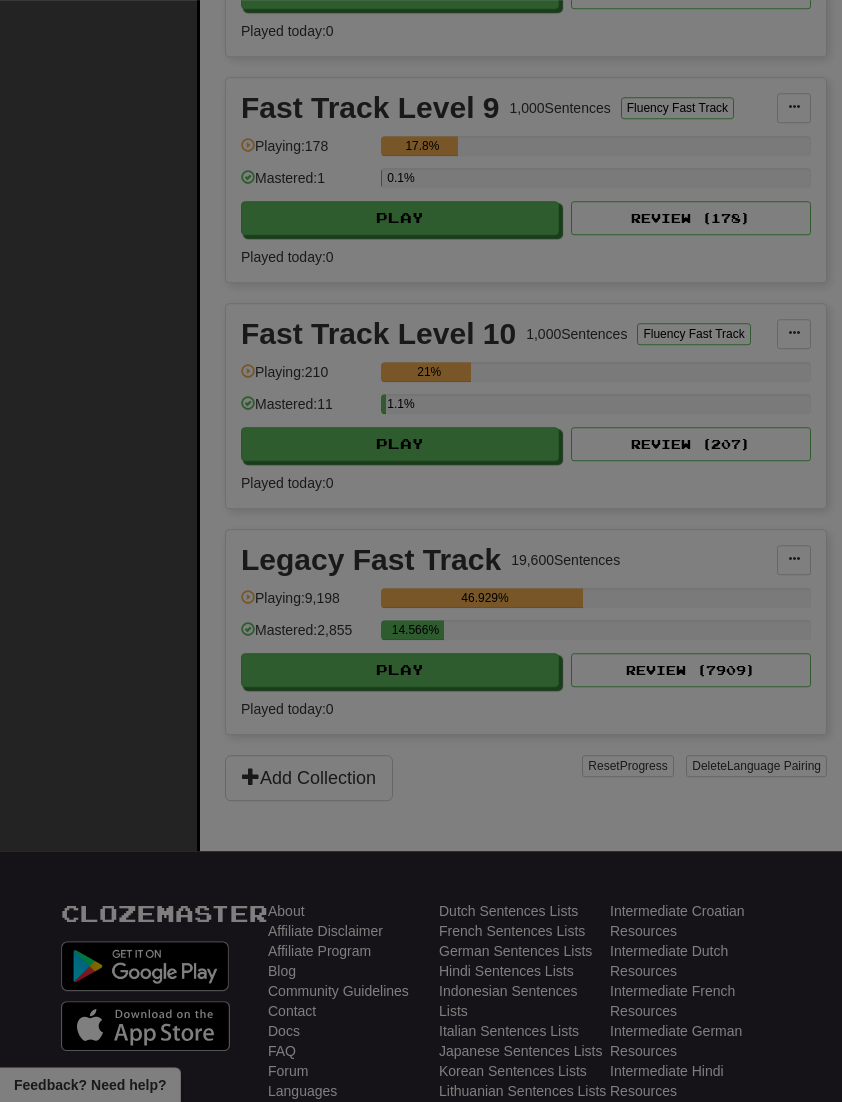 scroll, scrollTop: 2267, scrollLeft: 0, axis: vertical 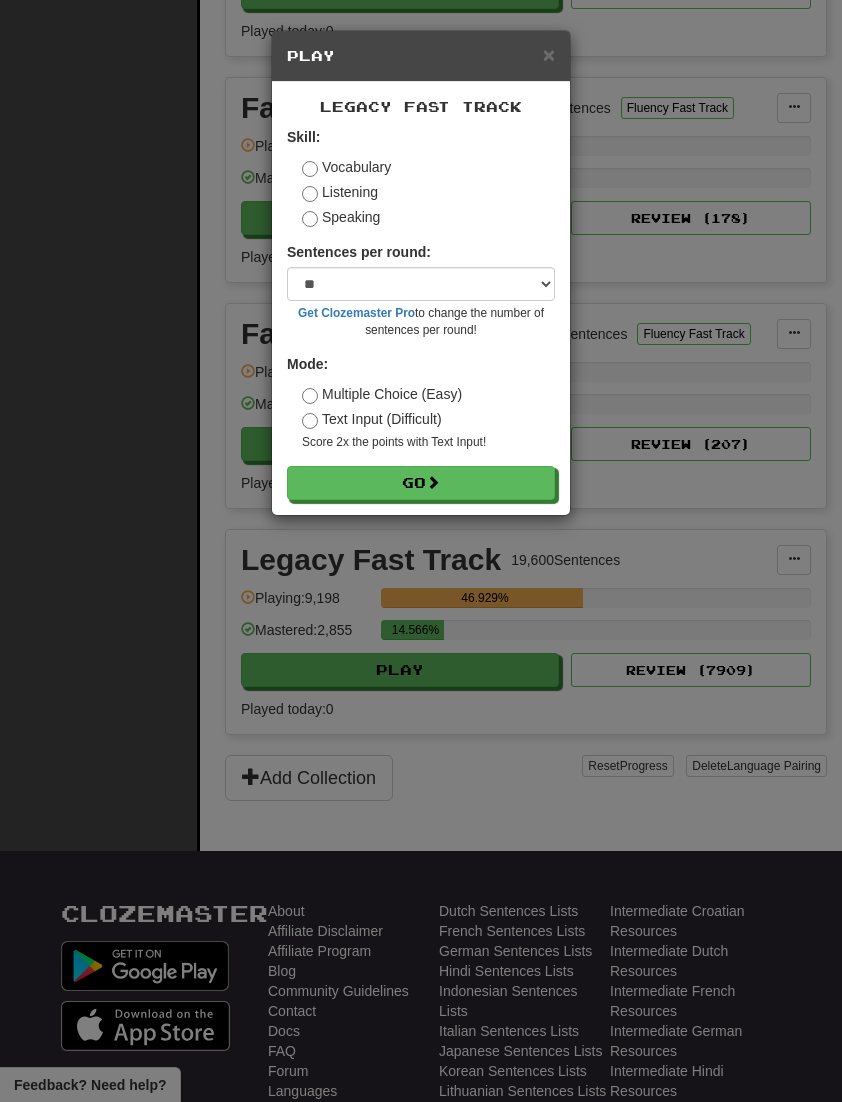 click on "Listening" at bounding box center (340, 192) 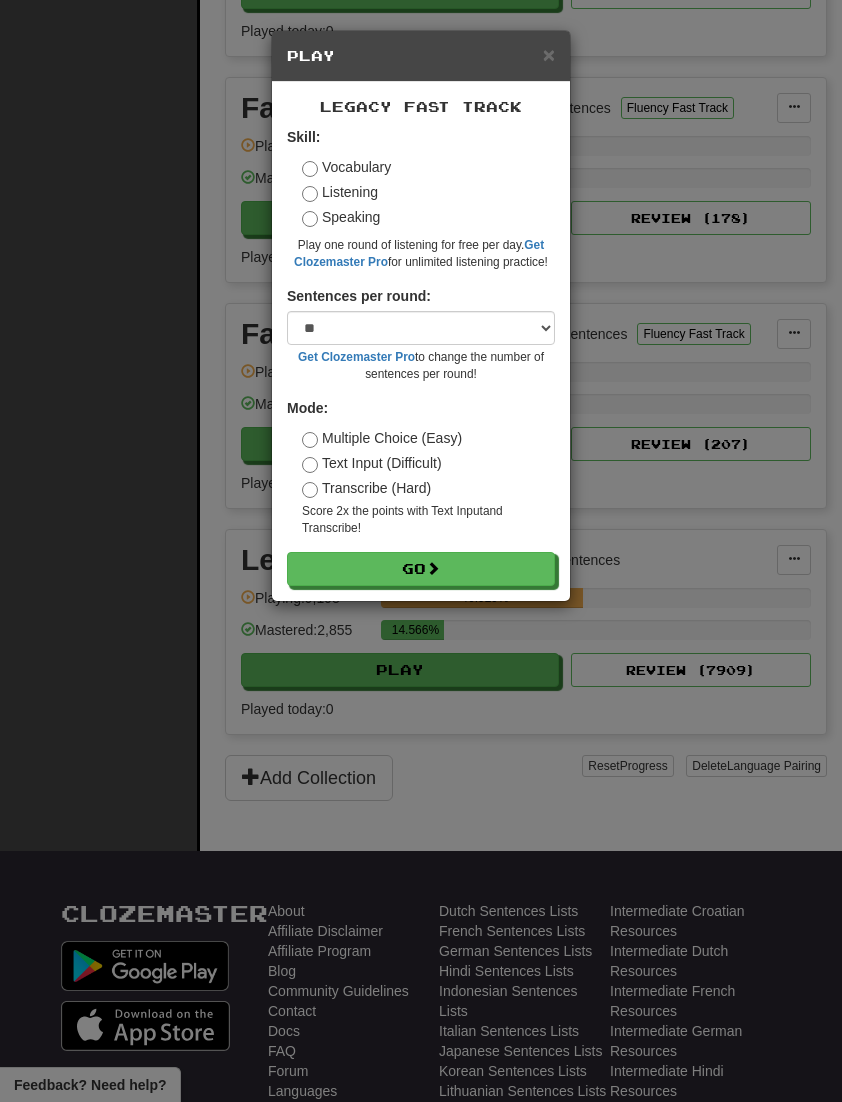 click on "Go" at bounding box center (421, 569) 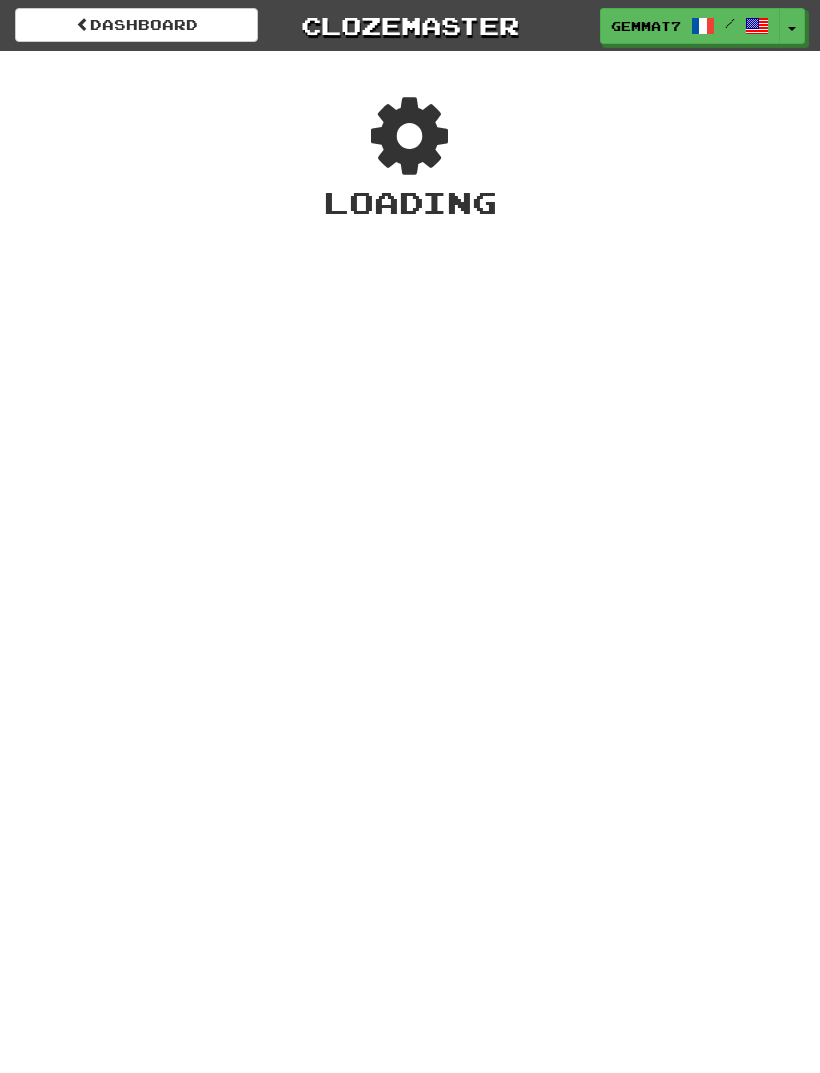 scroll, scrollTop: 0, scrollLeft: 0, axis: both 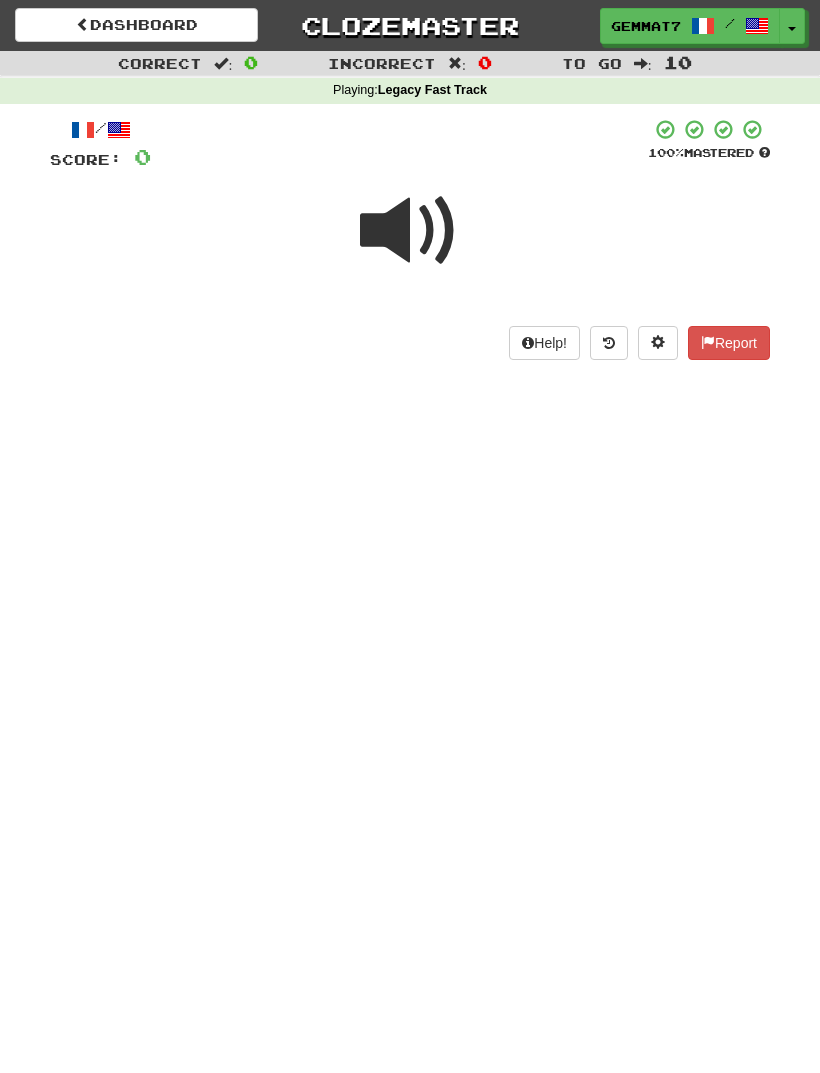 click at bounding box center [410, 231] 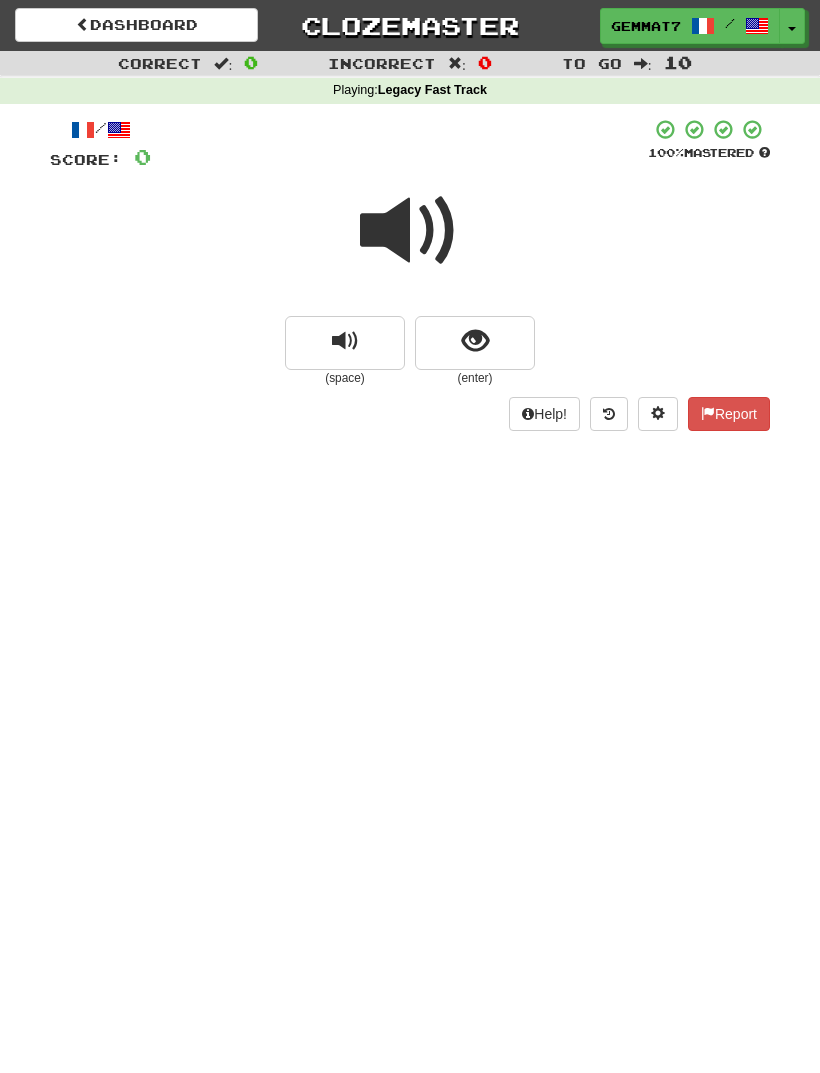 click at bounding box center (475, 343) 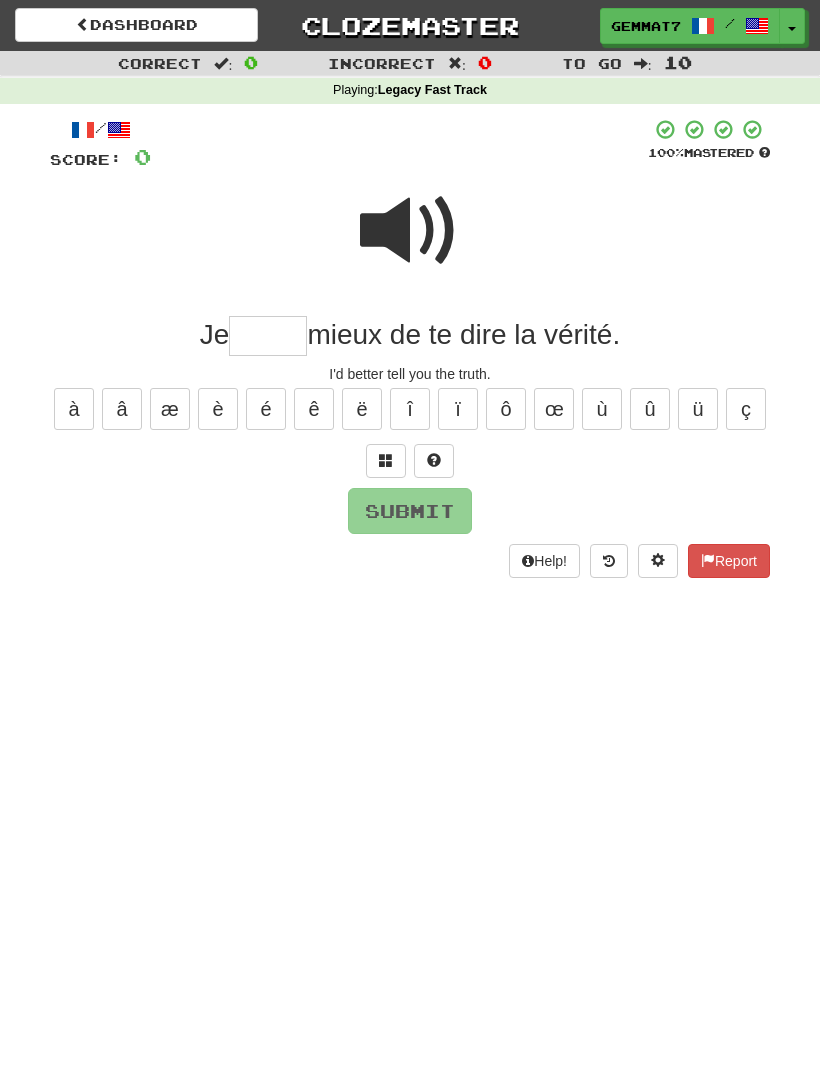 type on "*" 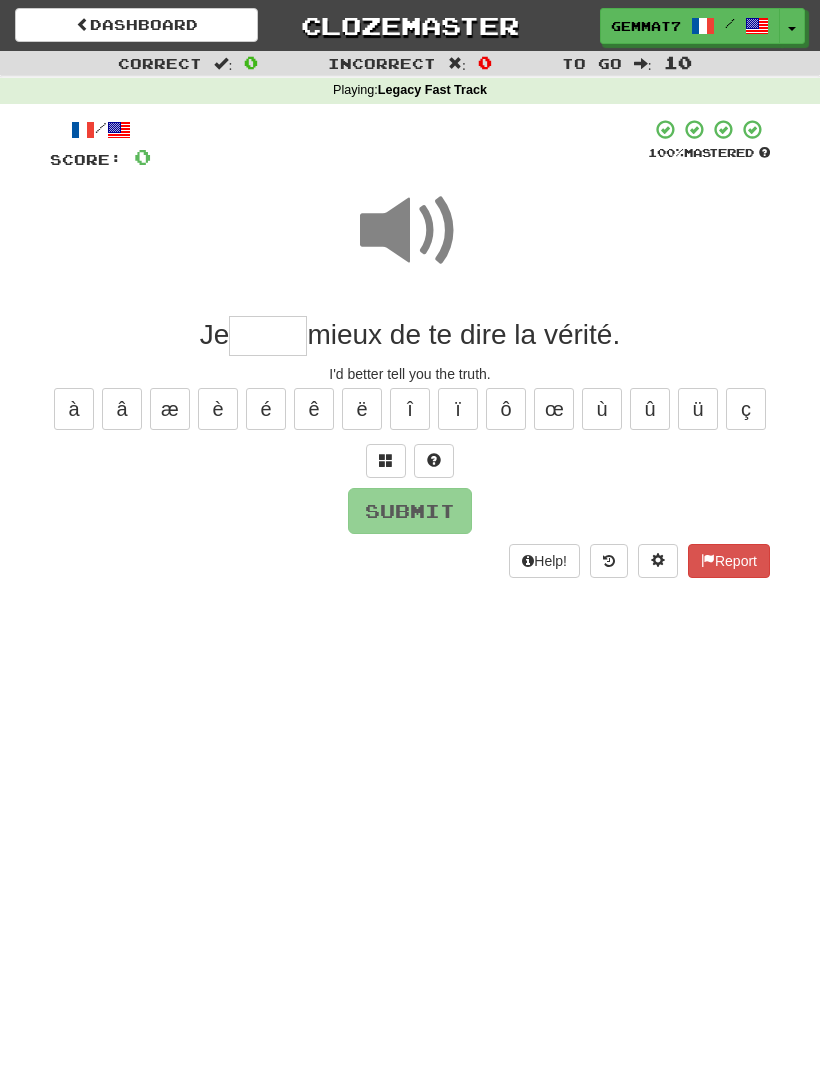 click at bounding box center [268, 336] 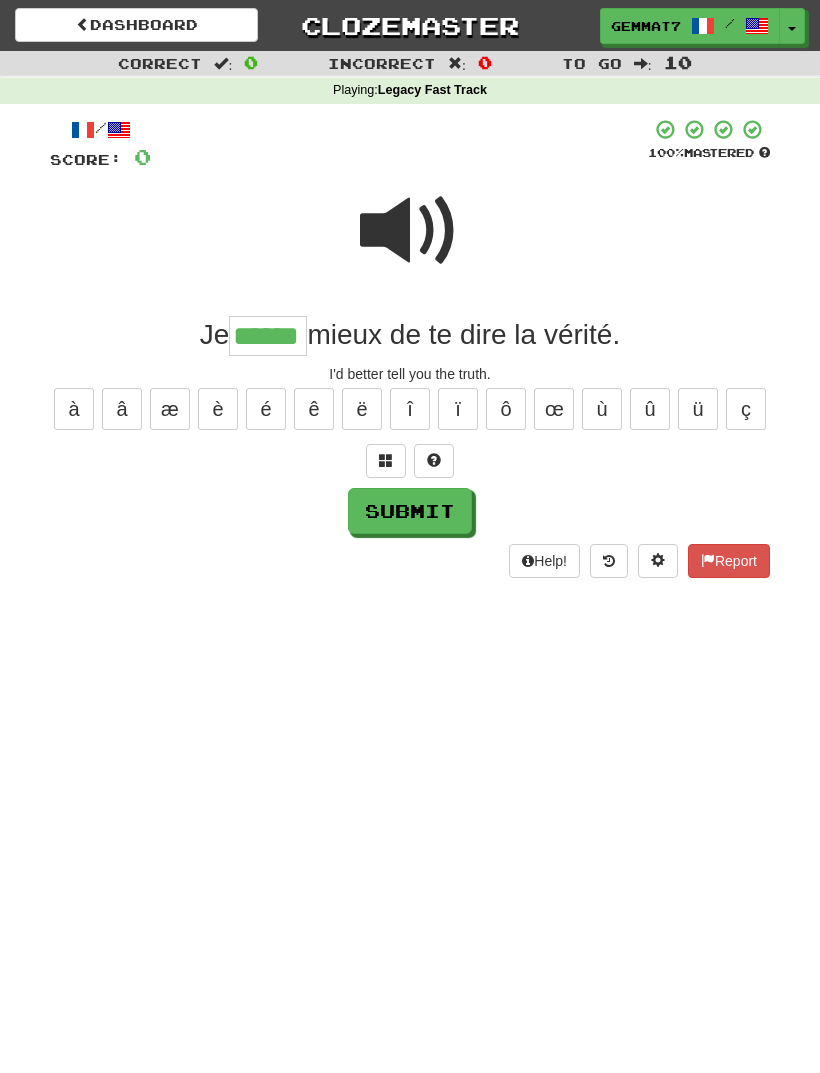 type on "******" 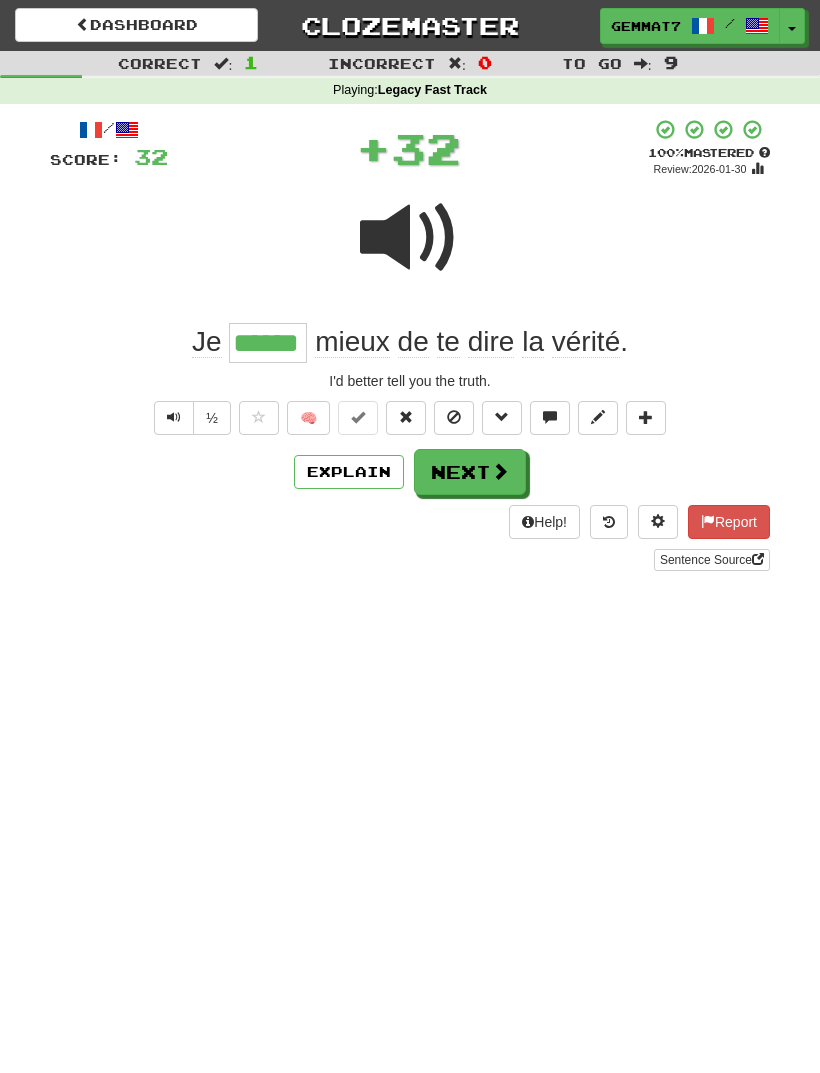 click on "Next" at bounding box center (470, 472) 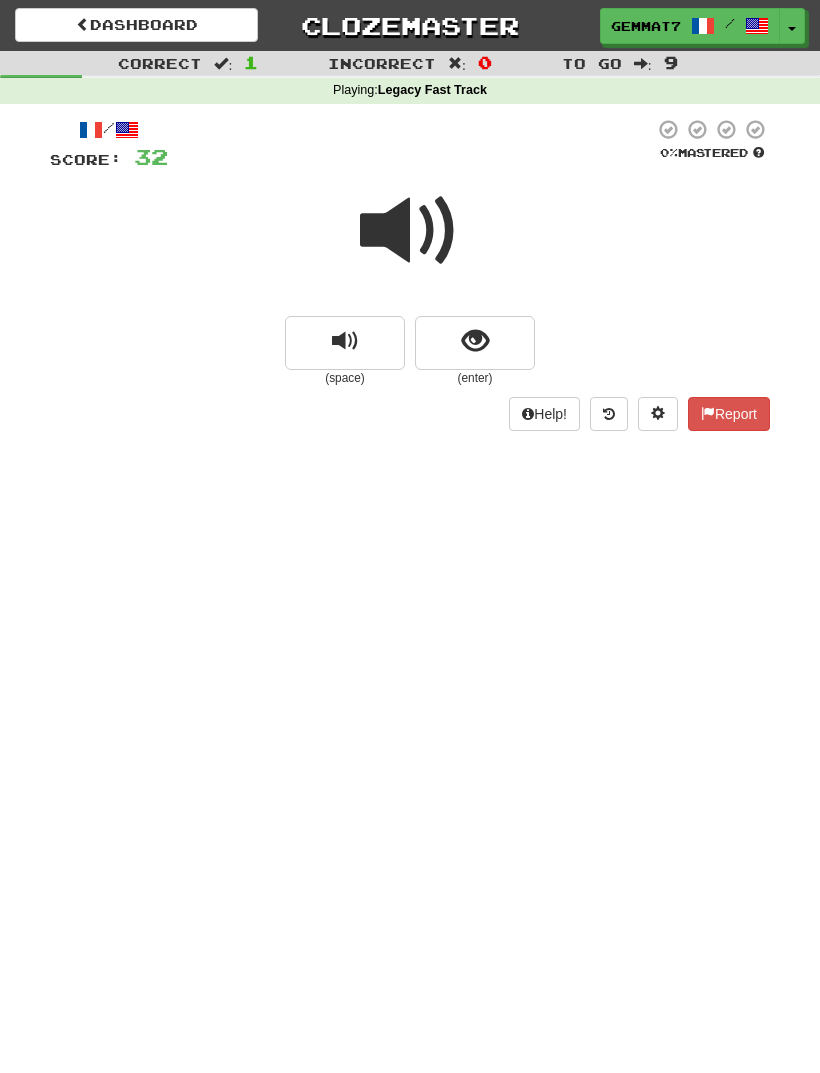 click at bounding box center [475, 343] 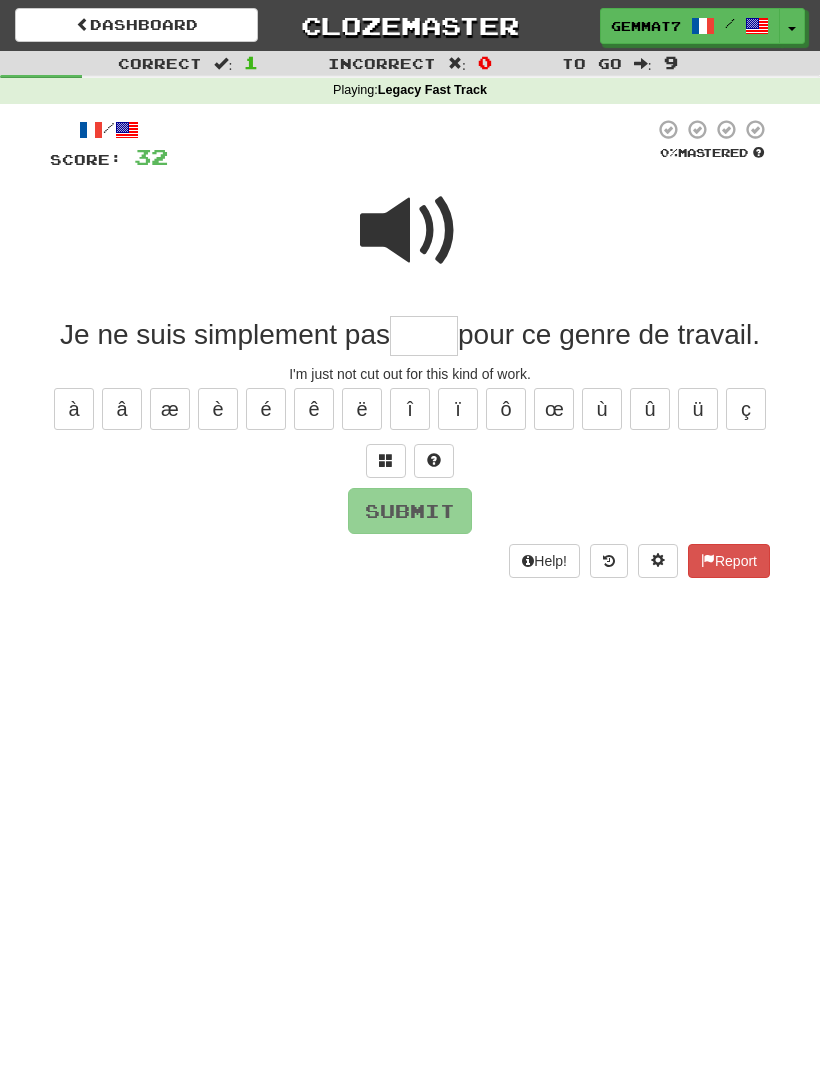 type on "*" 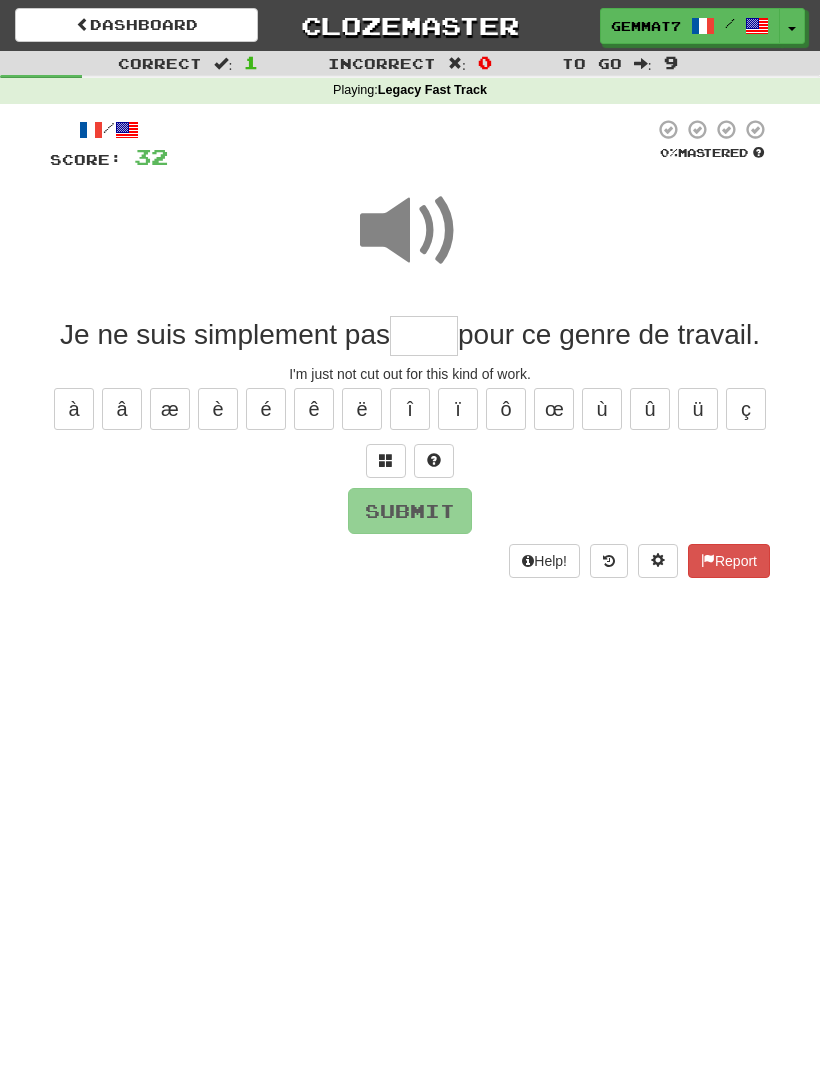 click at bounding box center [424, 336] 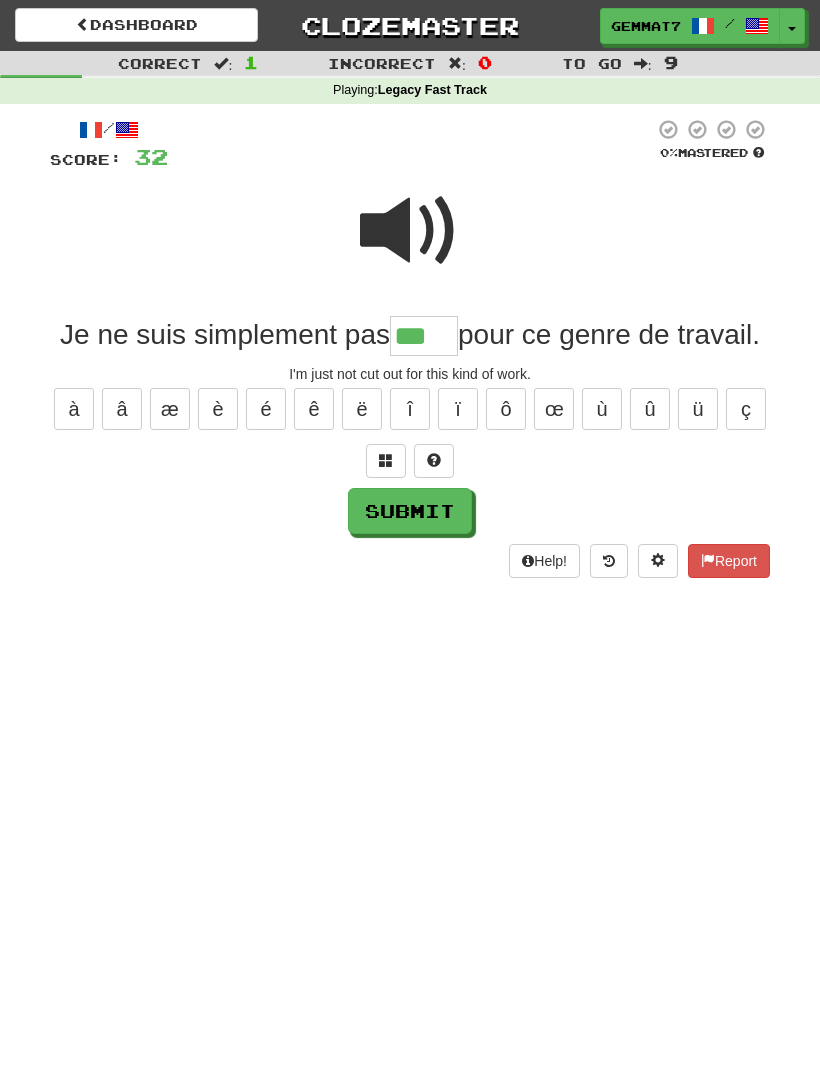 click on "/  Score:   32 0 %  Mastered Je ne suis simplement pas  ***  pour ce genre de travail. I'm just not cut out for this kind of work. à â æ è é ê ë î ï ô œ ù û ü ç Submit  Help!  Report" at bounding box center (410, 348) 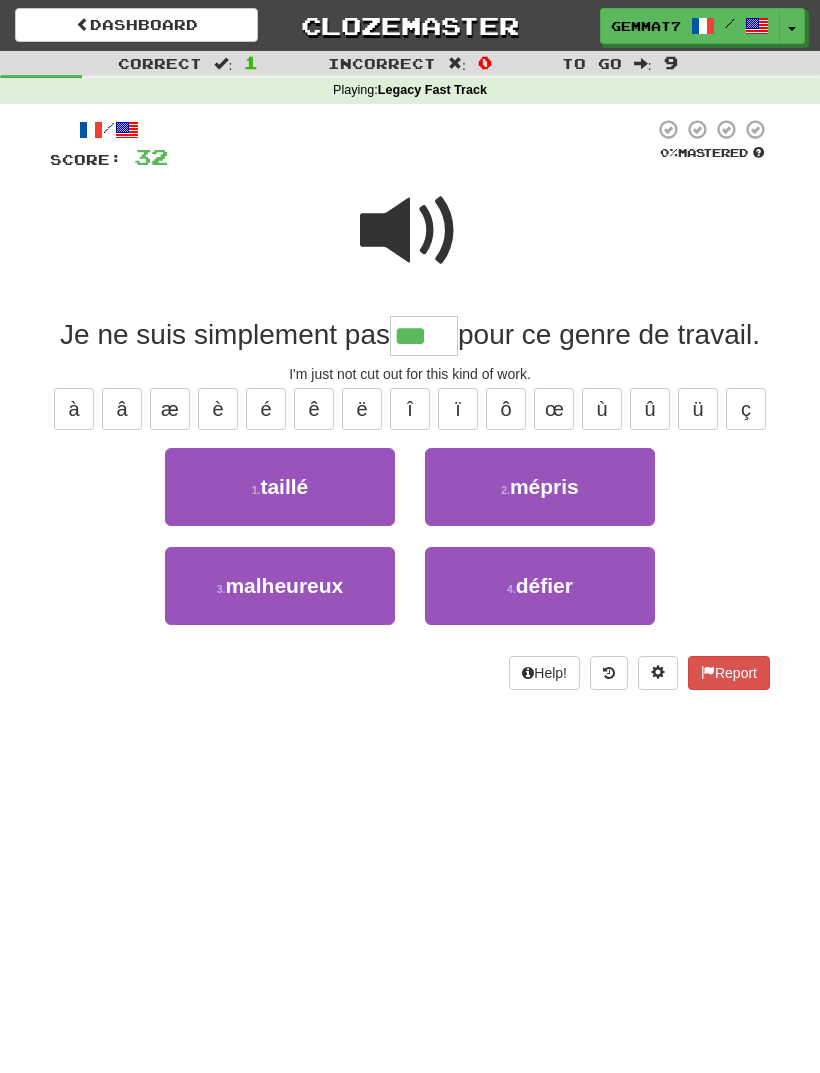 click on "1 .  taillé" at bounding box center (280, 487) 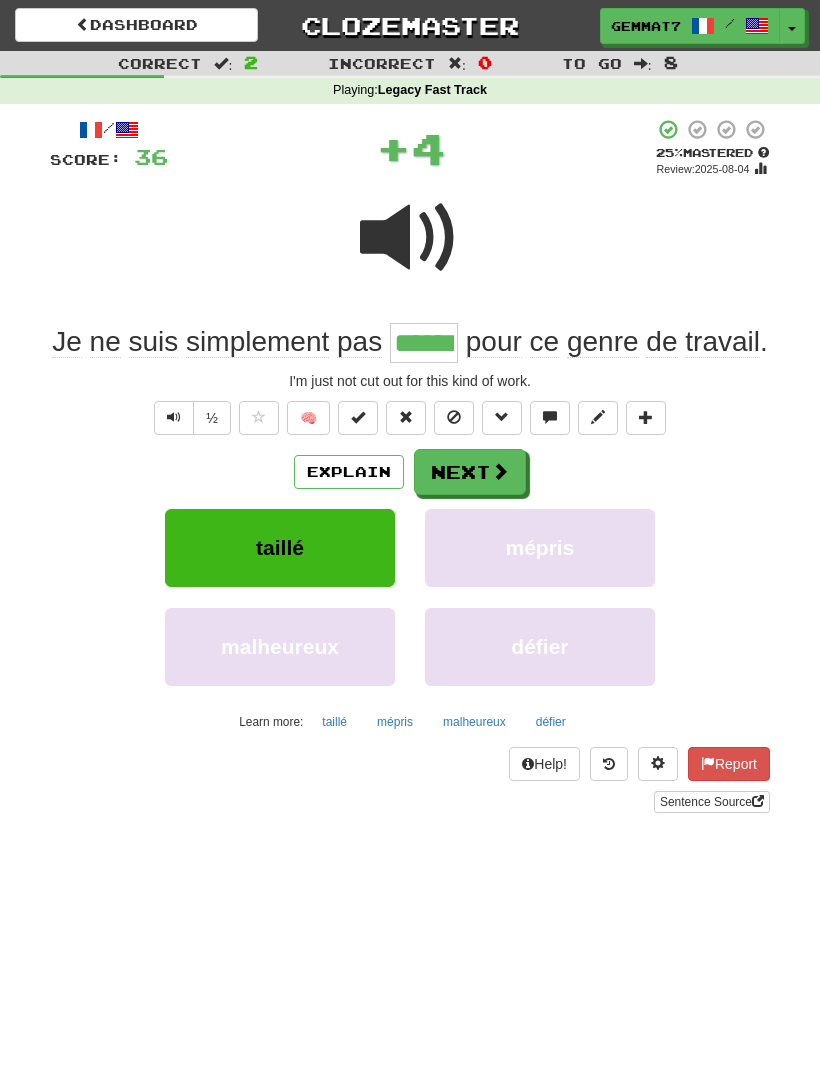 click on "Next" at bounding box center [470, 472] 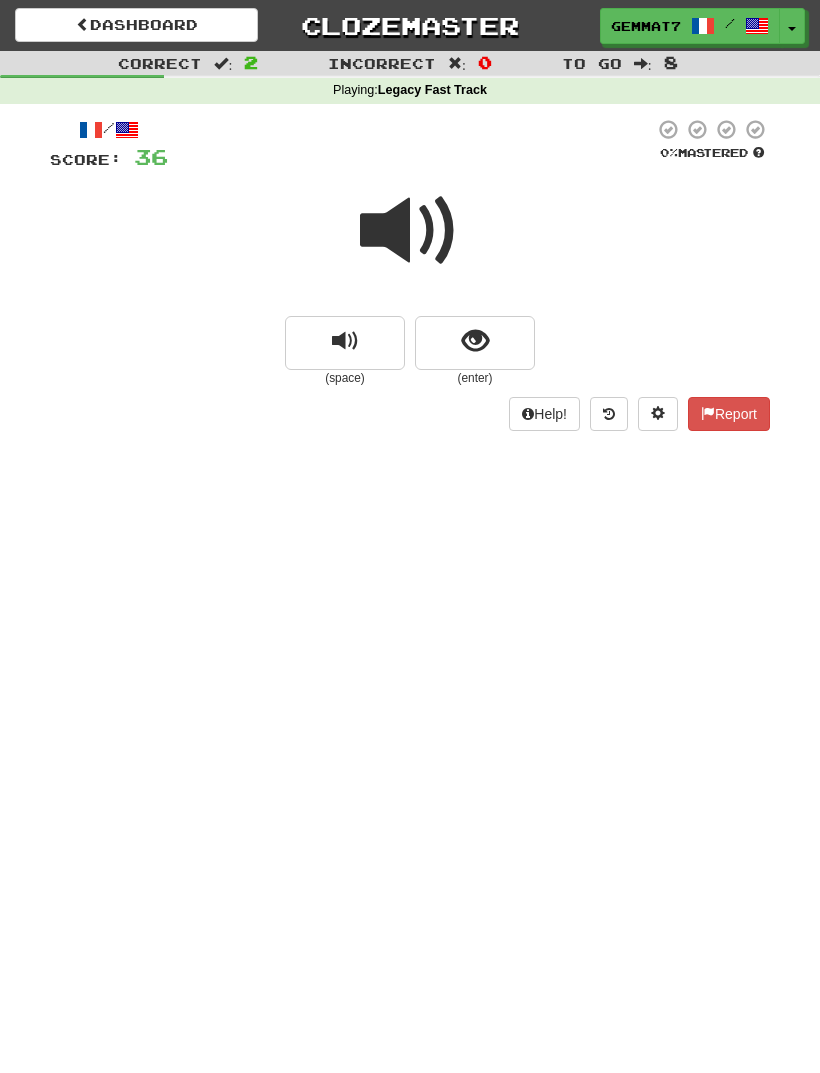 click at bounding box center [475, 343] 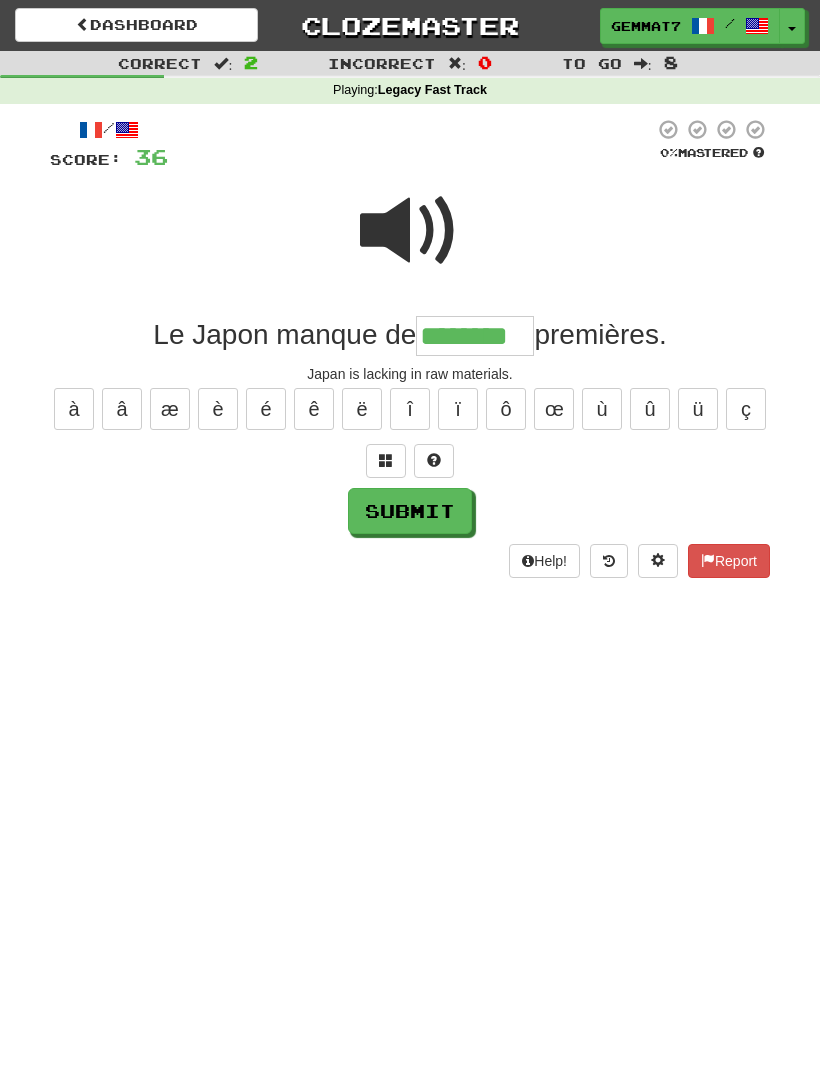 type on "********" 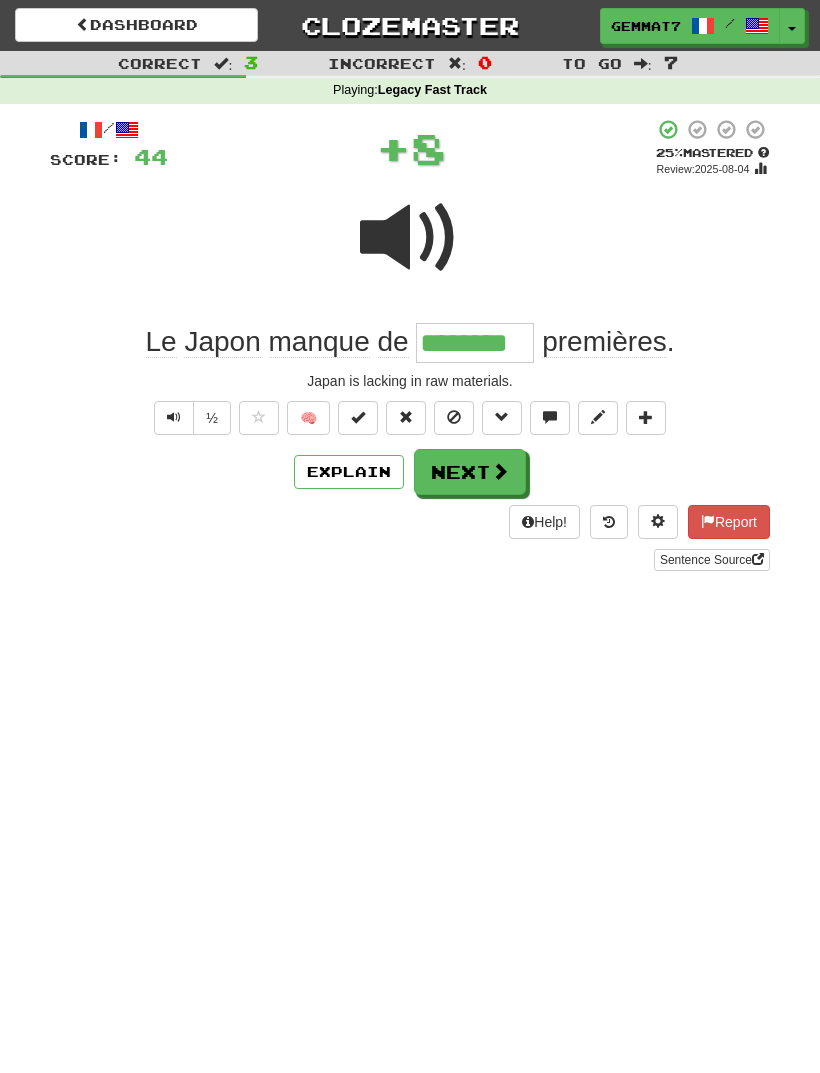 click on "Next" at bounding box center (470, 472) 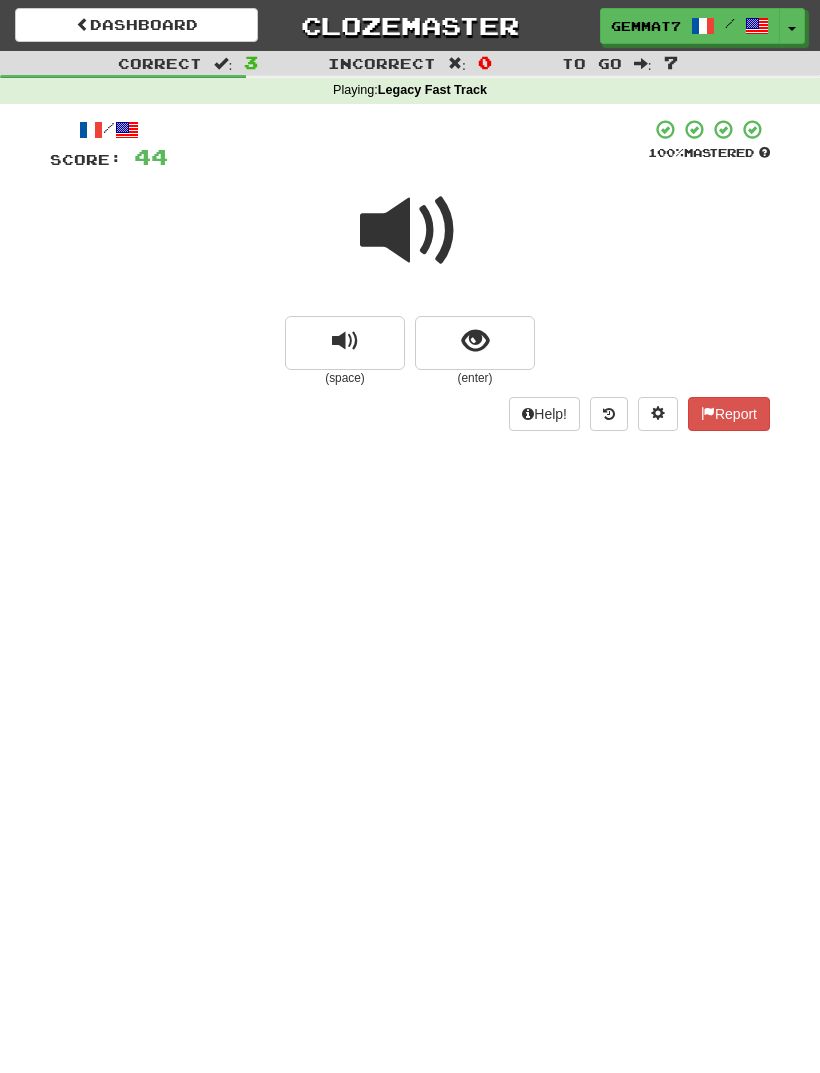 click at bounding box center [475, 343] 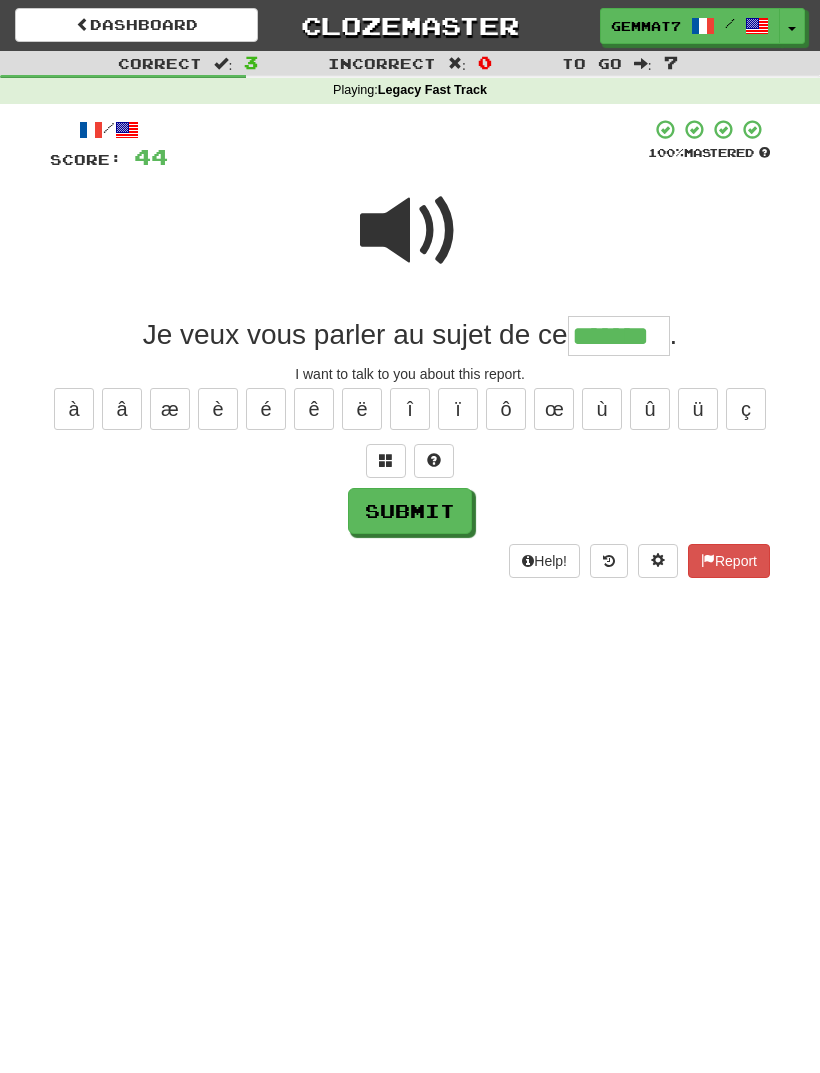type on "*******" 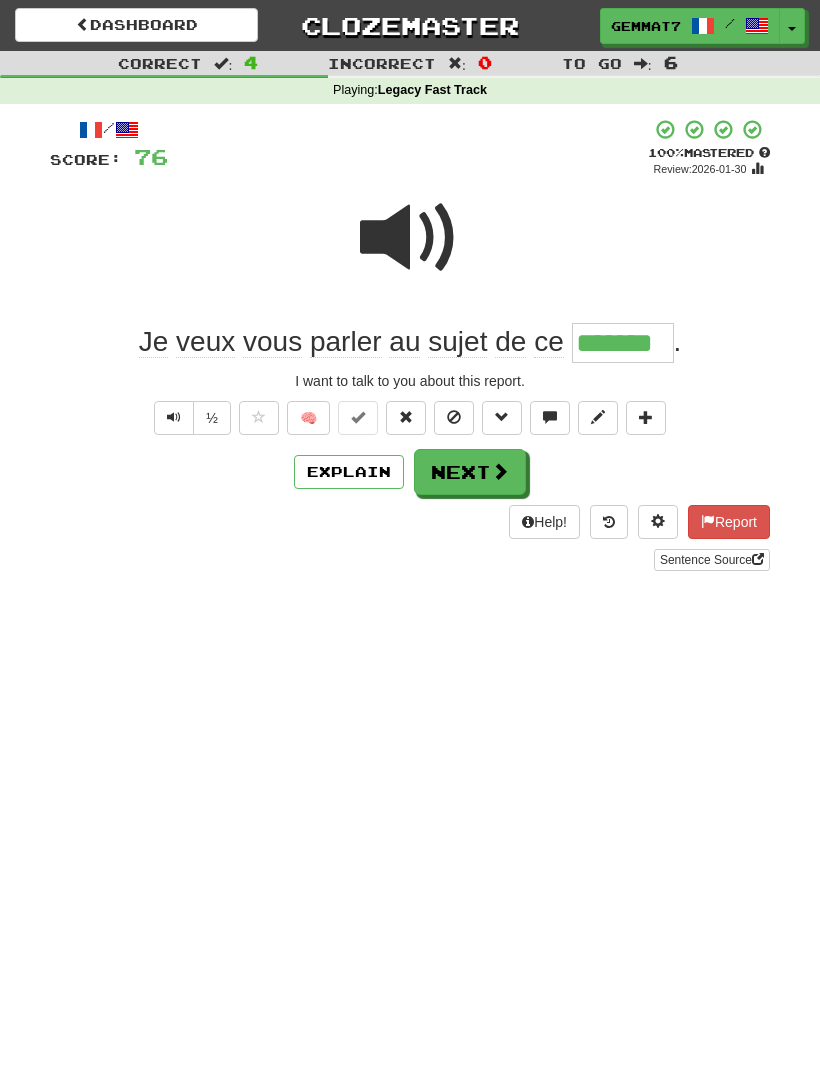 click on "Next" at bounding box center (470, 472) 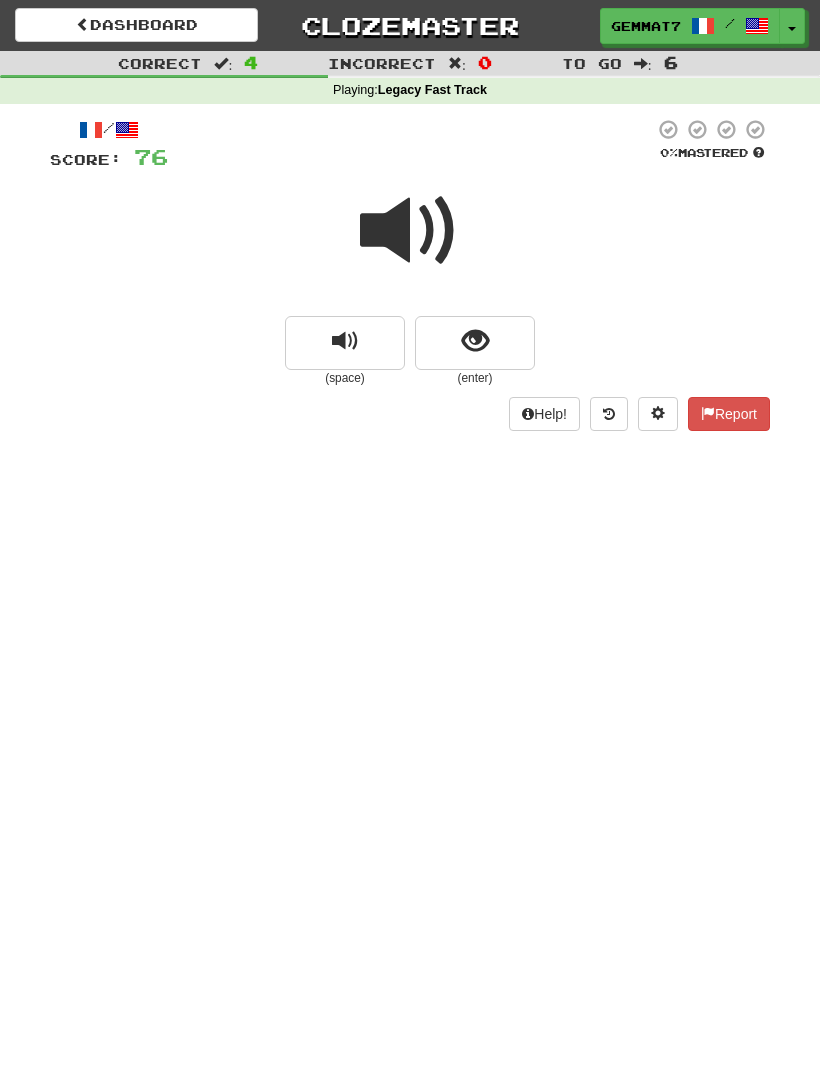 click at bounding box center (475, 341) 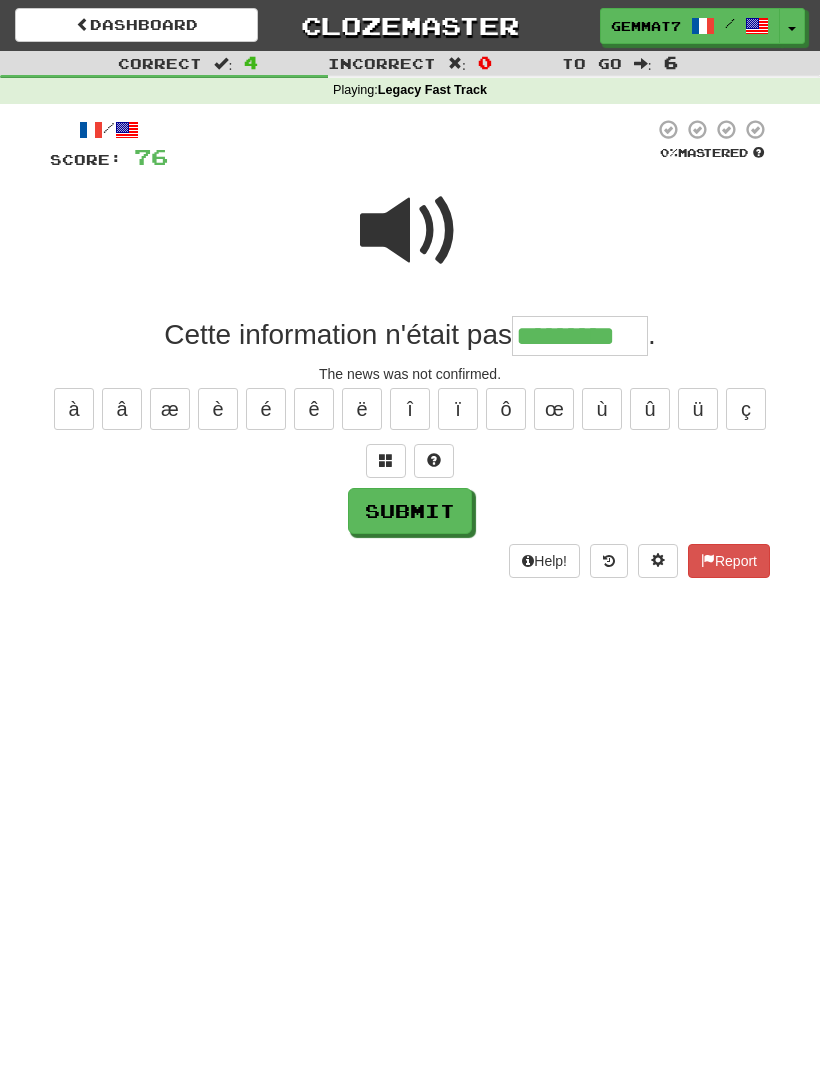 type on "*********" 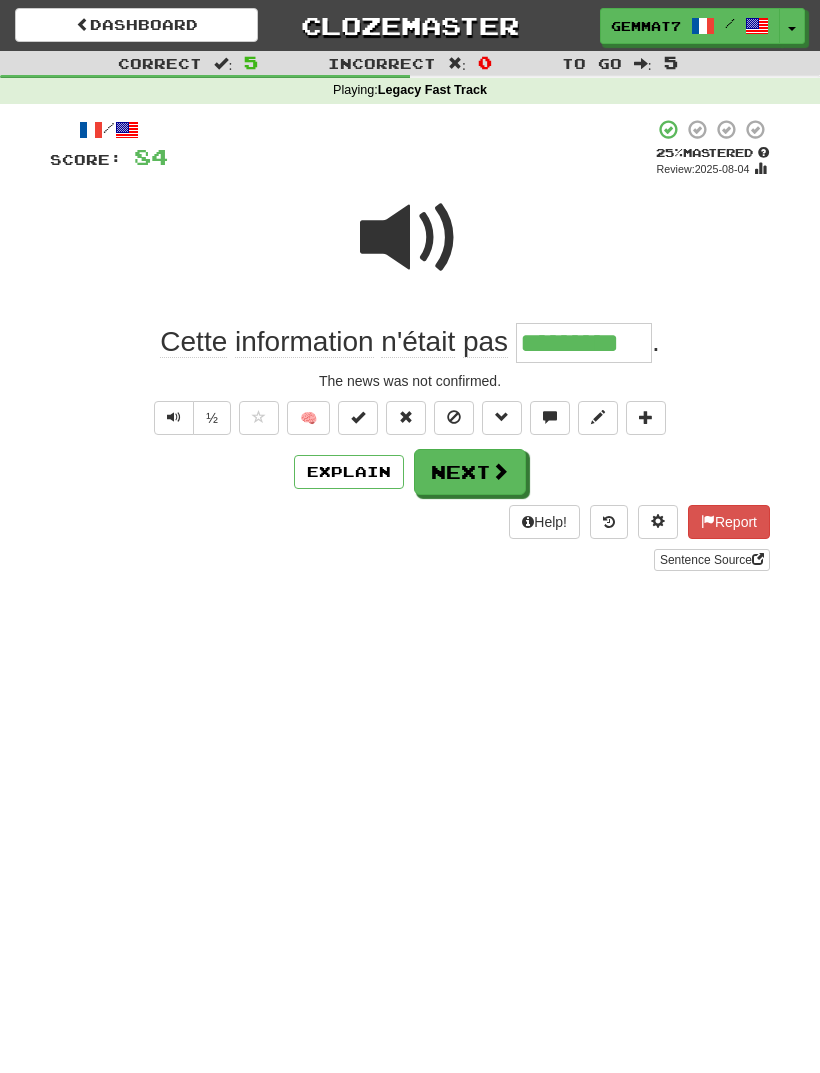 click on "Next" at bounding box center [470, 472] 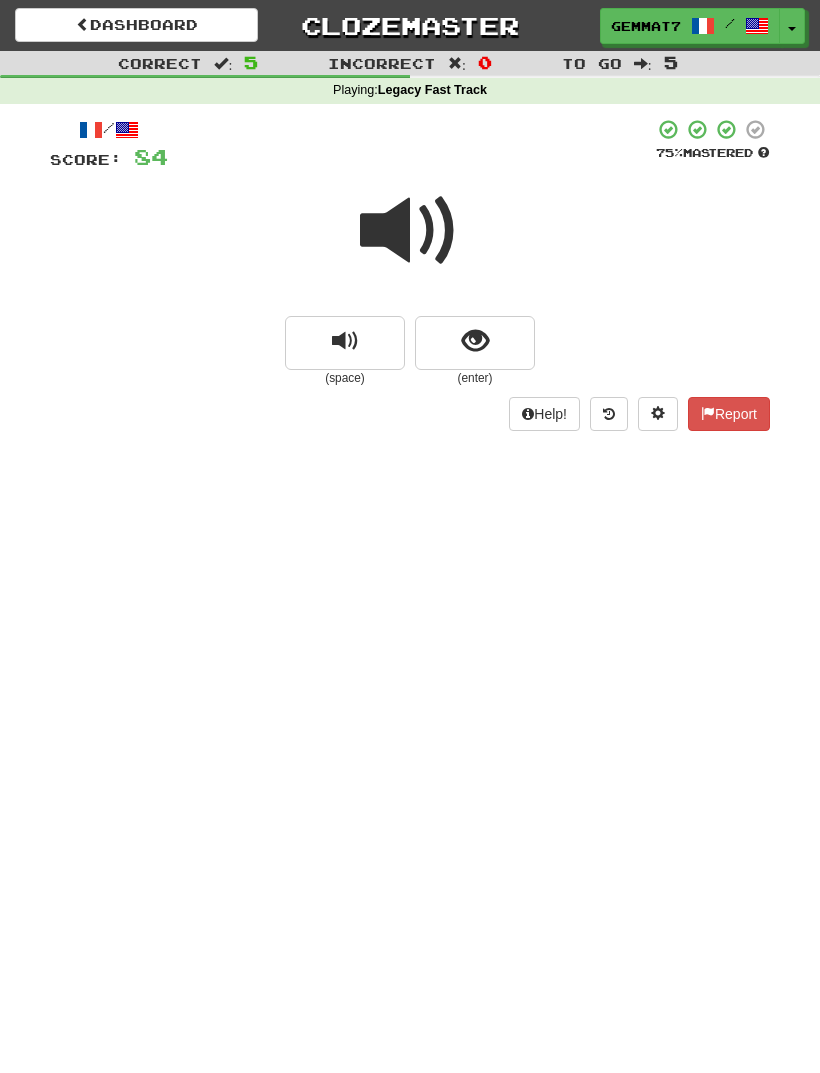 click at bounding box center (475, 341) 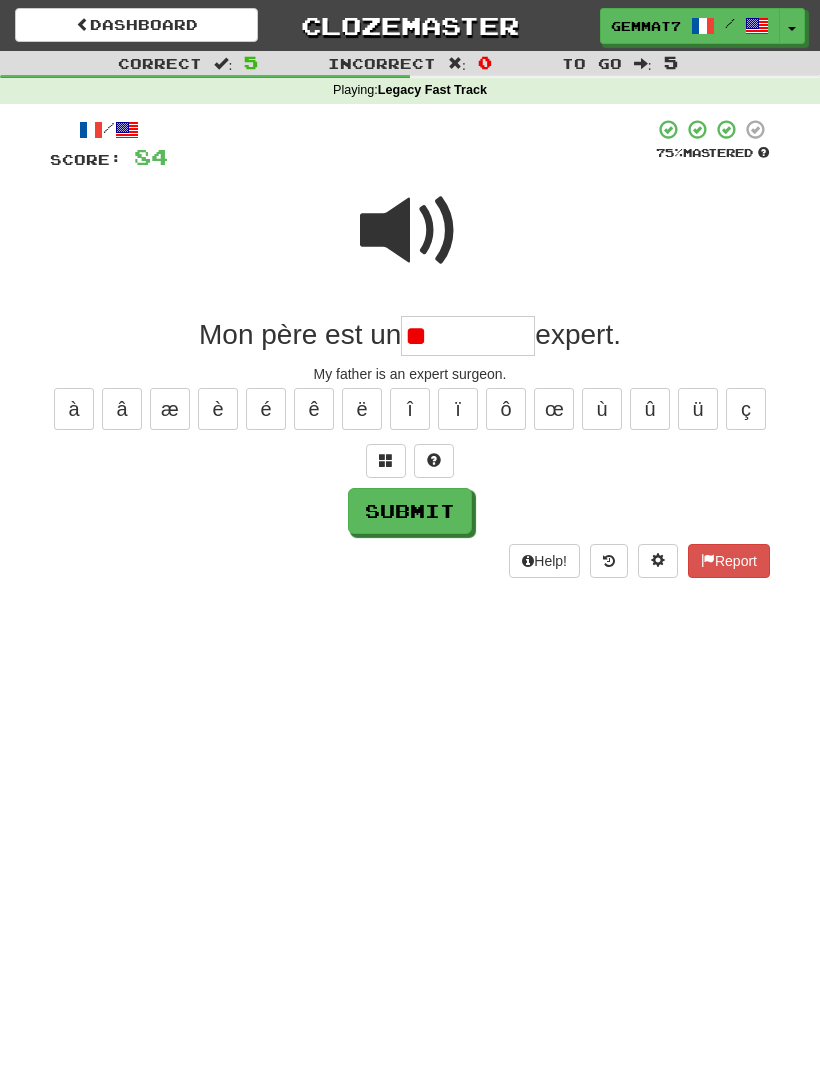 type on "*" 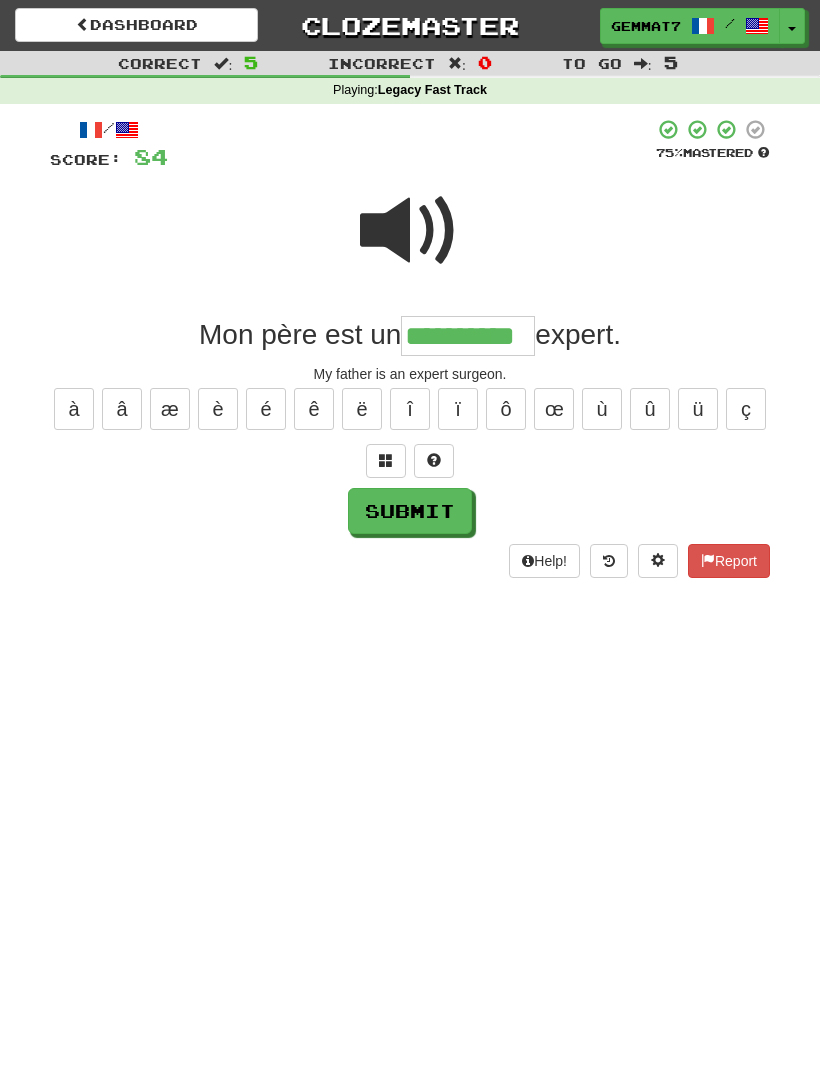 type on "**********" 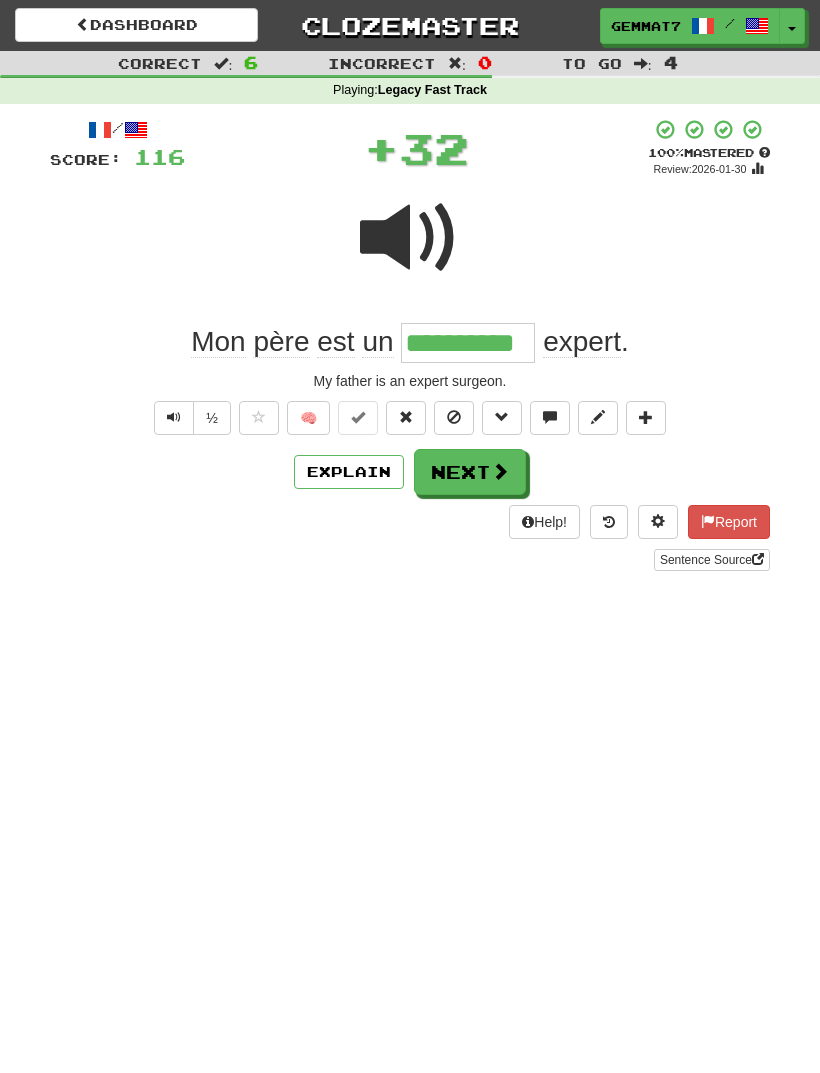 click on "Next" at bounding box center (470, 472) 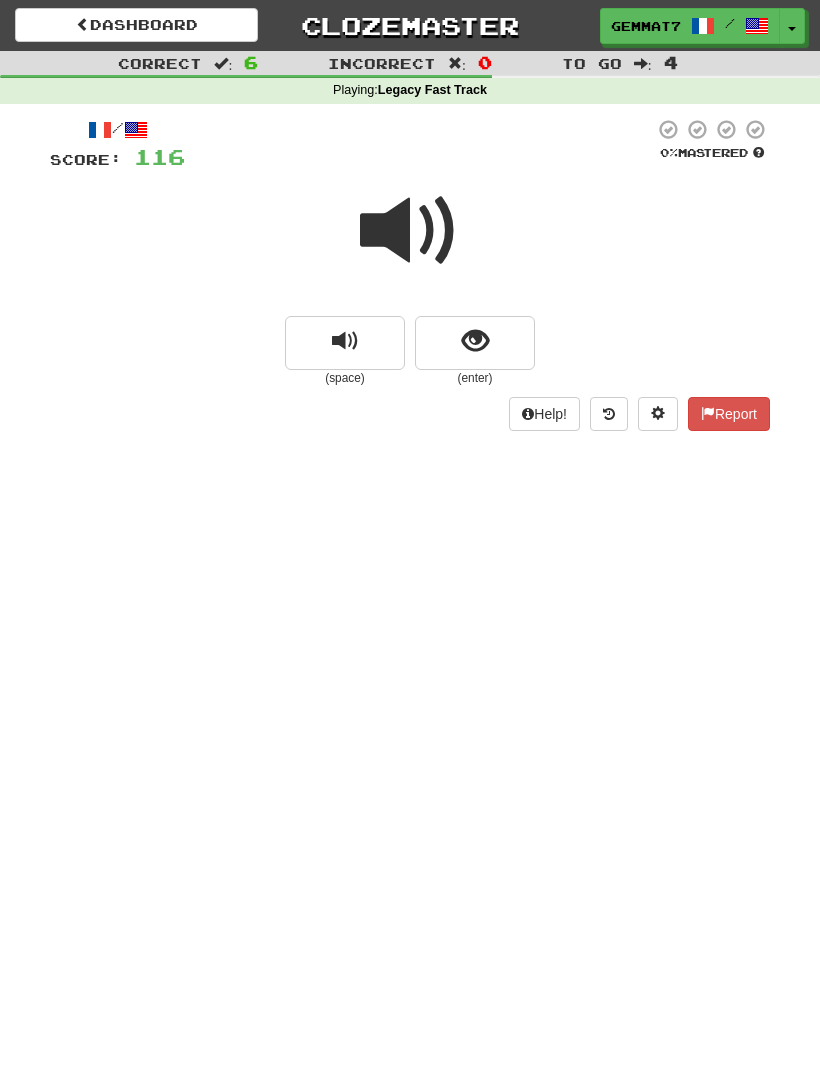 click at bounding box center (475, 341) 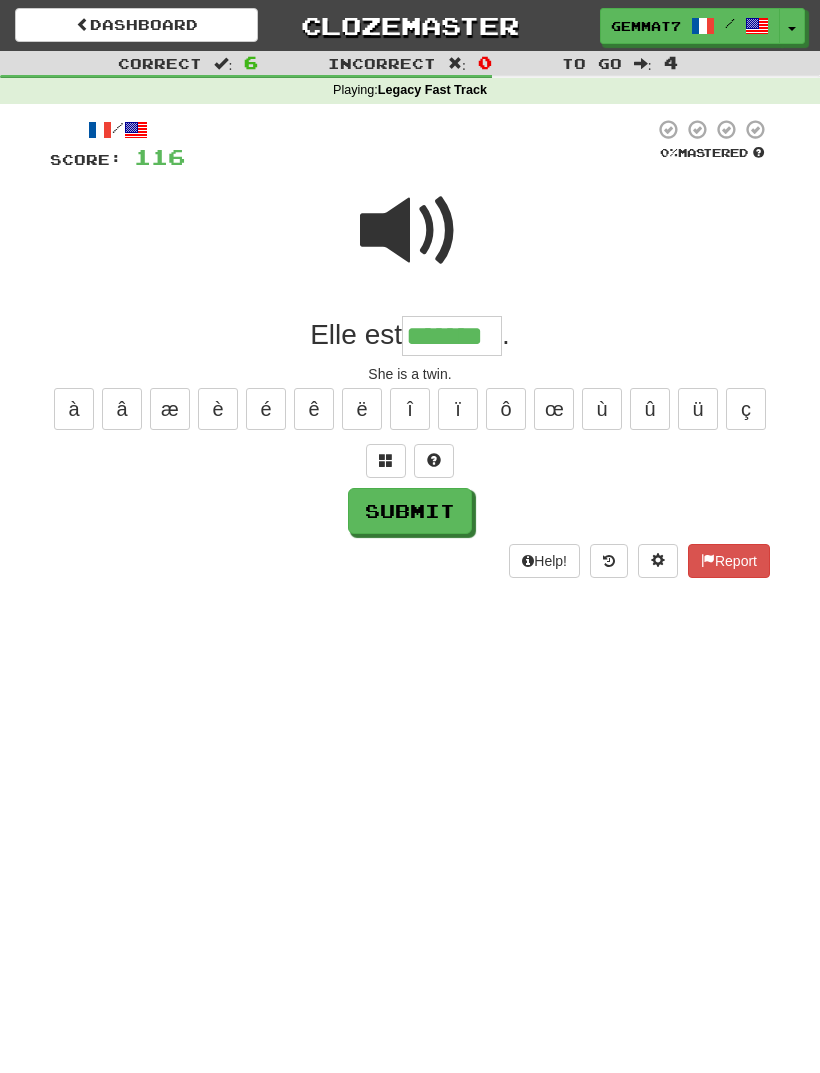 type on "*******" 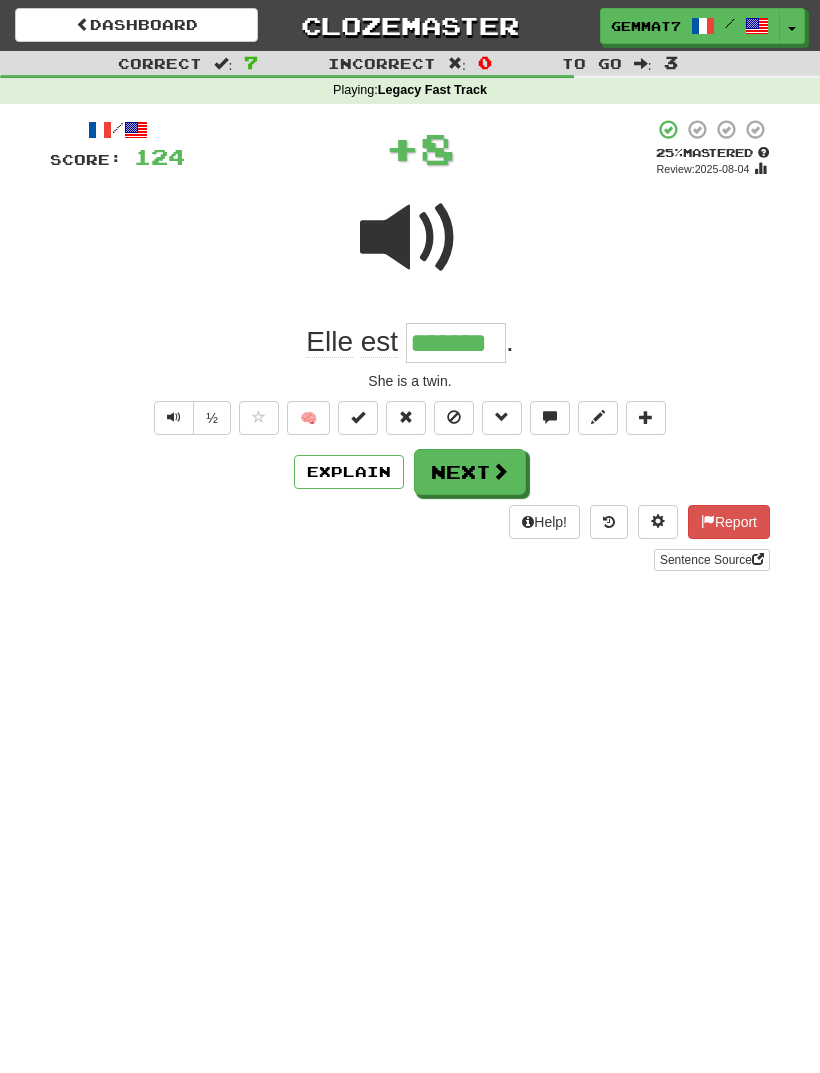 click on "Next" at bounding box center (470, 472) 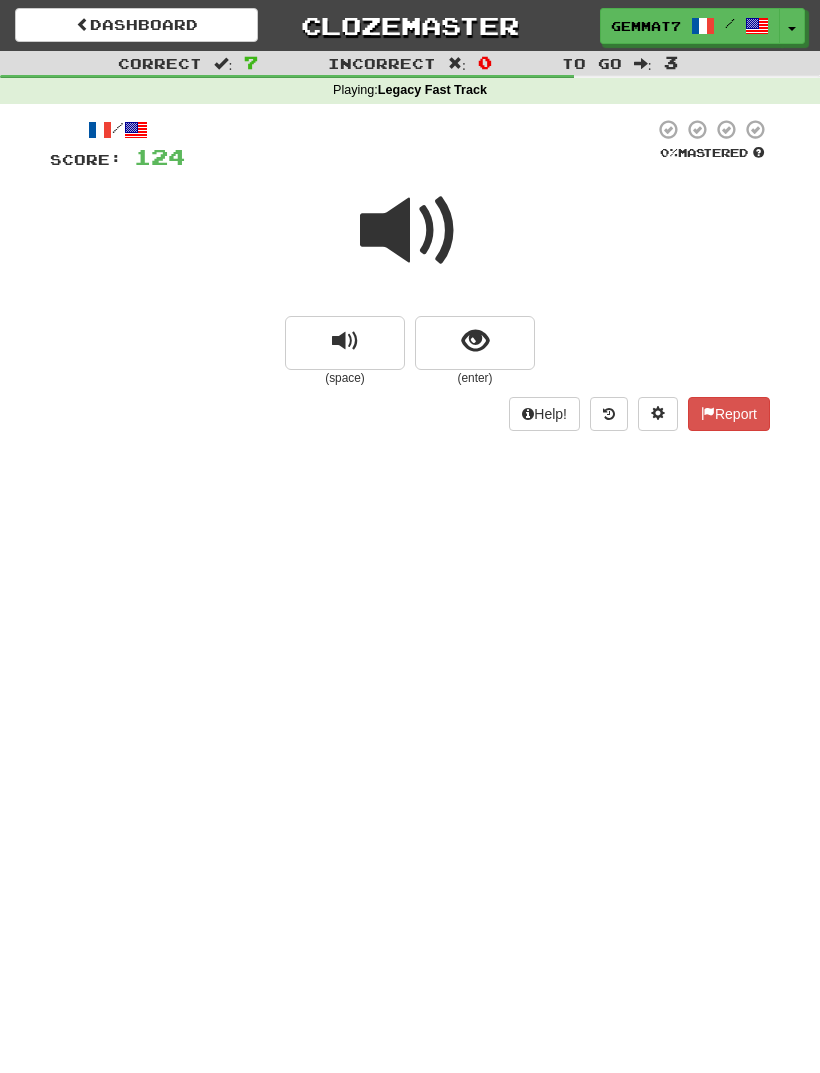 click at bounding box center (475, 343) 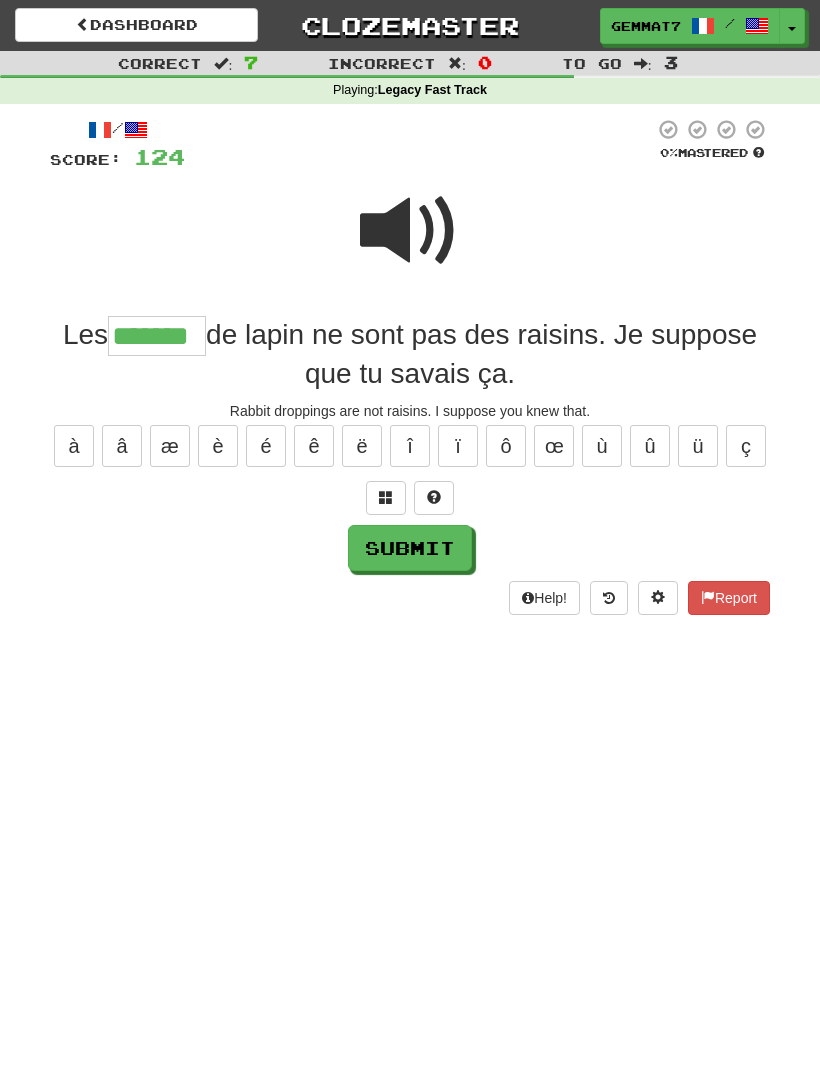 type on "*******" 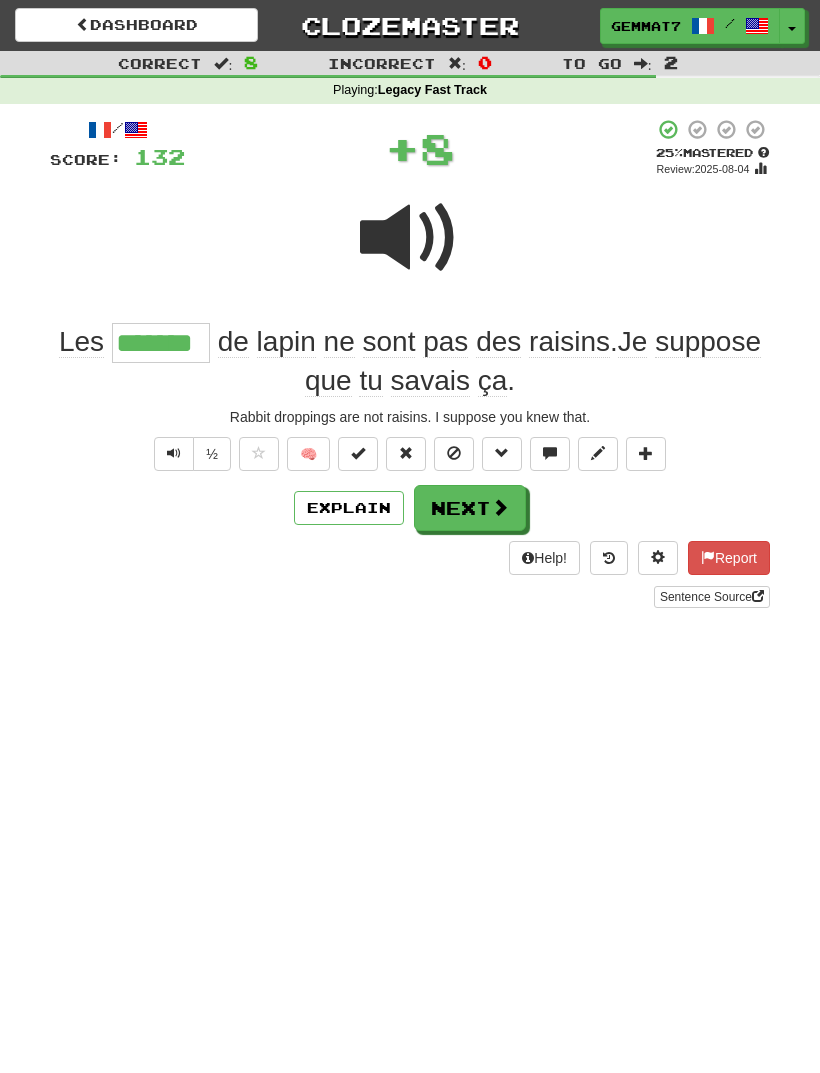 click on "Next" at bounding box center [470, 508] 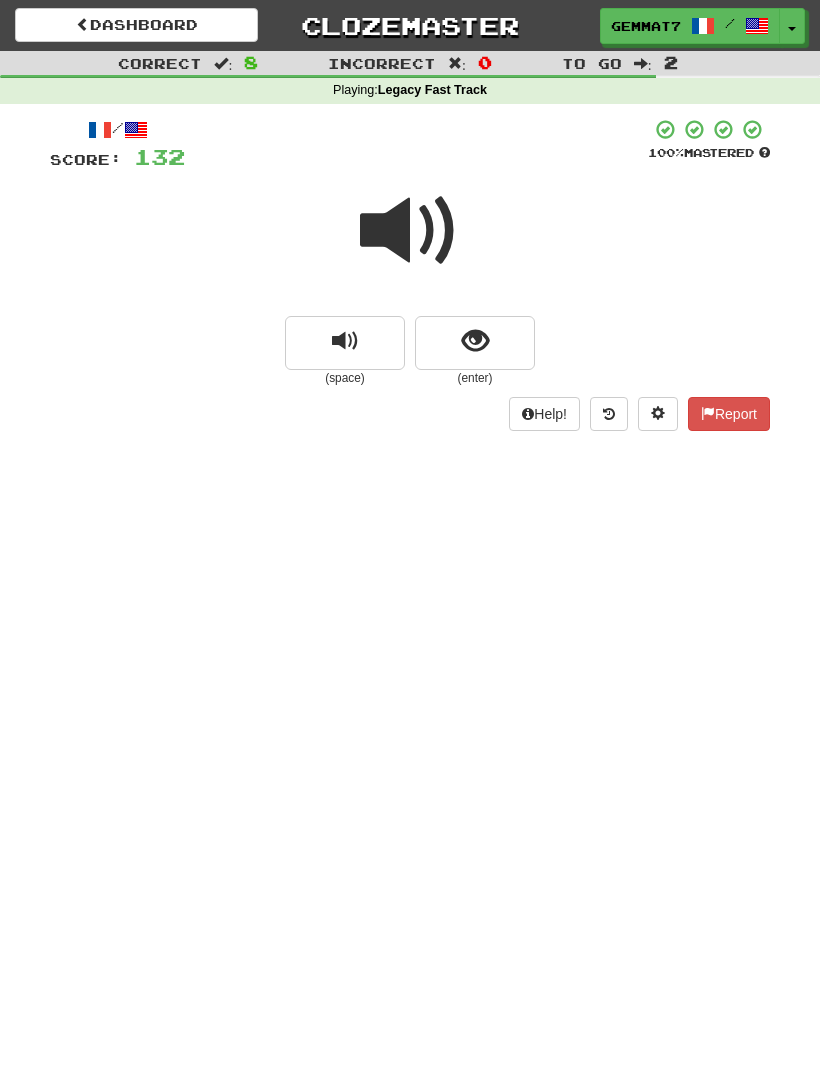 click at bounding box center (475, 343) 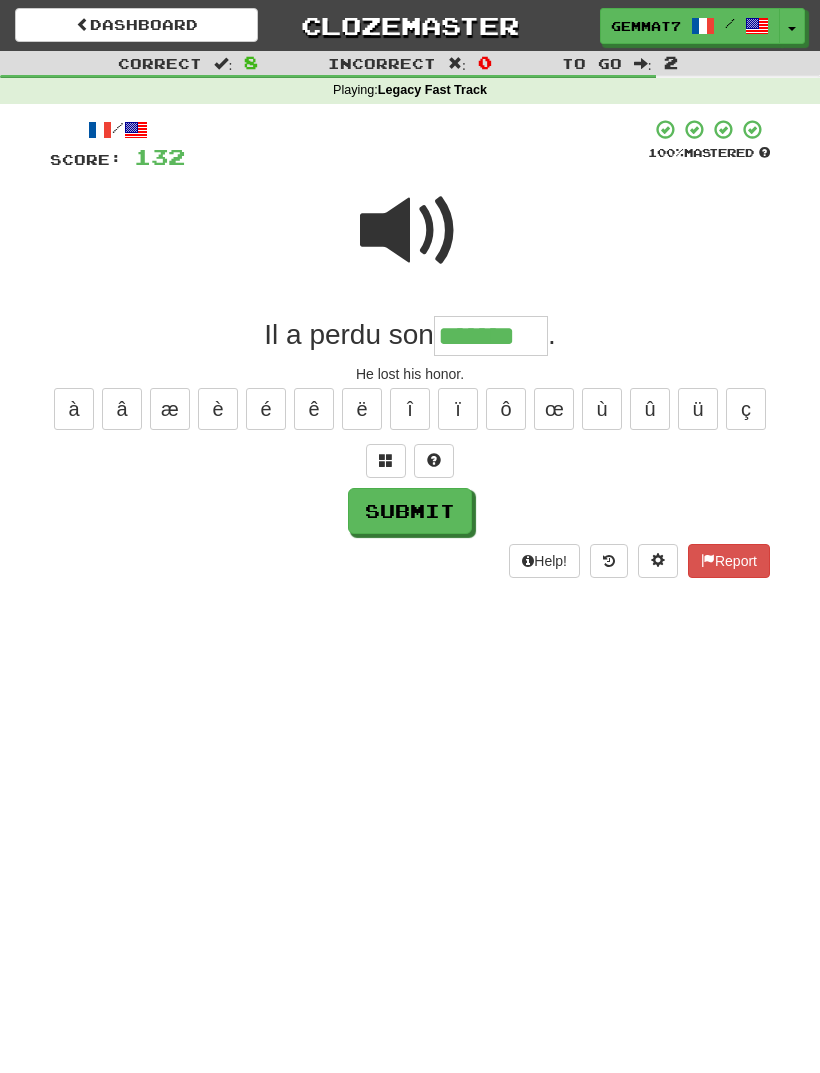 type on "*******" 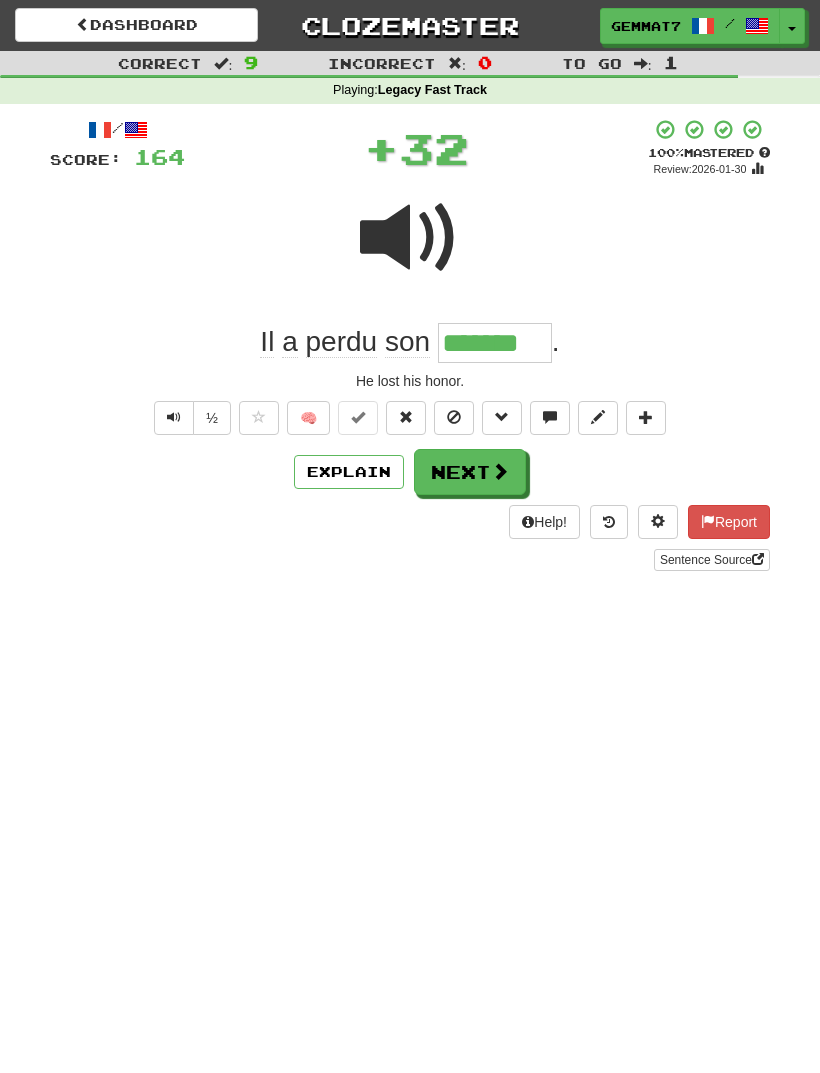 click on "Next" at bounding box center (470, 472) 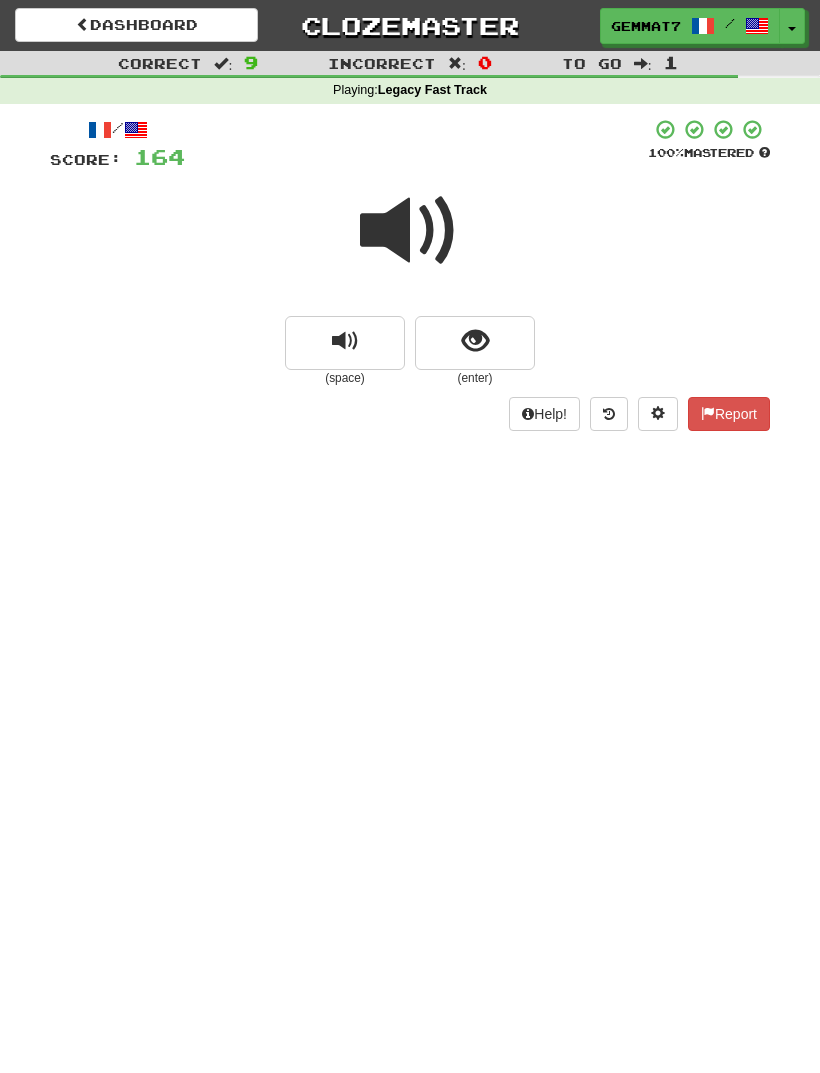 click at bounding box center [475, 343] 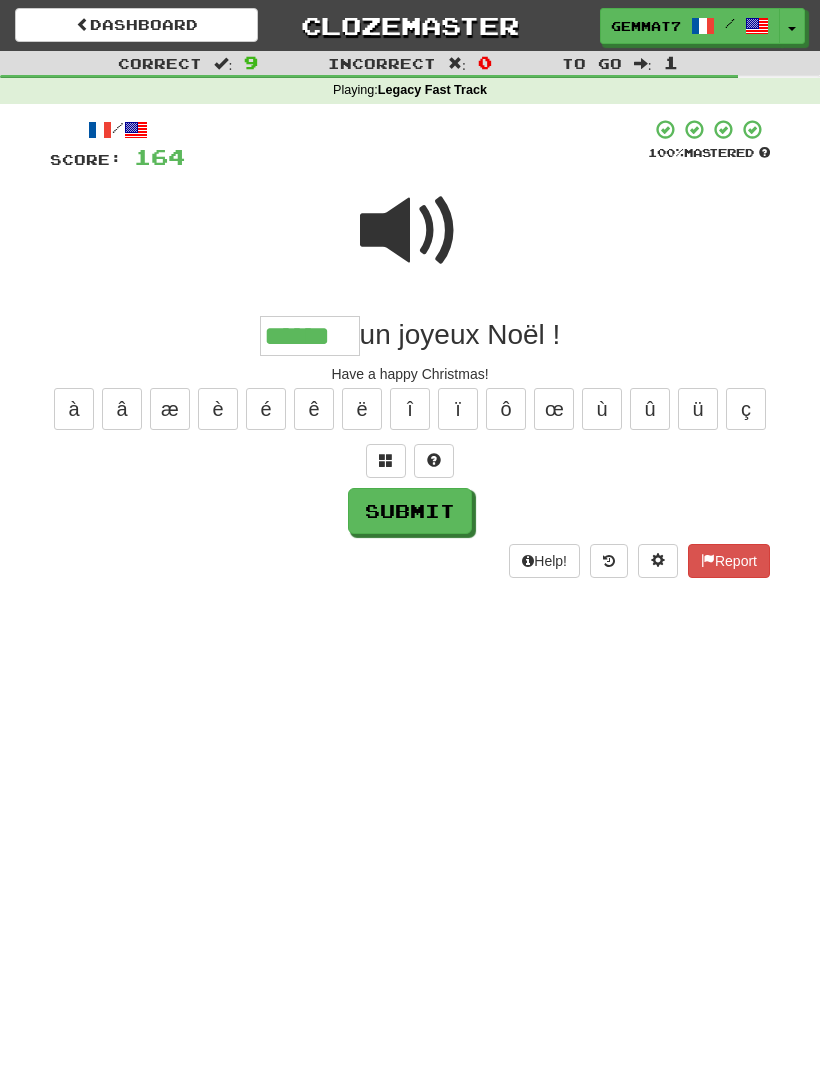 click on "Submit" at bounding box center (410, 511) 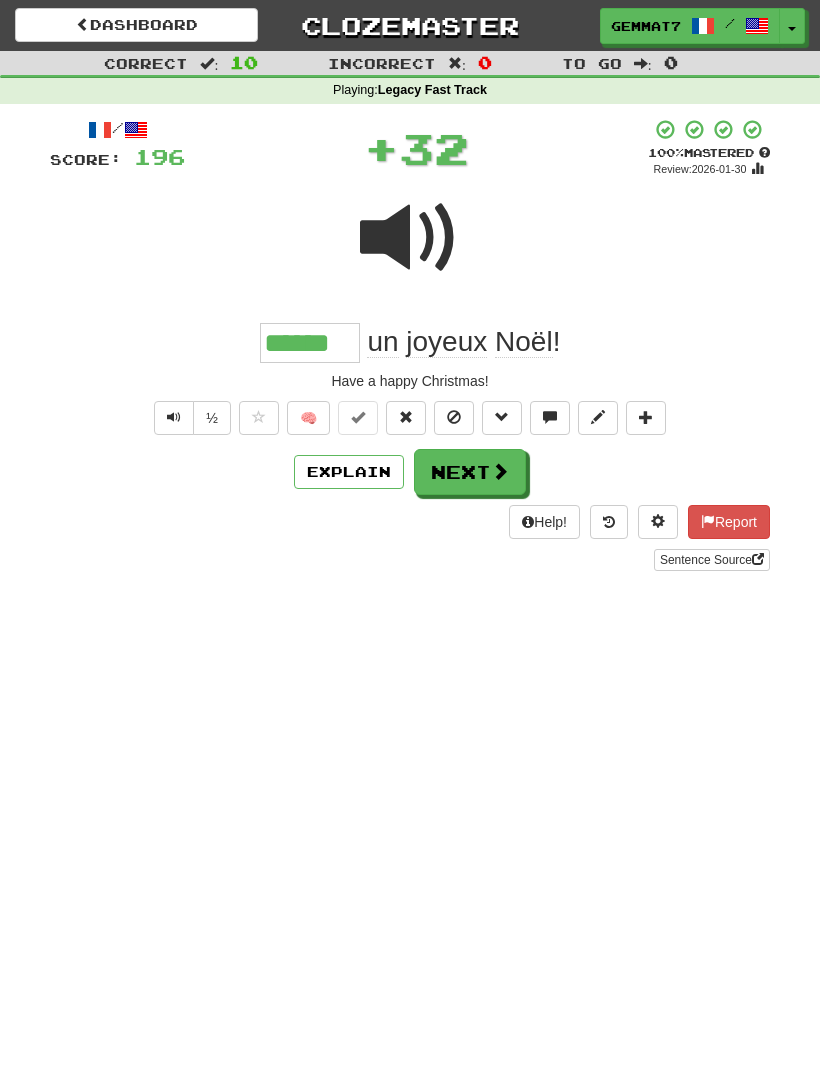 click at bounding box center [500, 471] 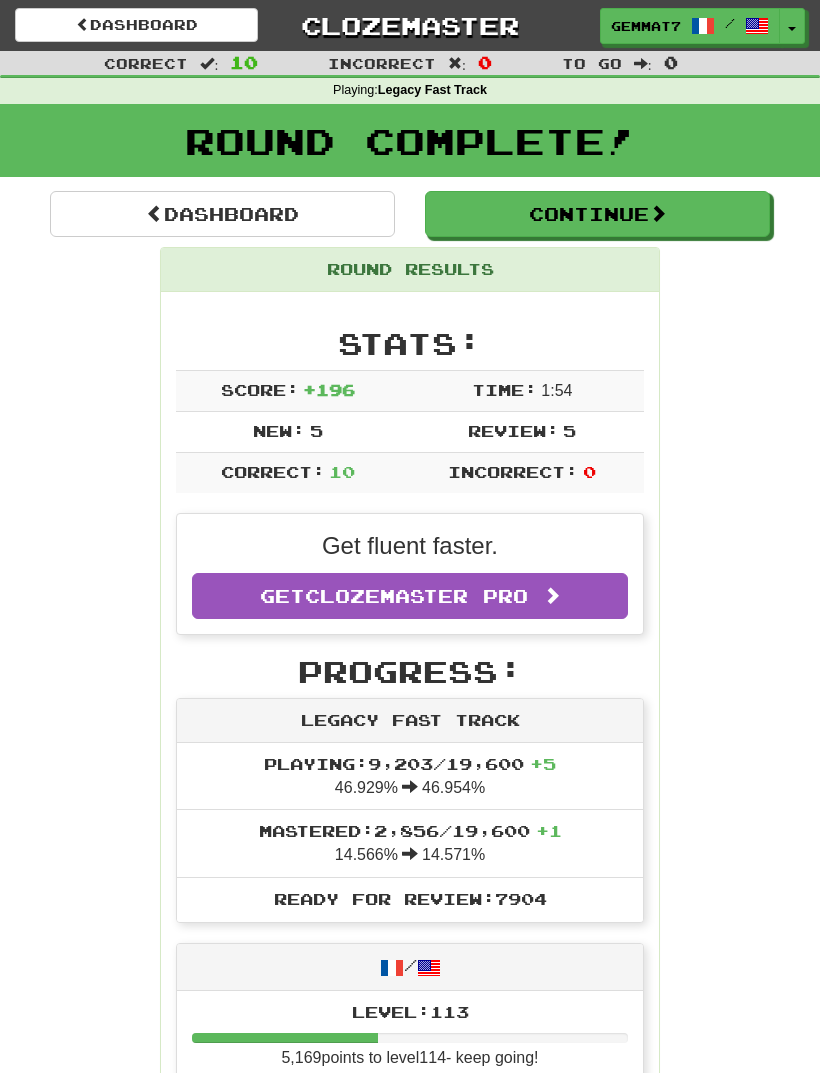 click on "Dashboard" at bounding box center [222, 214] 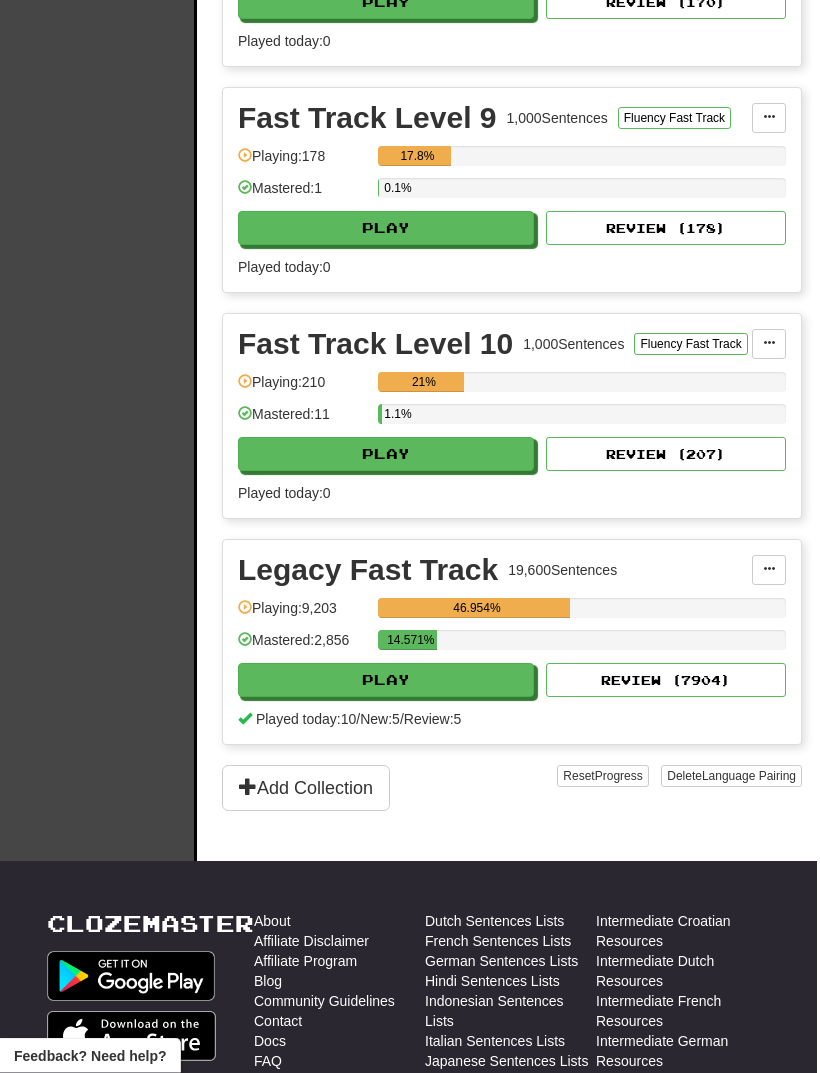 scroll, scrollTop: 2297, scrollLeft: 16, axis: both 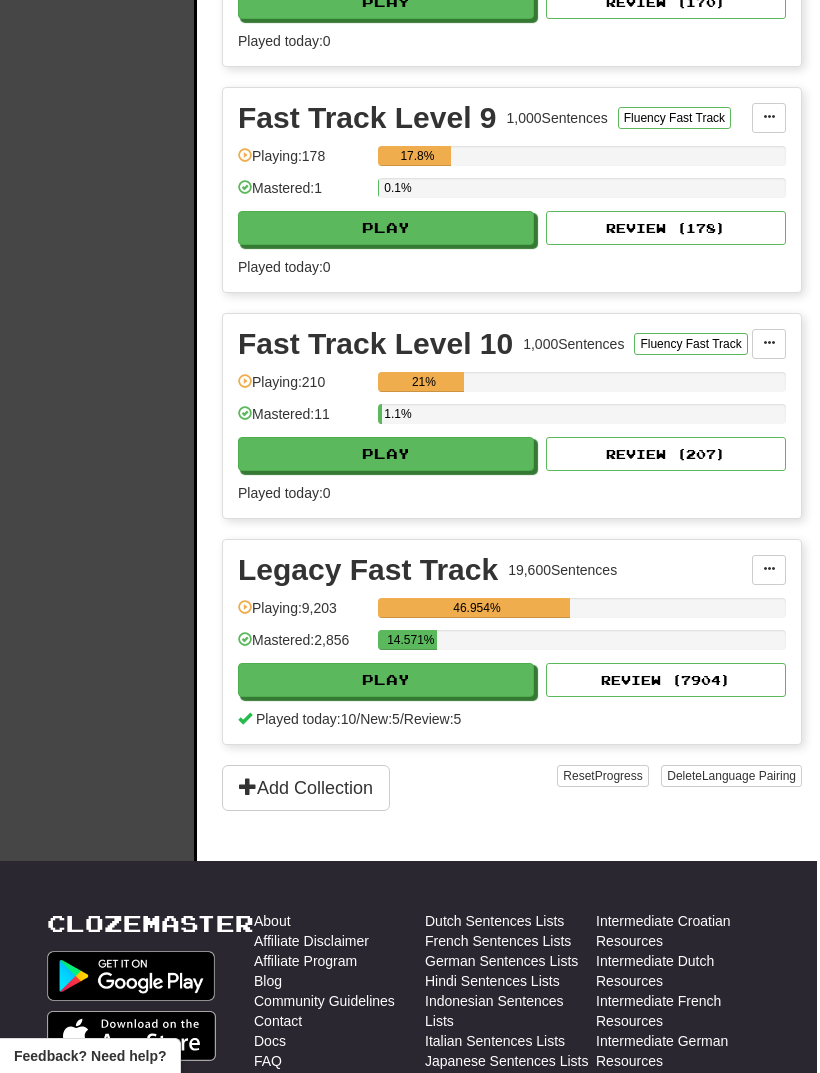 click on "Play" at bounding box center (386, 680) 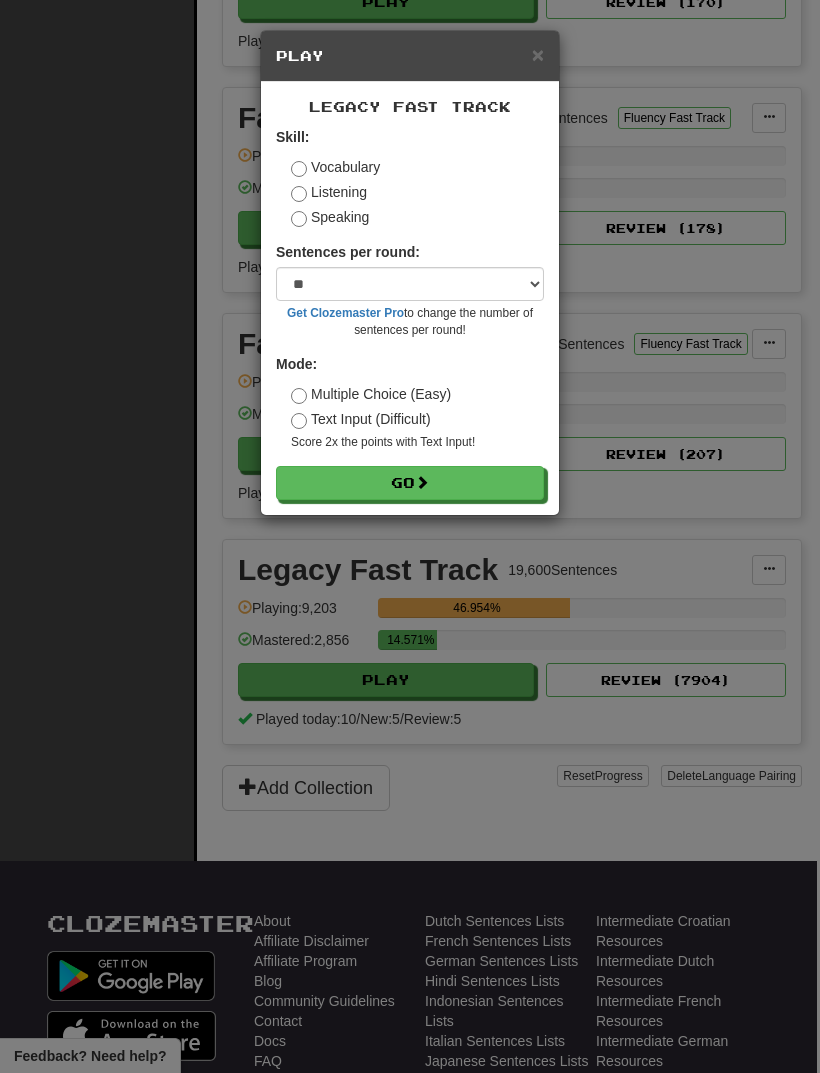 click on "× Play Legacy Fast Track Skill: Vocabulary Listening Speaking Sentences per round: * ** ** ** ** ** *** ******** Get Clozemaster Pro  to change the number of sentences per round! Mode: Multiple Choice (Easy) Text Input (Difficult) Score 2x the points with Text Input ! Go" at bounding box center (410, 536) 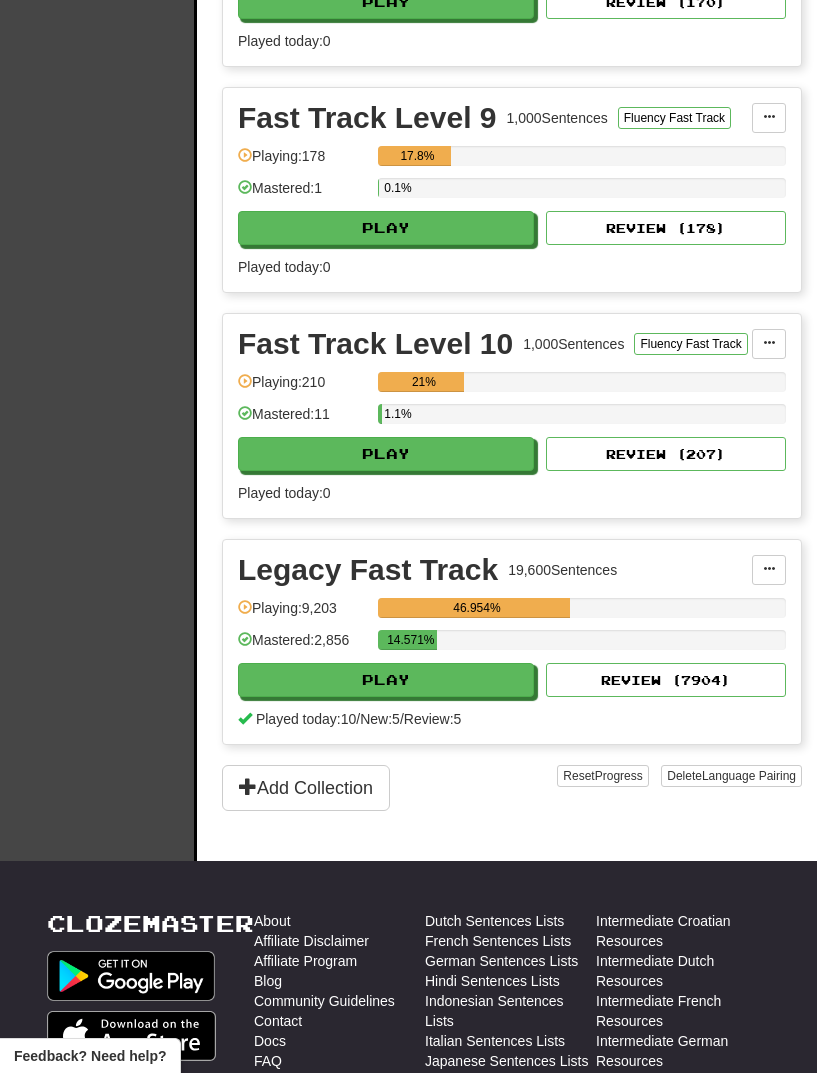 click on "Play" at bounding box center [386, 680] 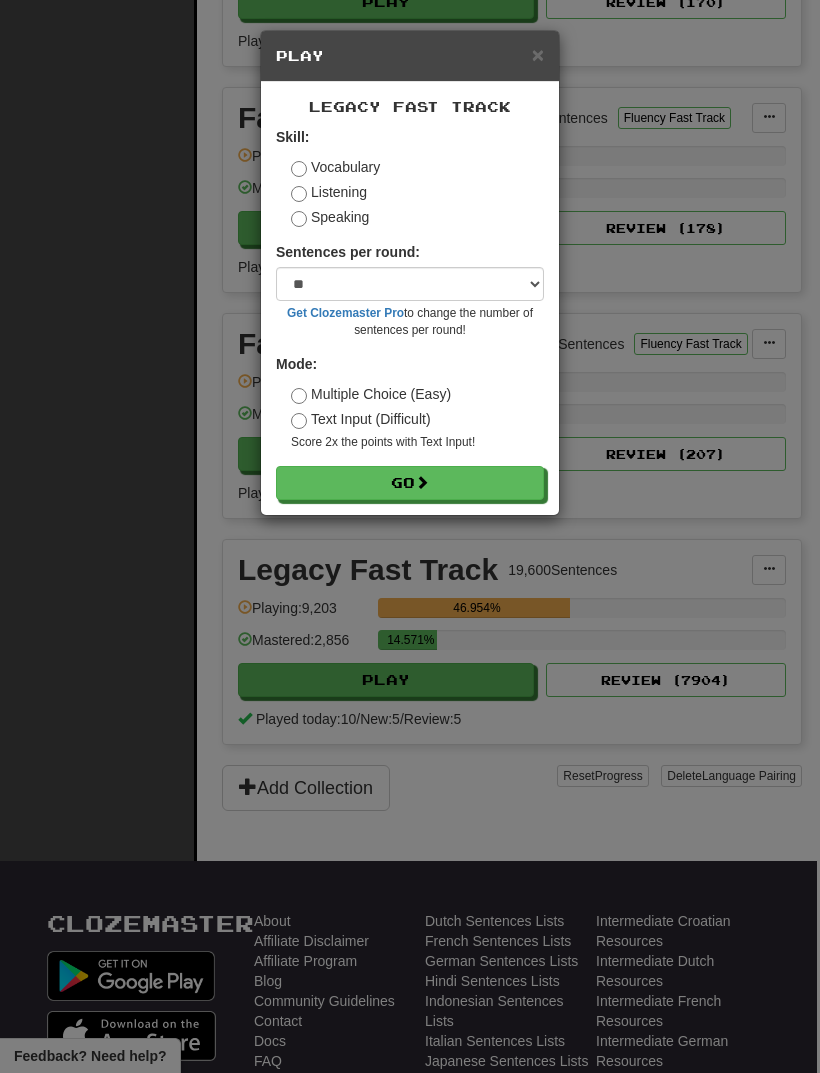 click on "Go" at bounding box center [410, 483] 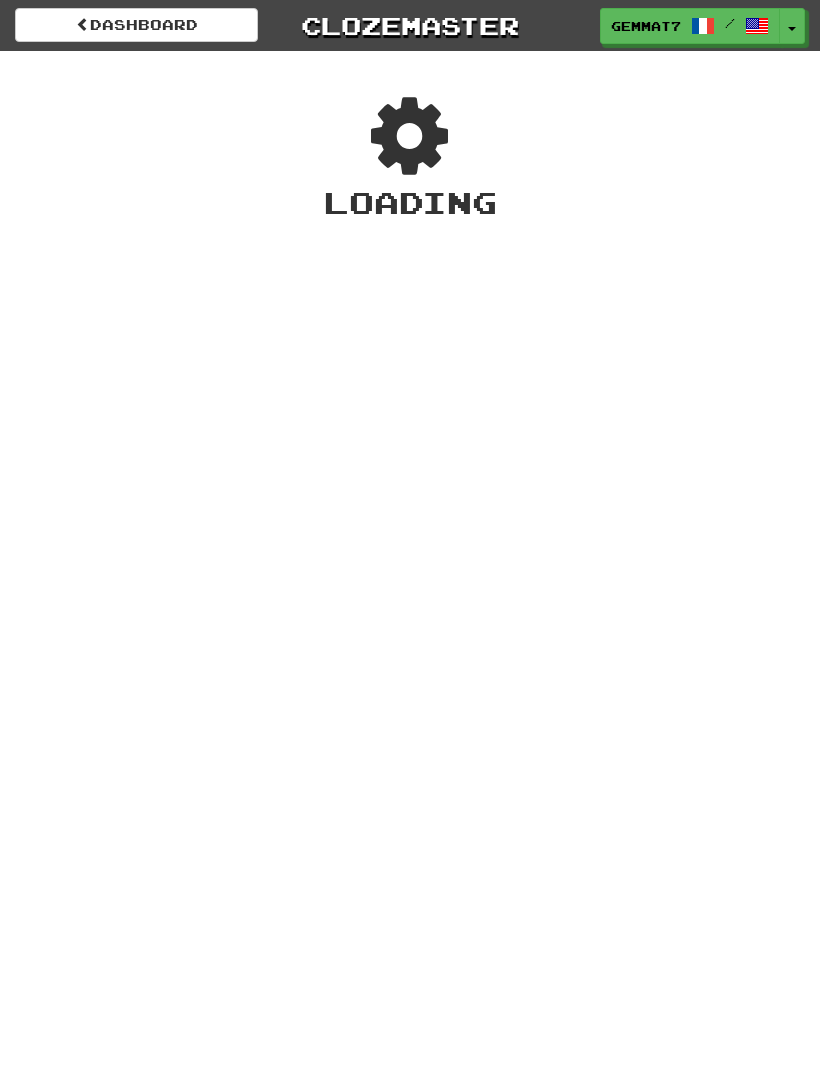 scroll, scrollTop: 0, scrollLeft: 0, axis: both 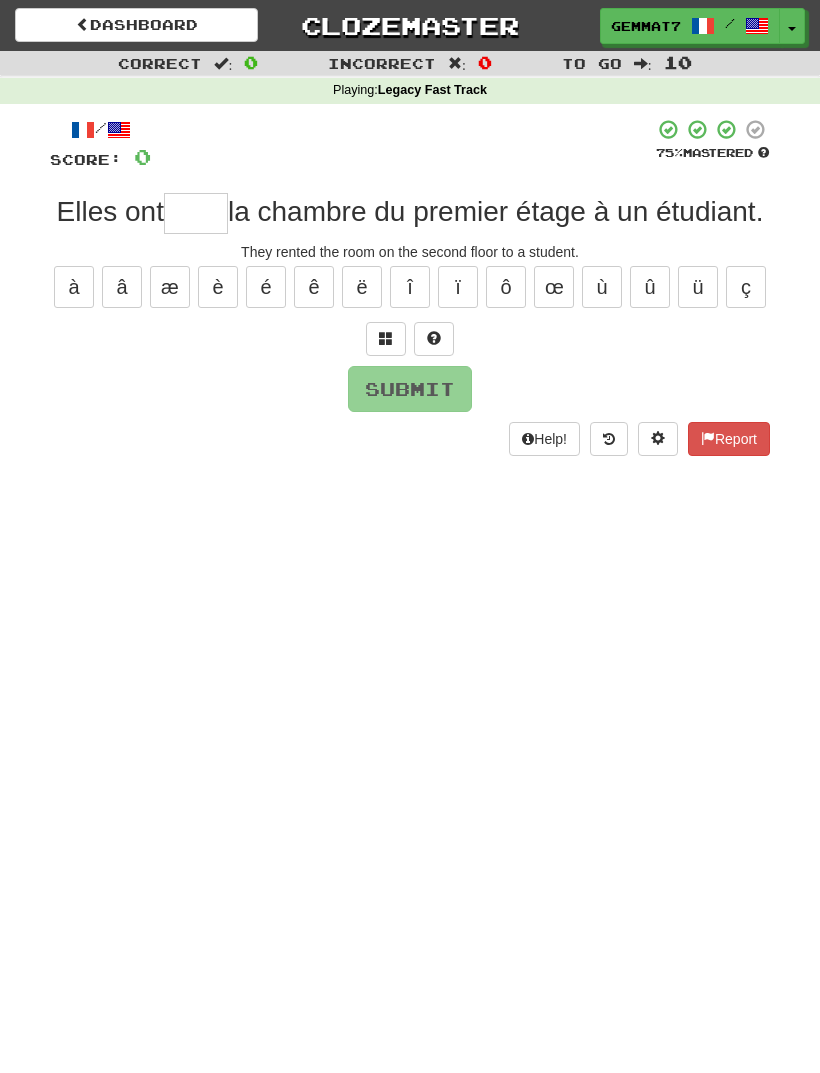 click at bounding box center [196, 213] 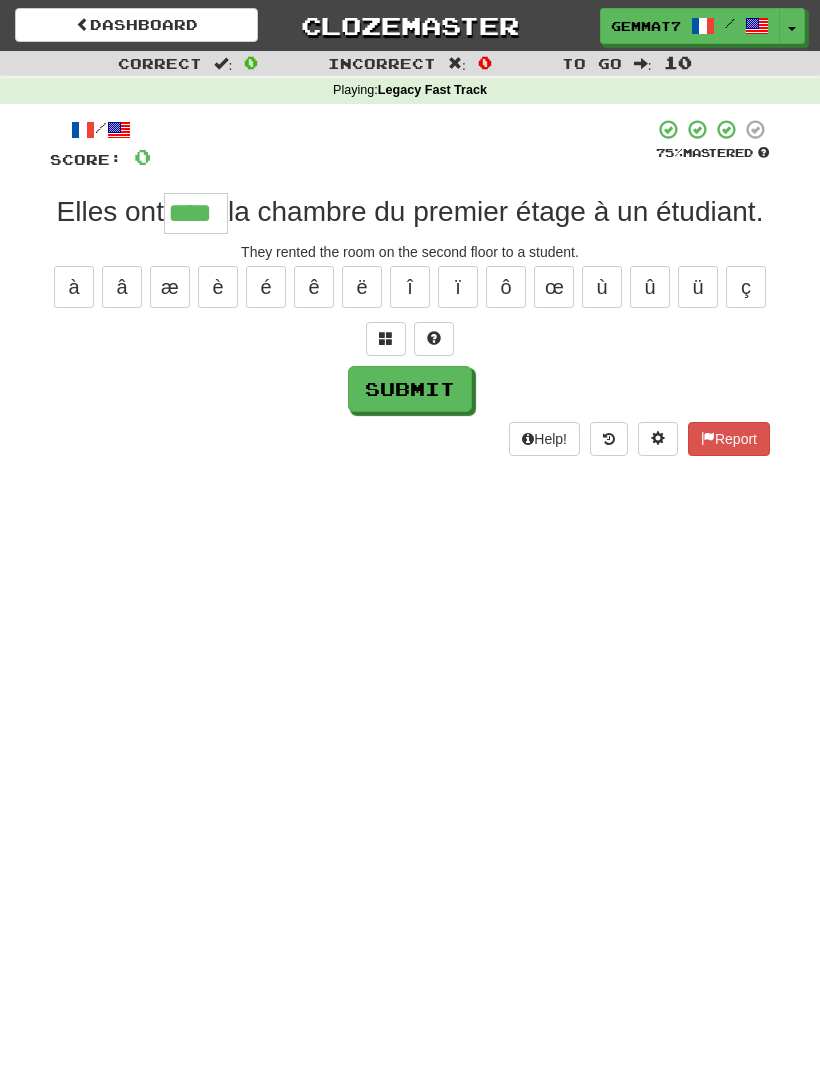 type on "****" 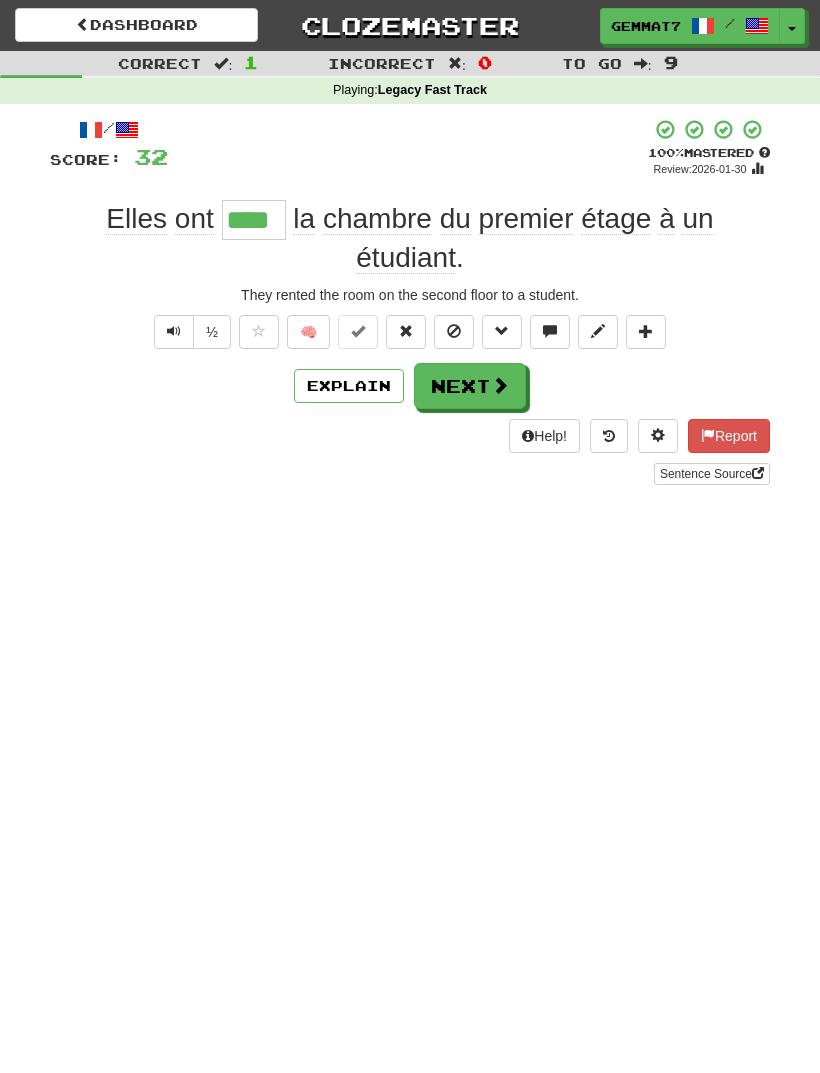 click on "Next" at bounding box center (470, 386) 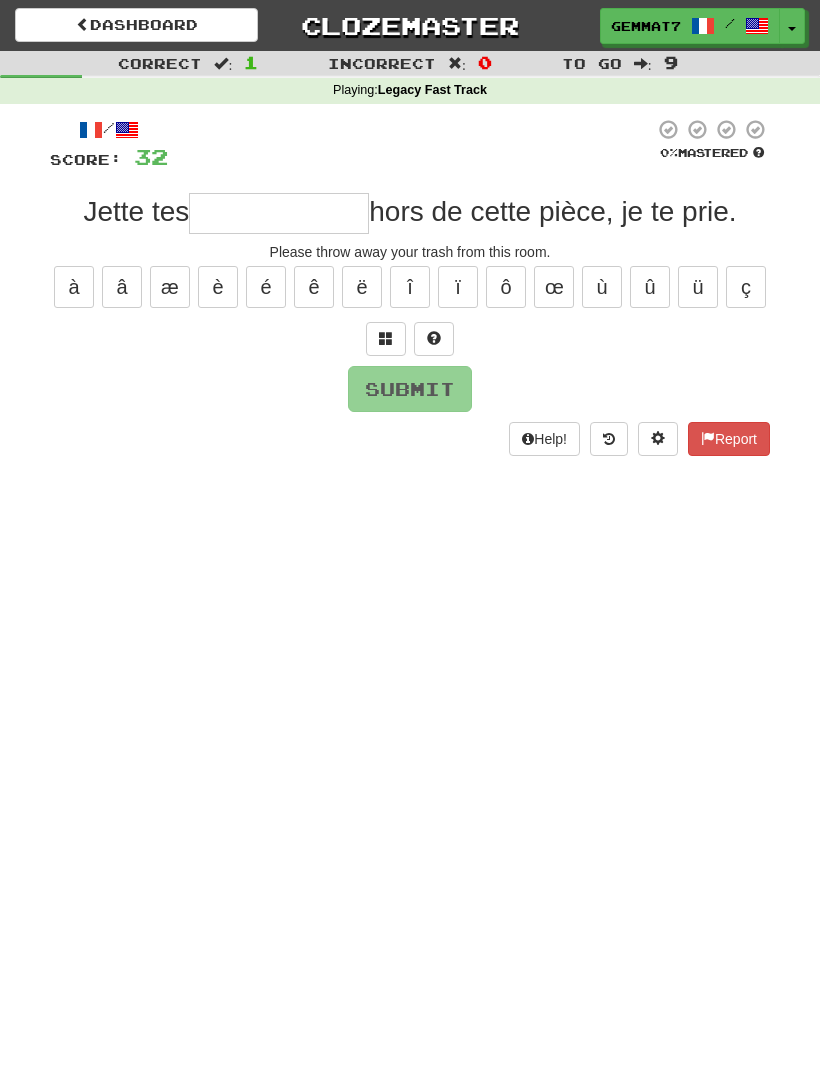 click at bounding box center [386, 338] 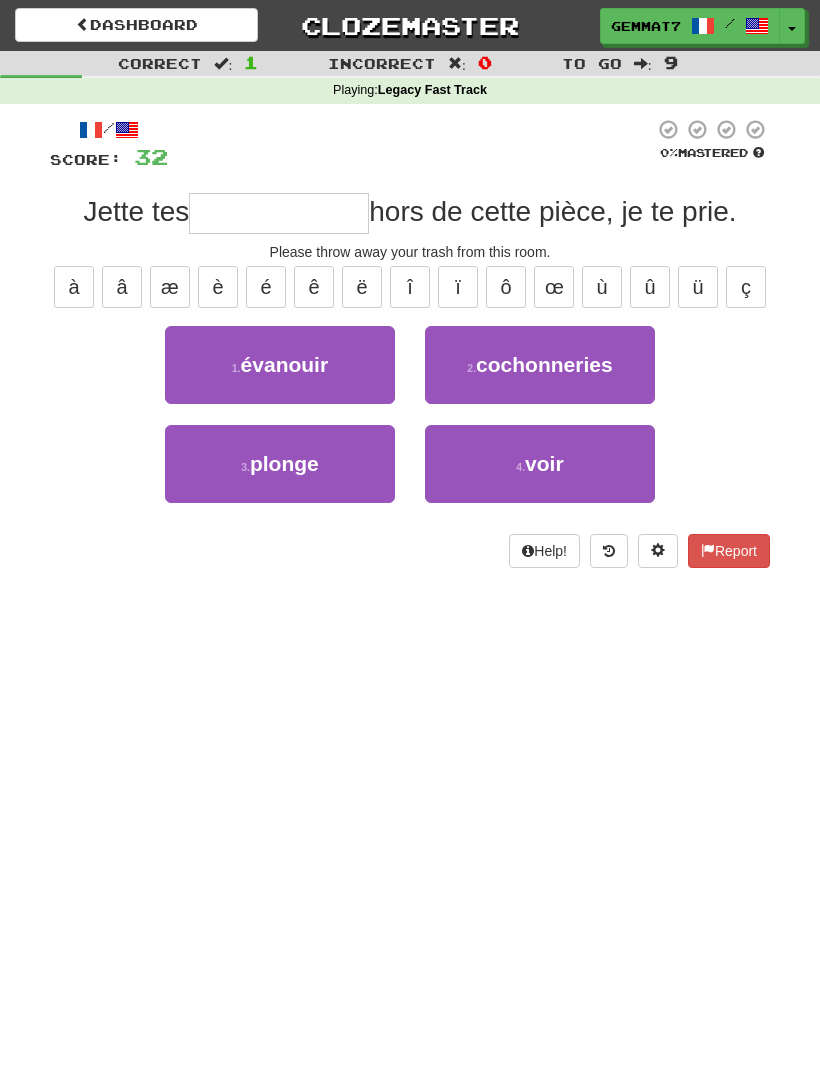 click on "2 . cochonneries" at bounding box center [540, 365] 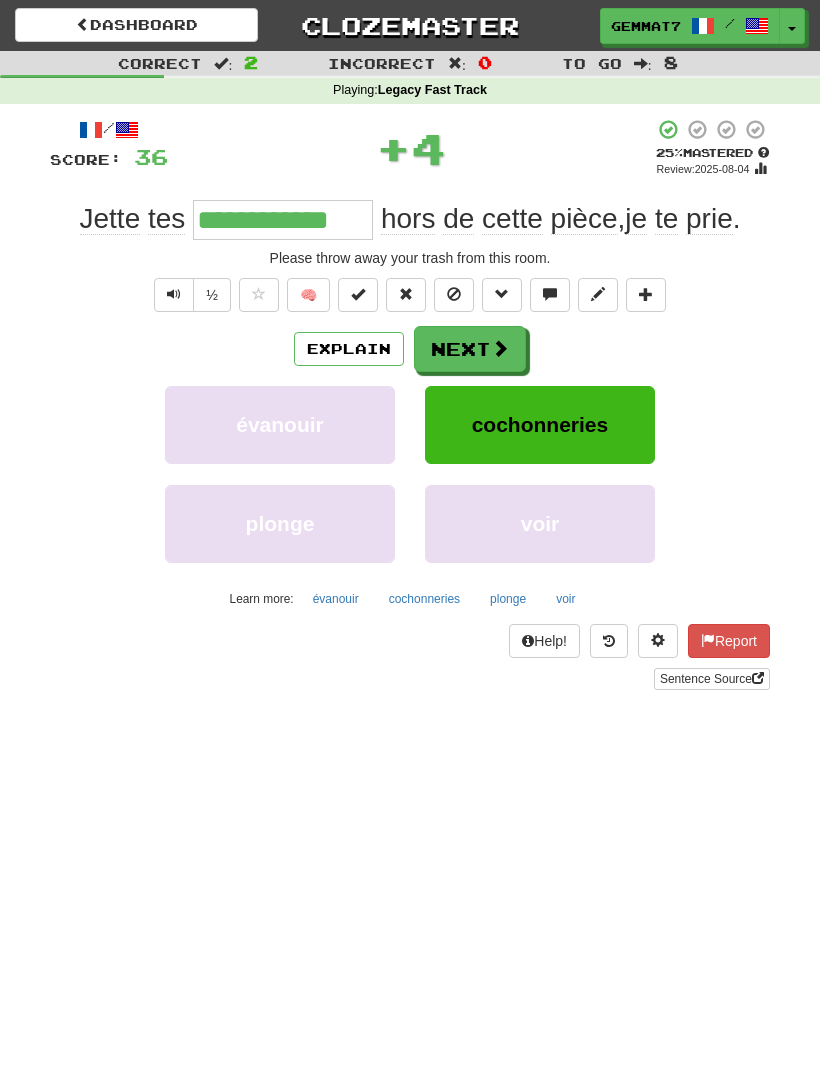 click on "cochonneries" at bounding box center [424, 599] 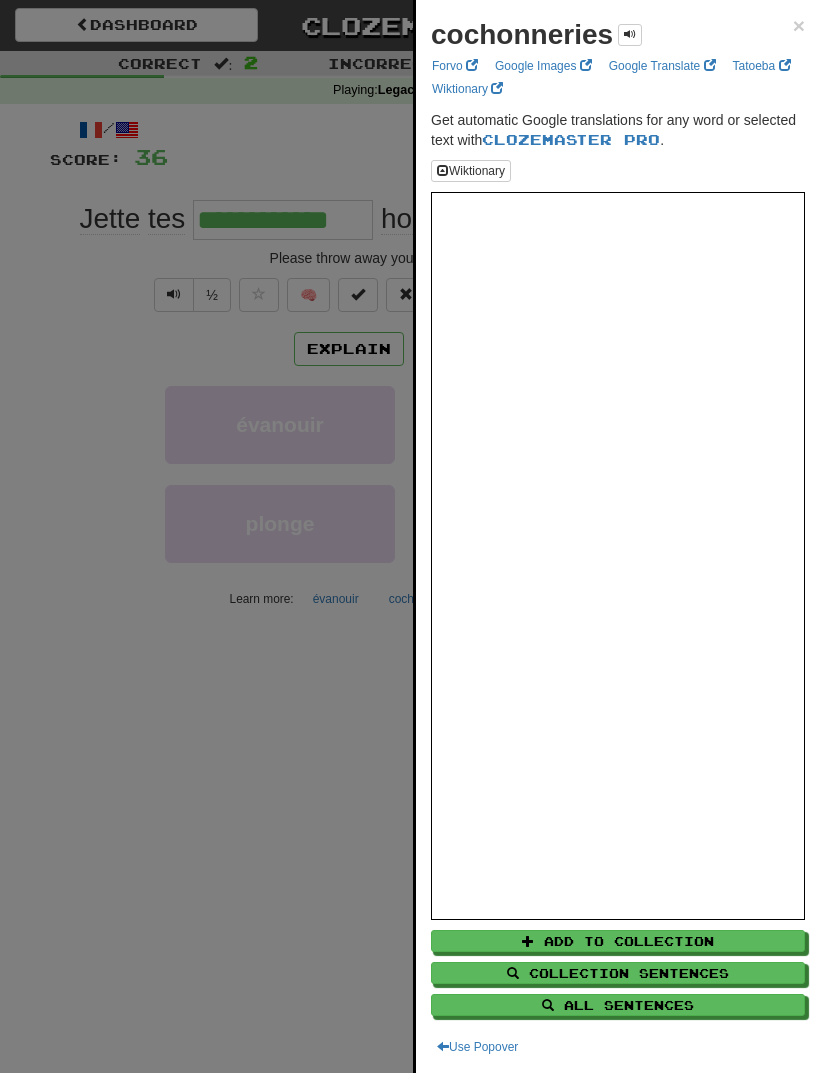 click at bounding box center (410, 536) 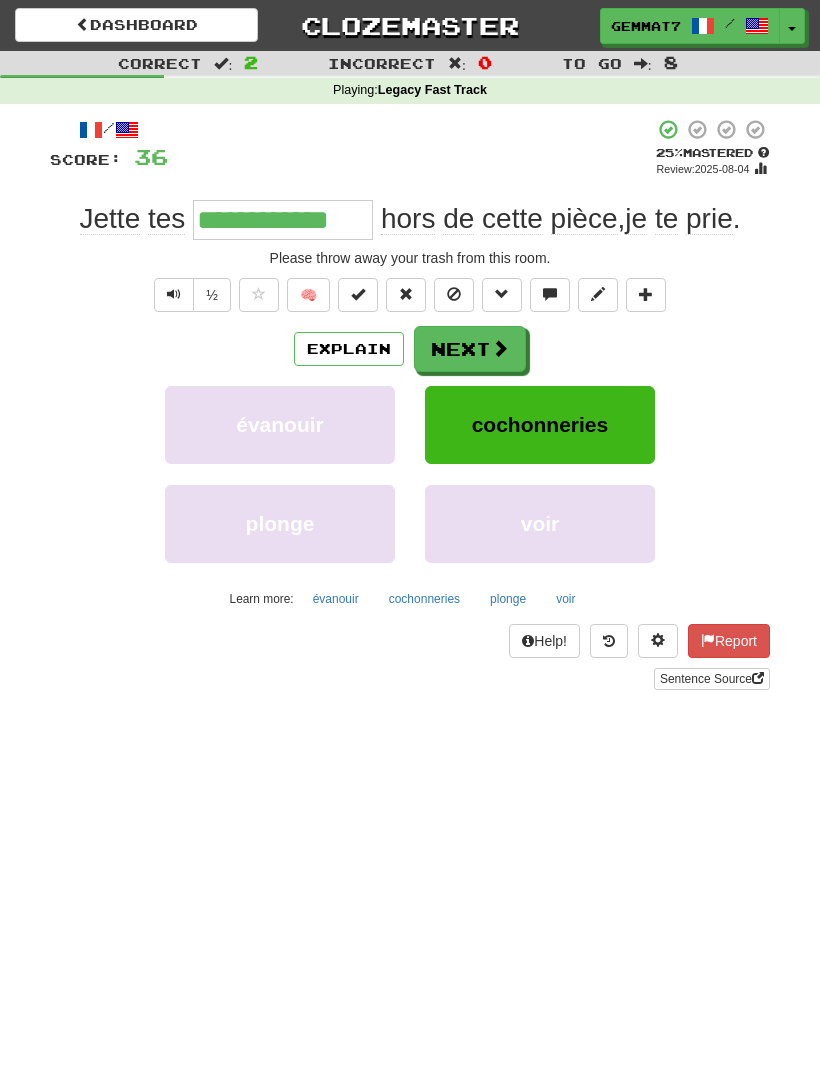 click on "Next" at bounding box center [470, 349] 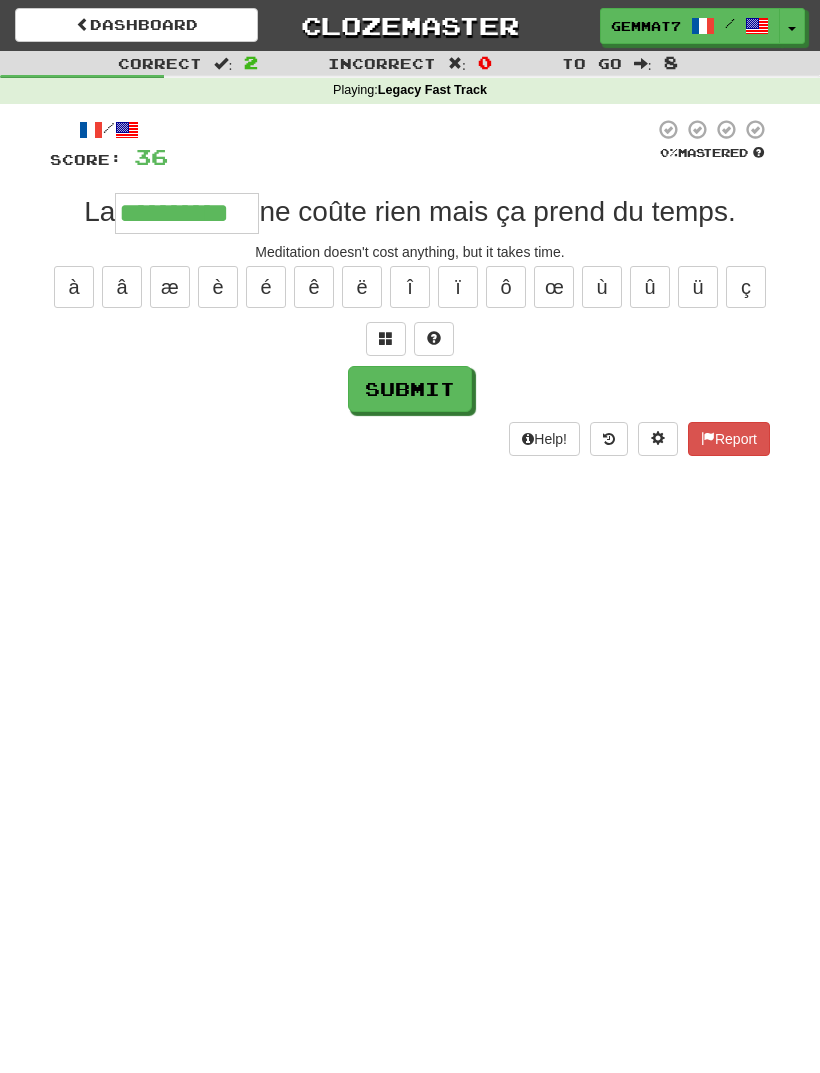 type on "**********" 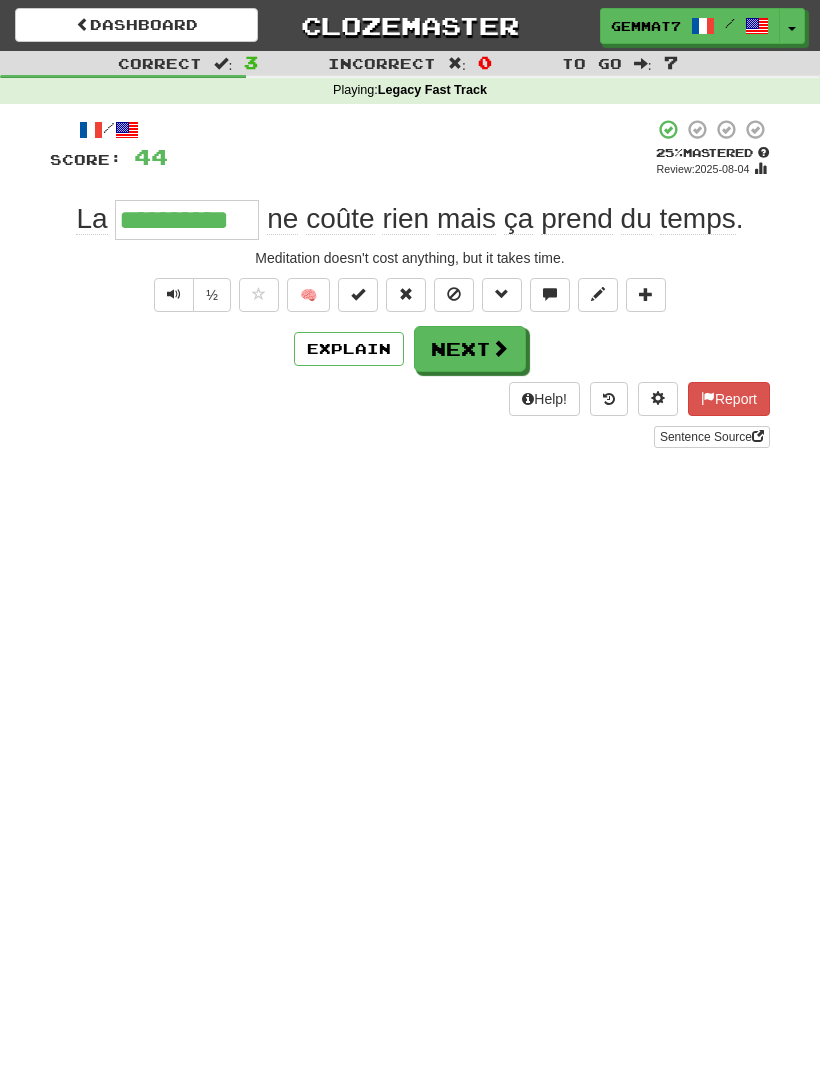click on "Next" at bounding box center (470, 349) 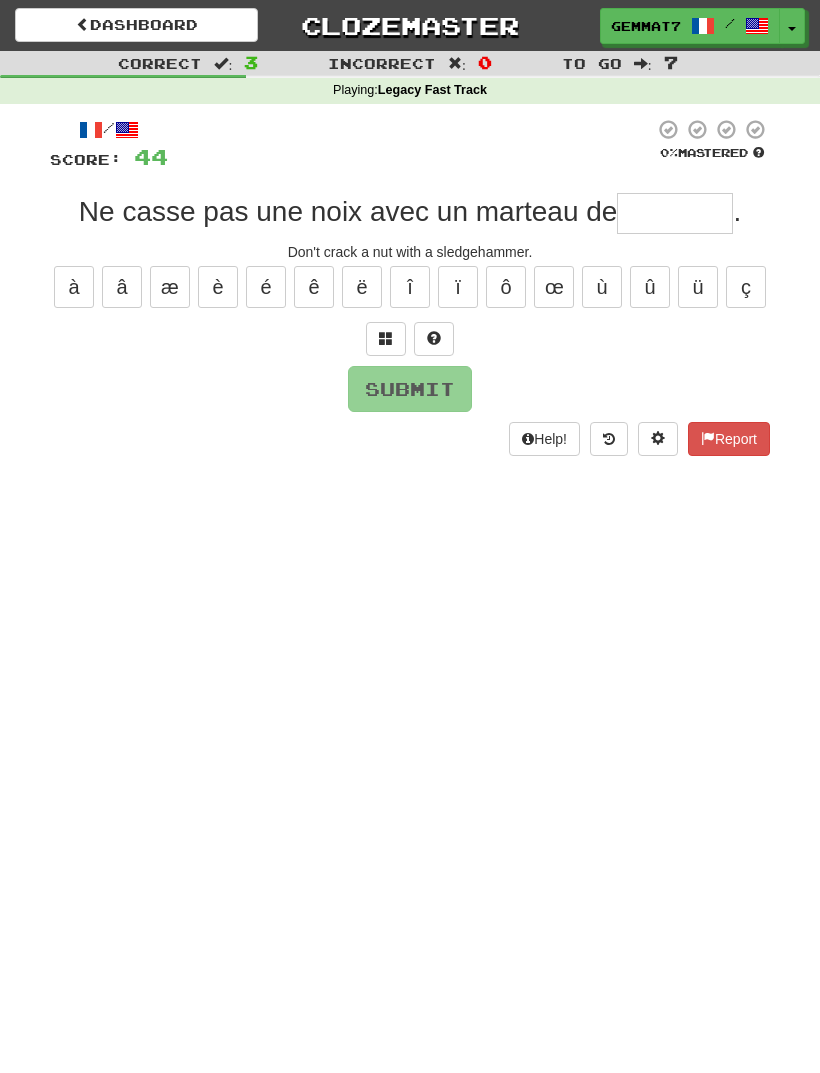 click at bounding box center [386, 339] 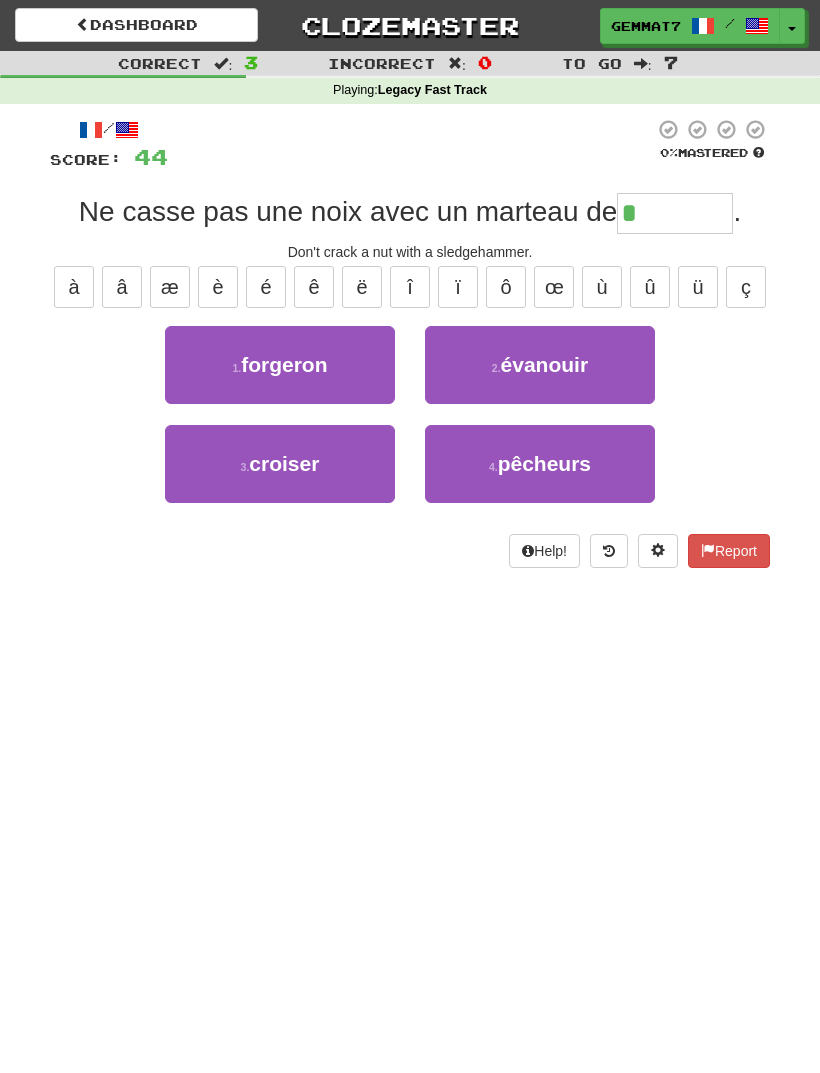 click on "1 . forgeron" at bounding box center [280, 365] 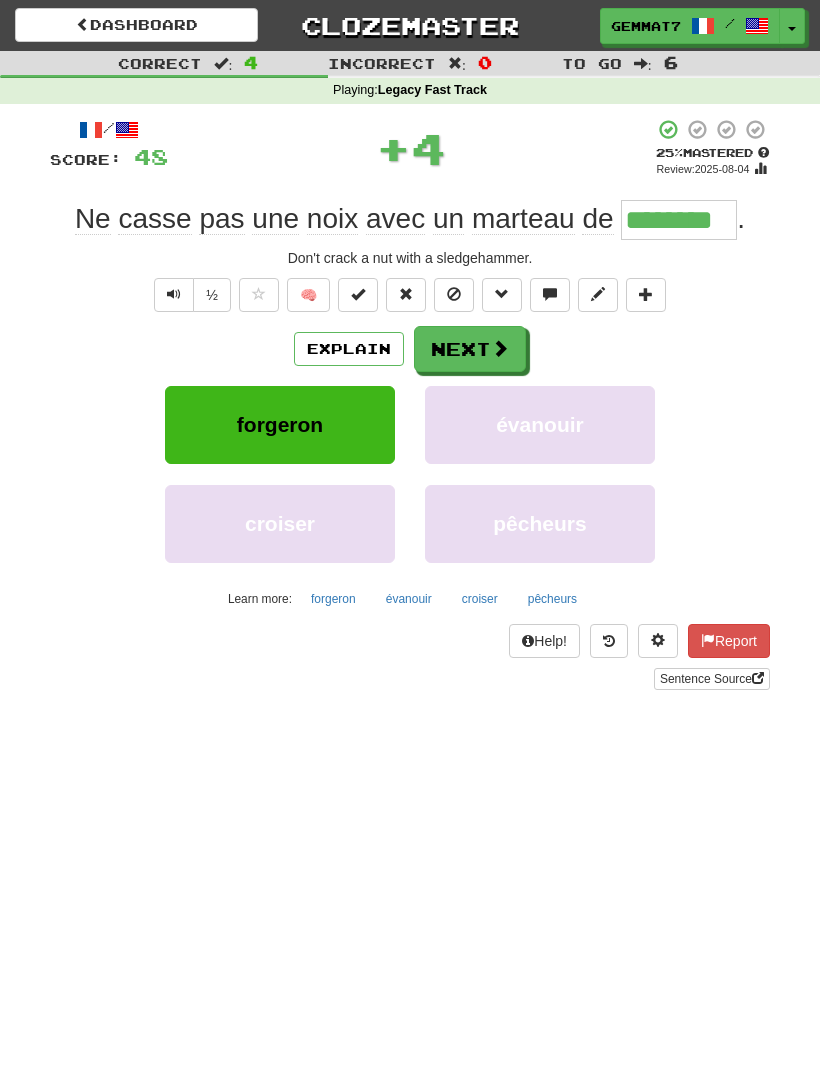 click on "forgeron" at bounding box center [333, 599] 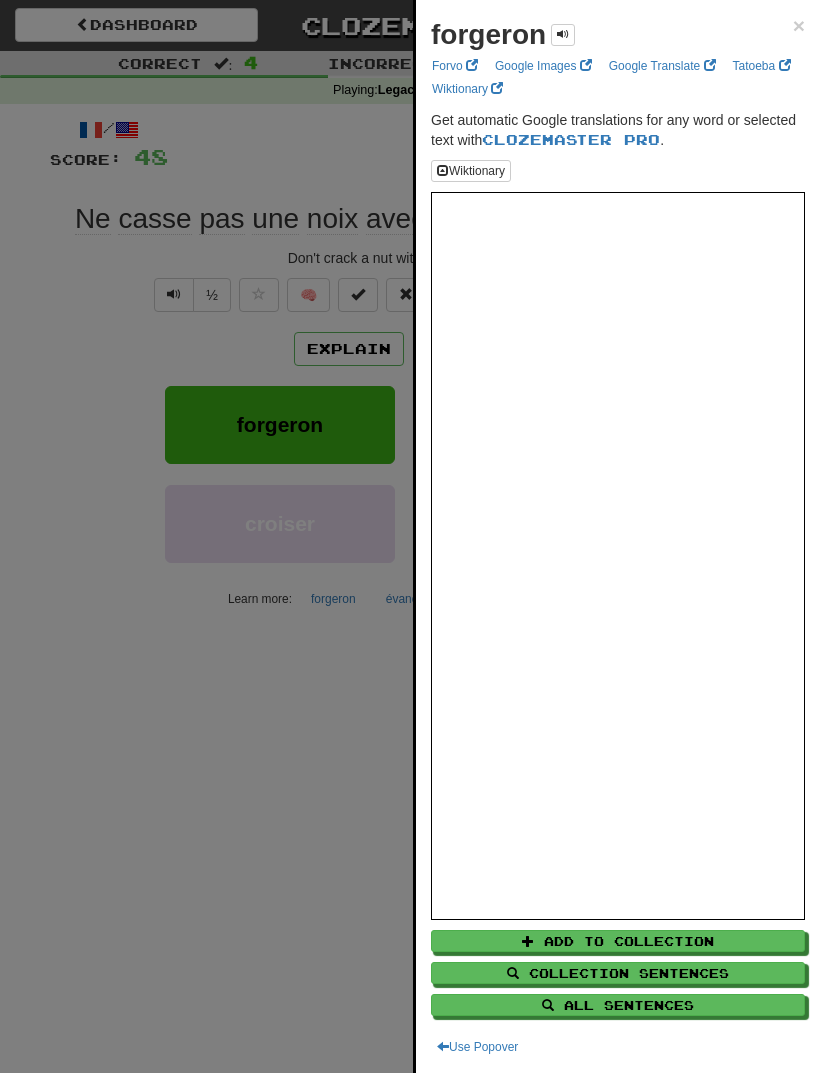 click at bounding box center (410, 536) 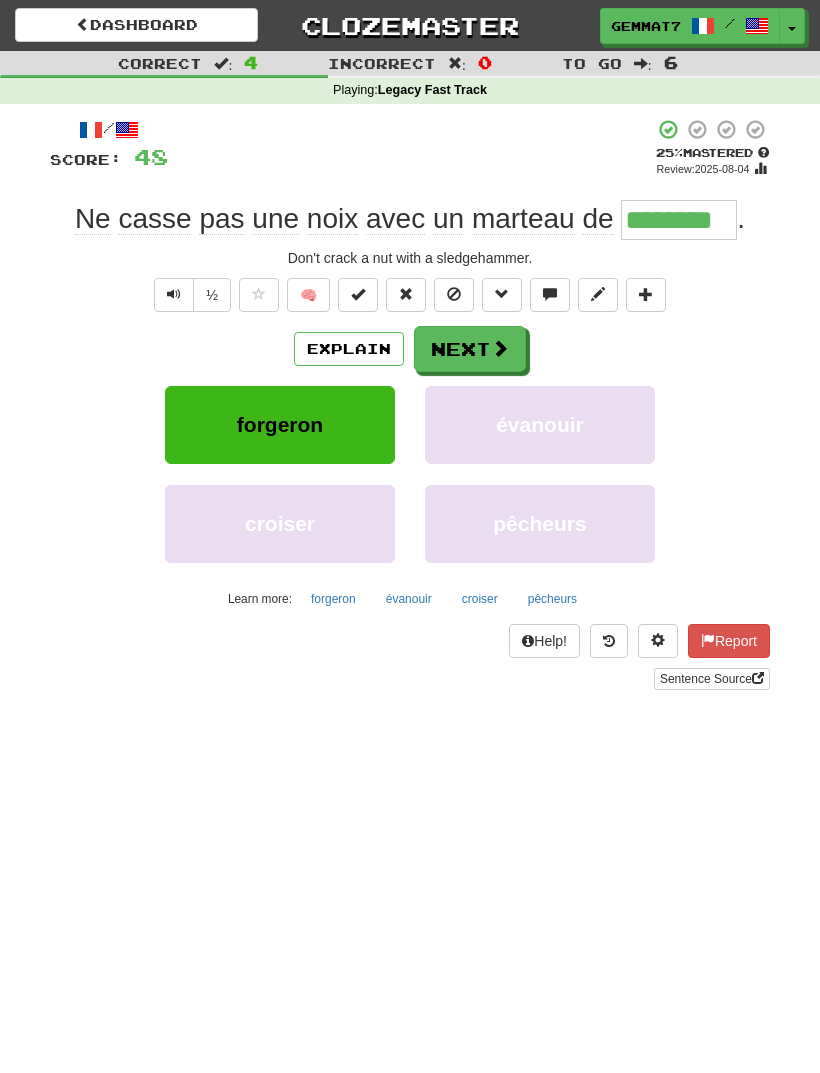 click on "Next" at bounding box center [470, 349] 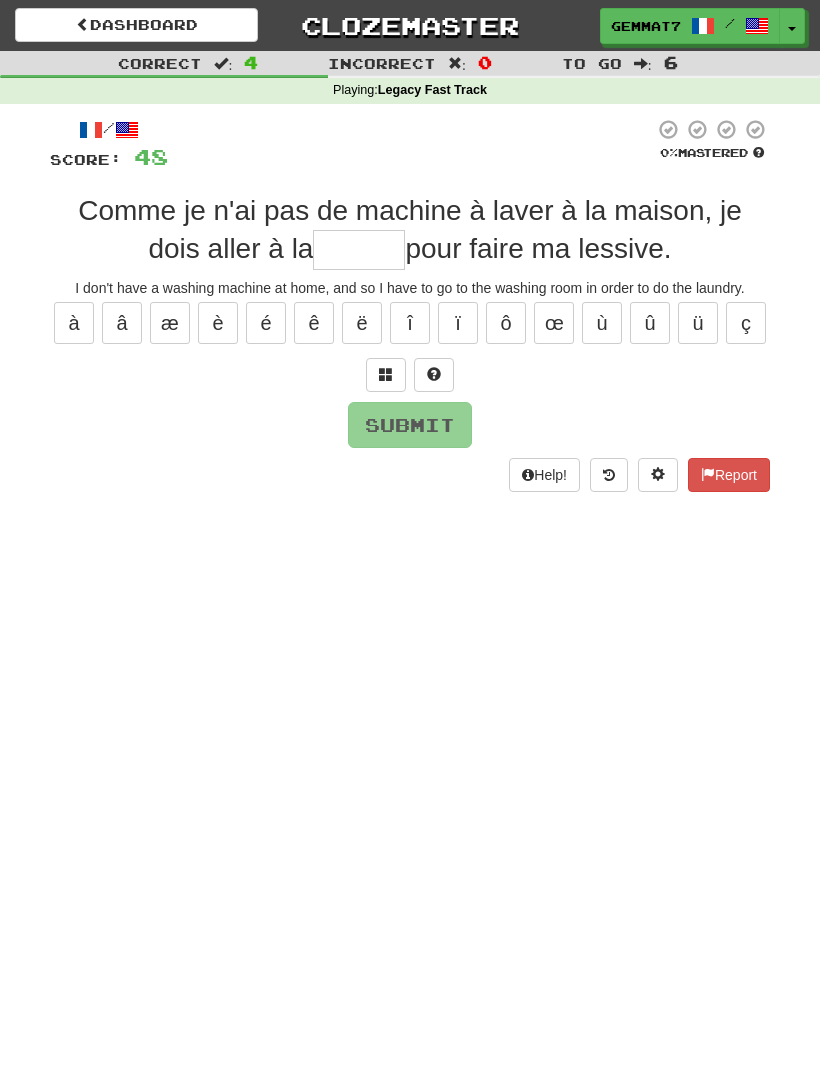 click at bounding box center [386, 375] 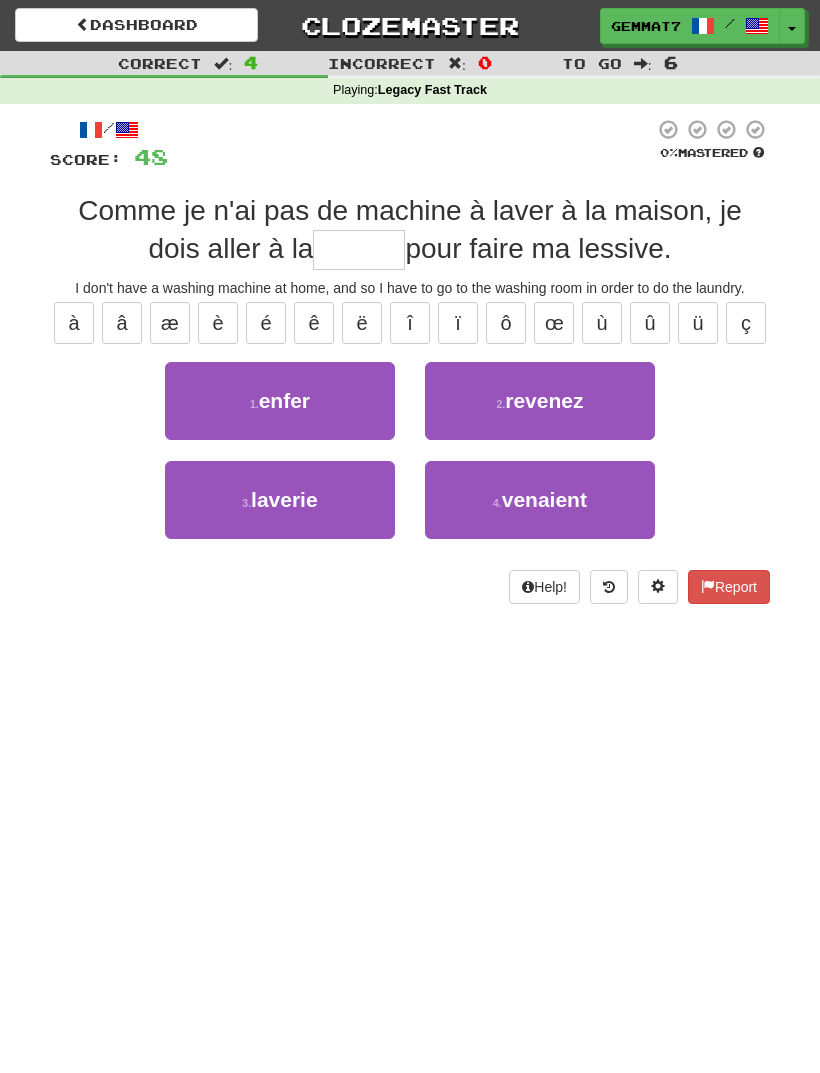 click on "3 . laverie" at bounding box center [280, 500] 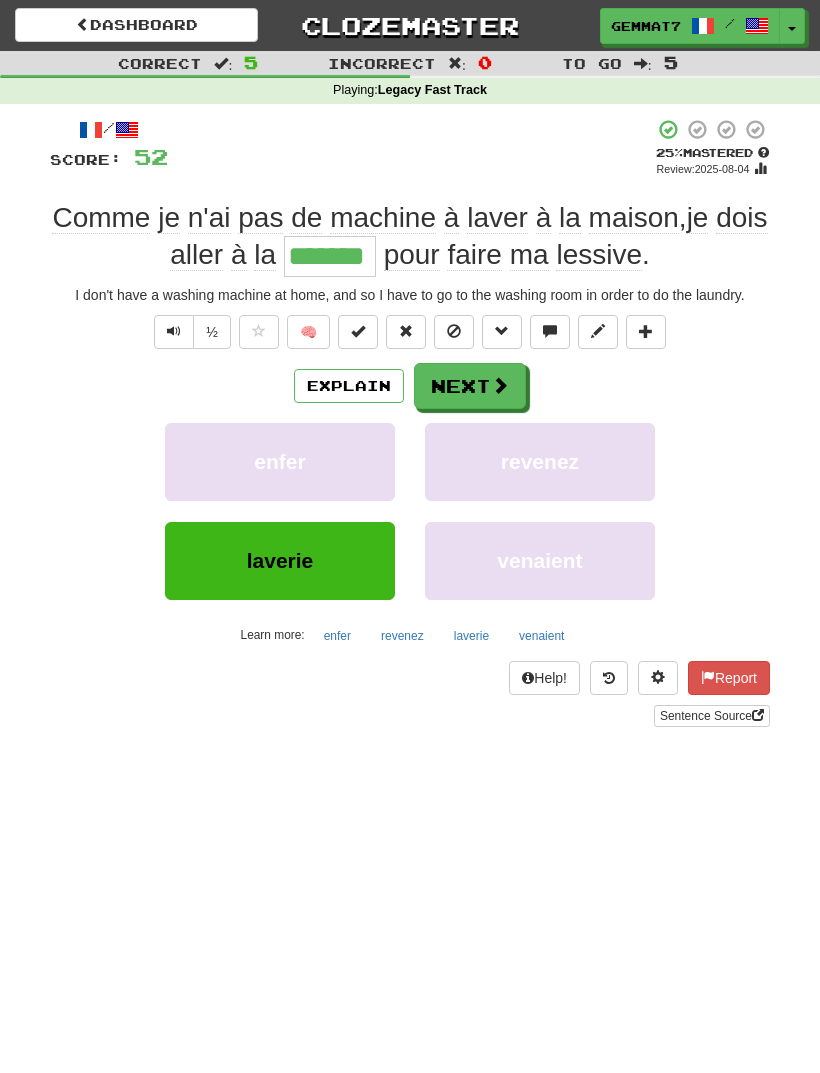 click on "Next" at bounding box center [470, 386] 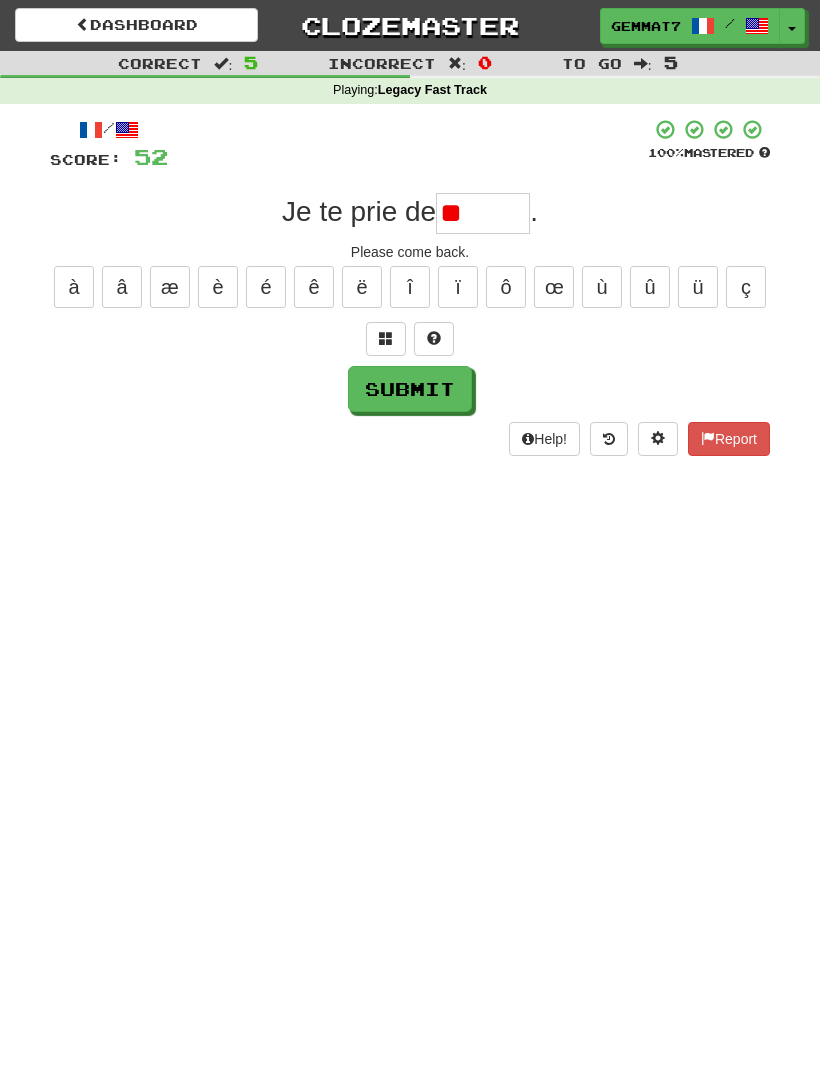 type on "*" 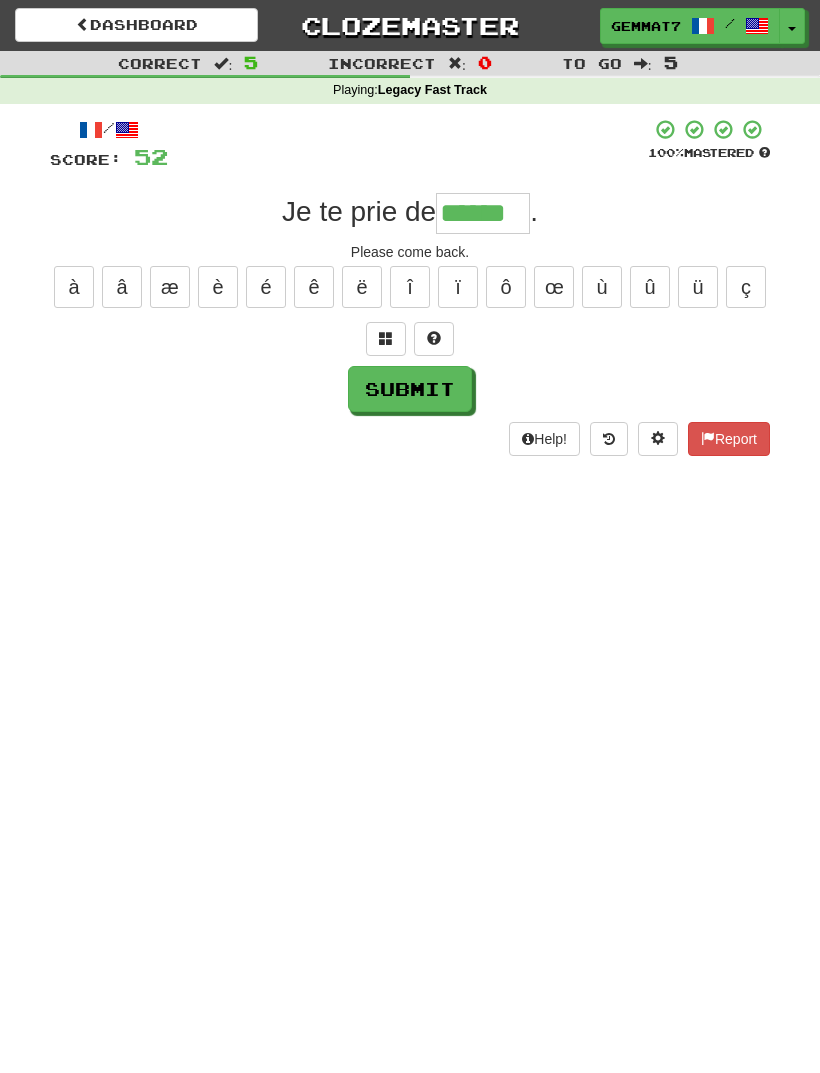 click on "/ Score: 52 100 % Mastered Je te prie de [NAME] . Please come back. à â æ è é ê ë î ï ô œ ù û ü ç Submit Help! Report" at bounding box center [410, 287] 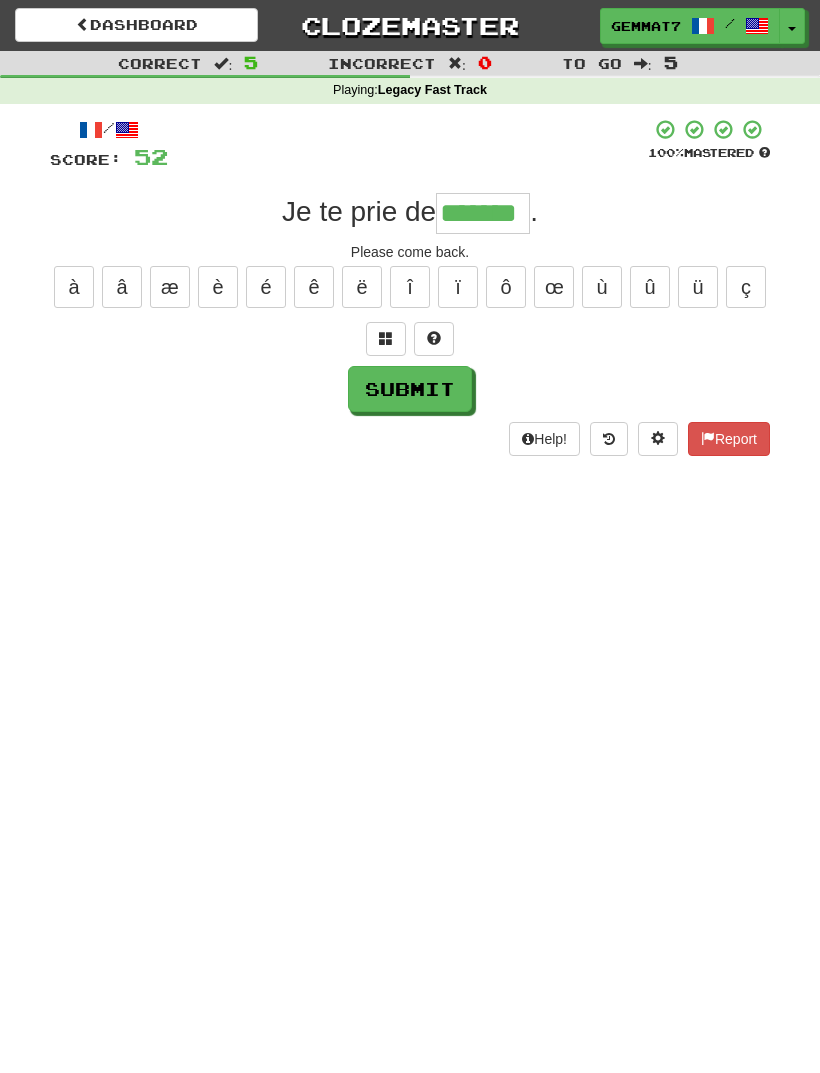 type on "*******" 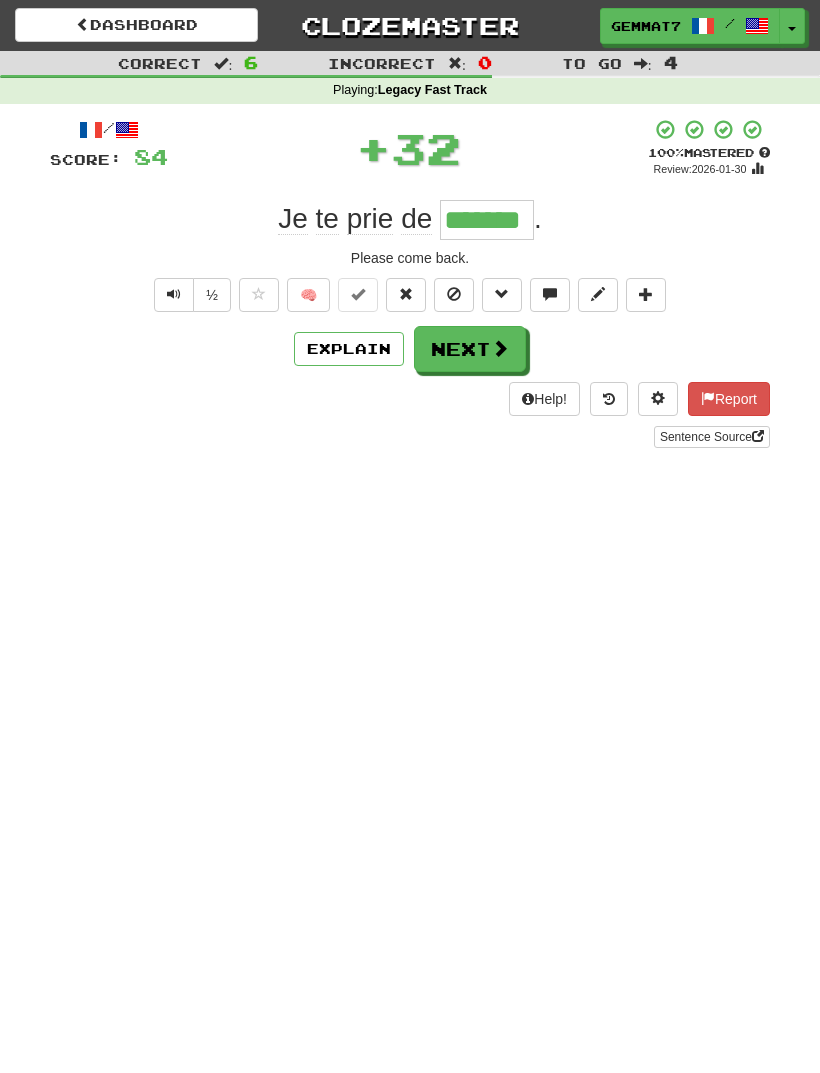 click on "Next" at bounding box center (470, 349) 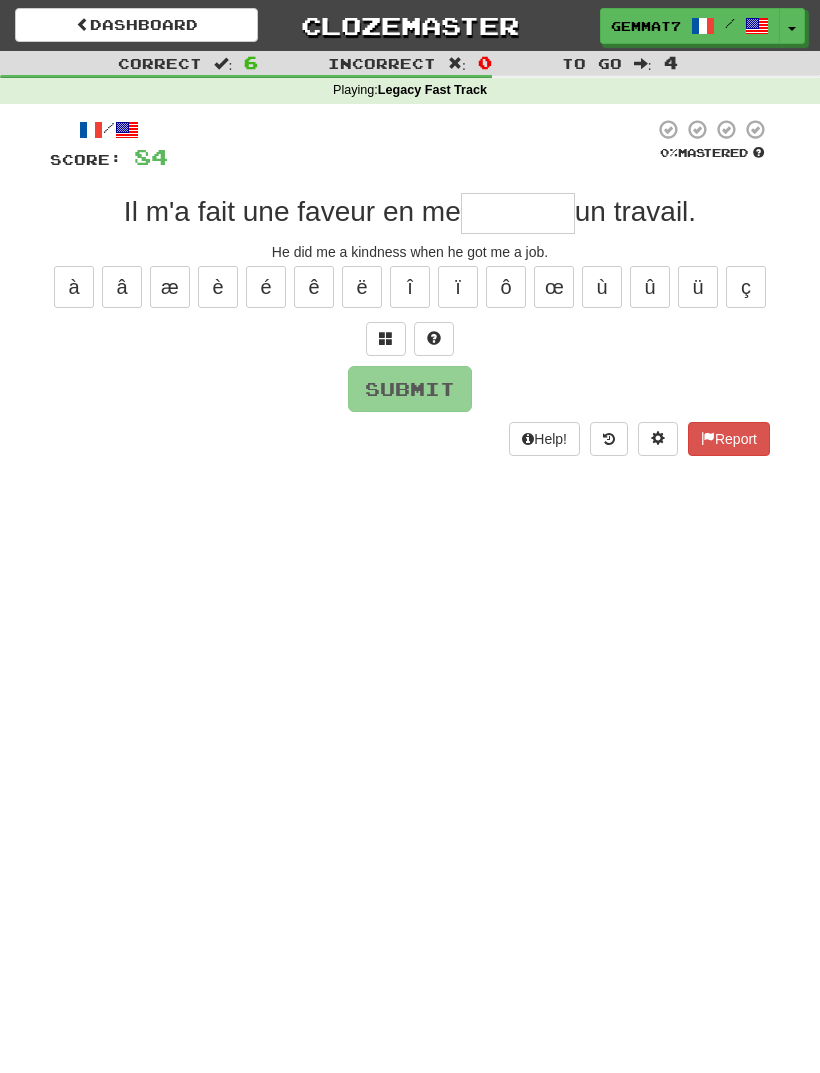 type on "*" 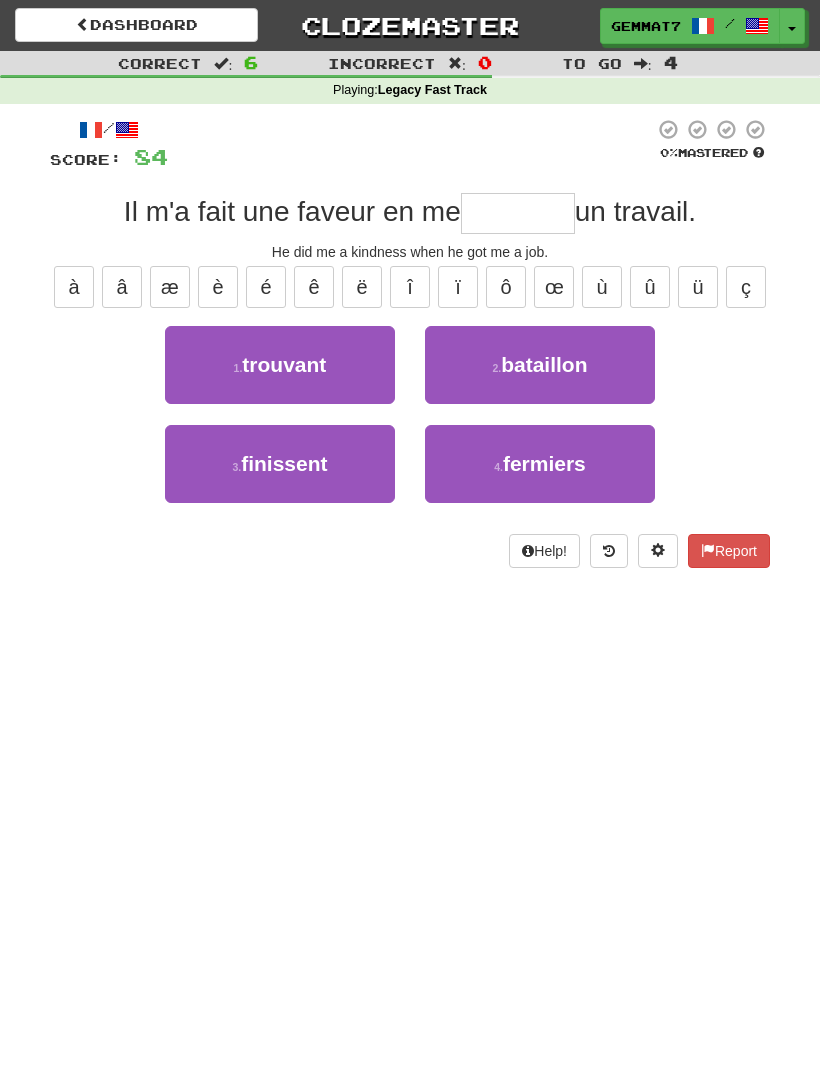 click on "1 . trouvant" at bounding box center (280, 365) 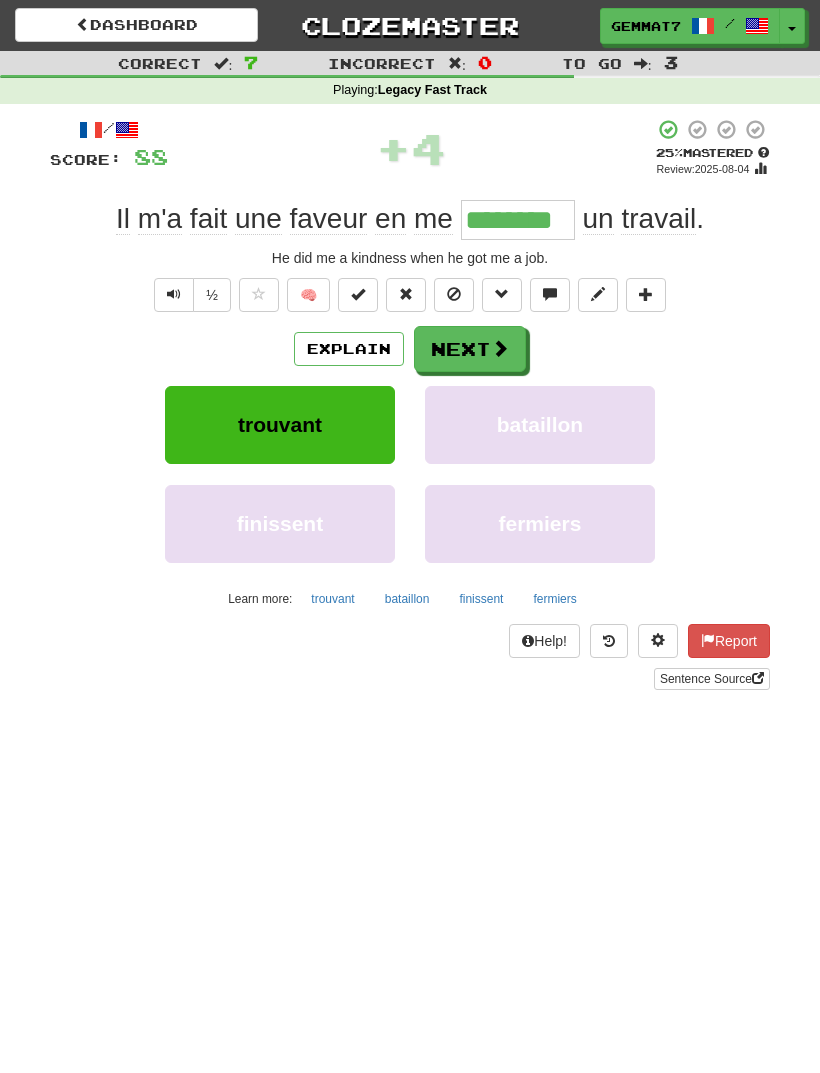 click at bounding box center (500, 348) 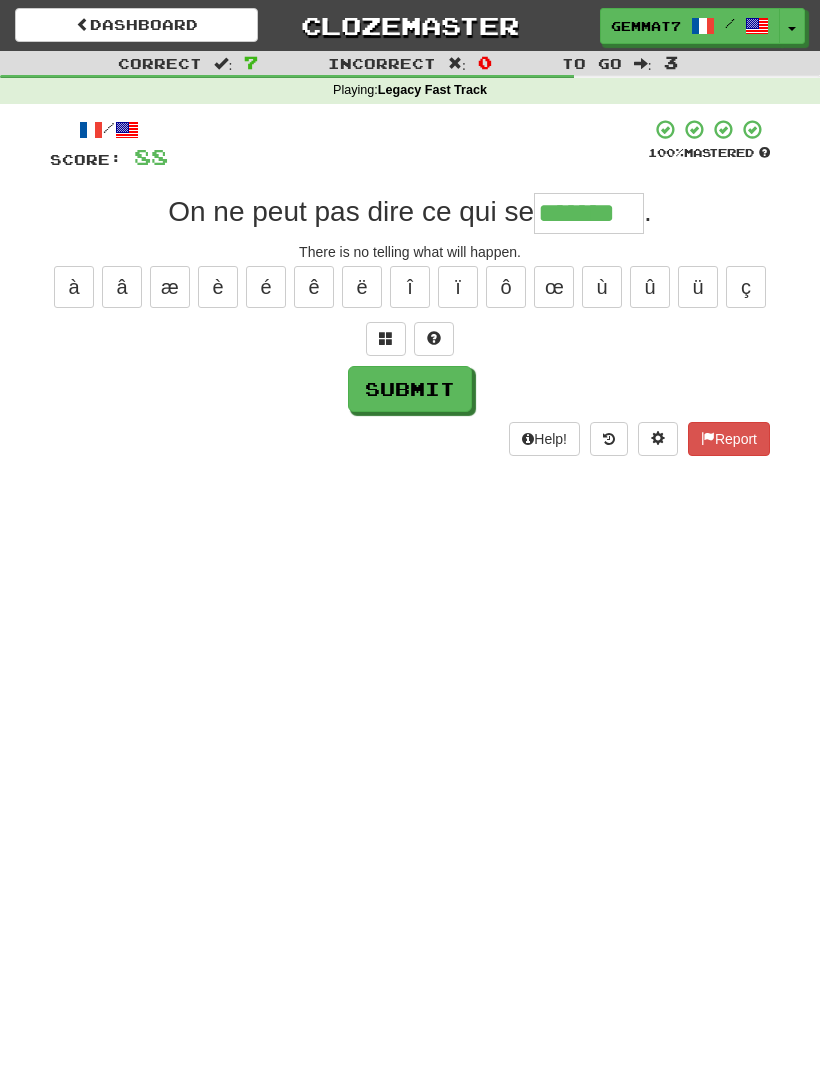 type on "*******" 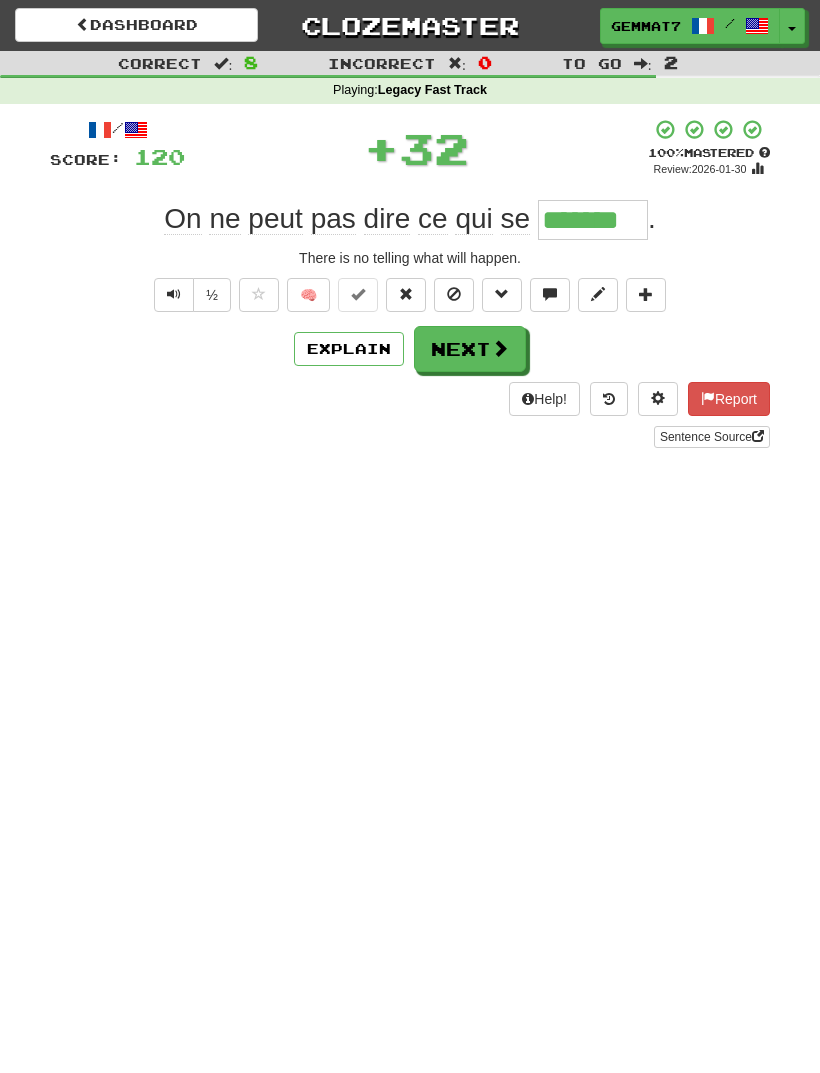 click on "Next" at bounding box center (470, 349) 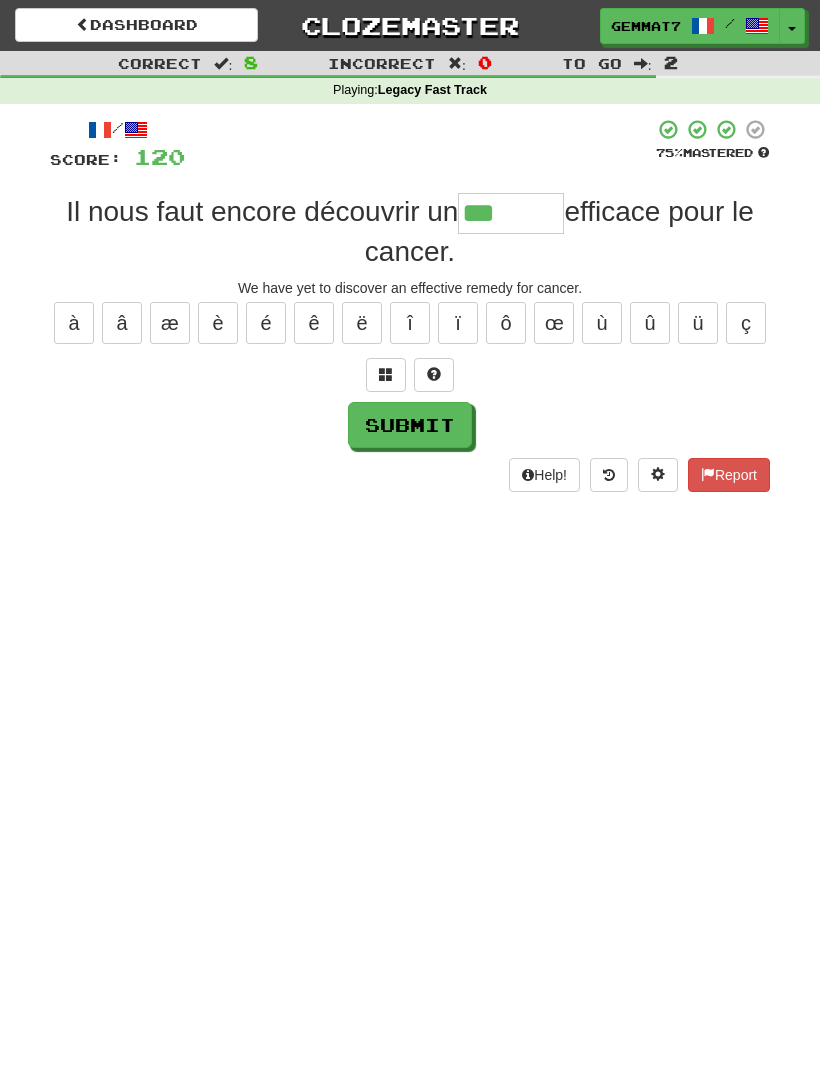 click at bounding box center [386, 374] 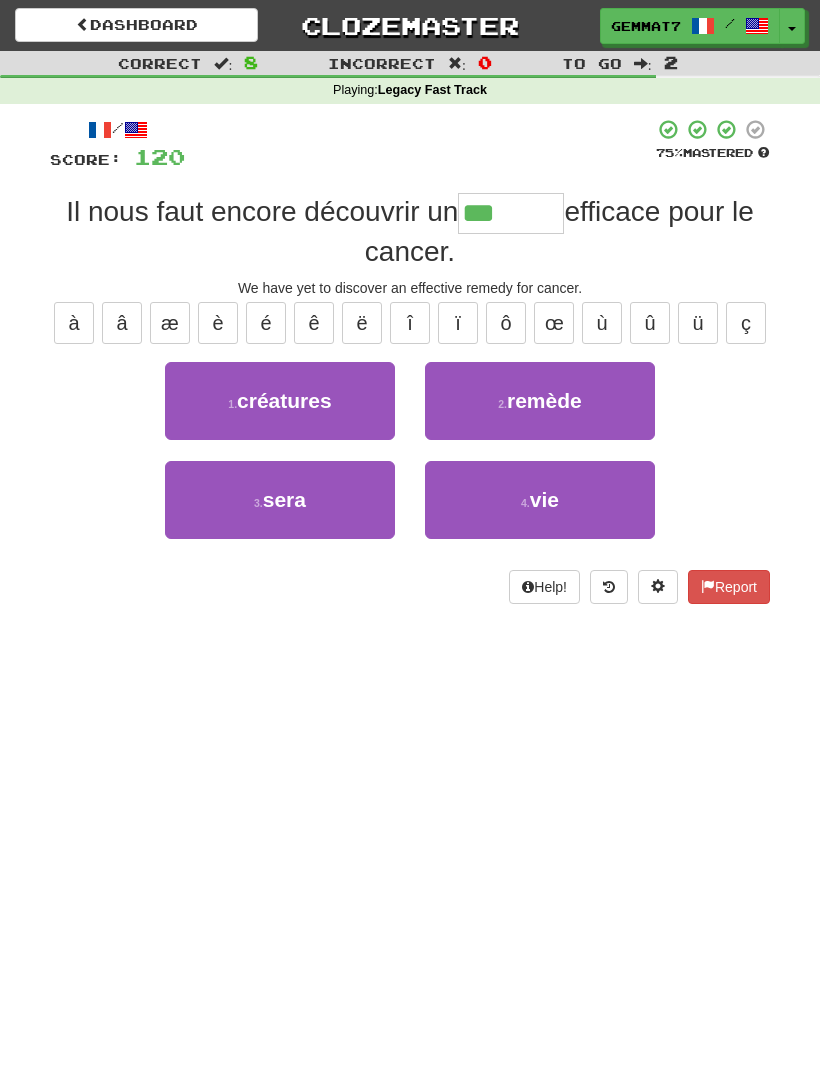 click on "2 .  remède" at bounding box center (540, 401) 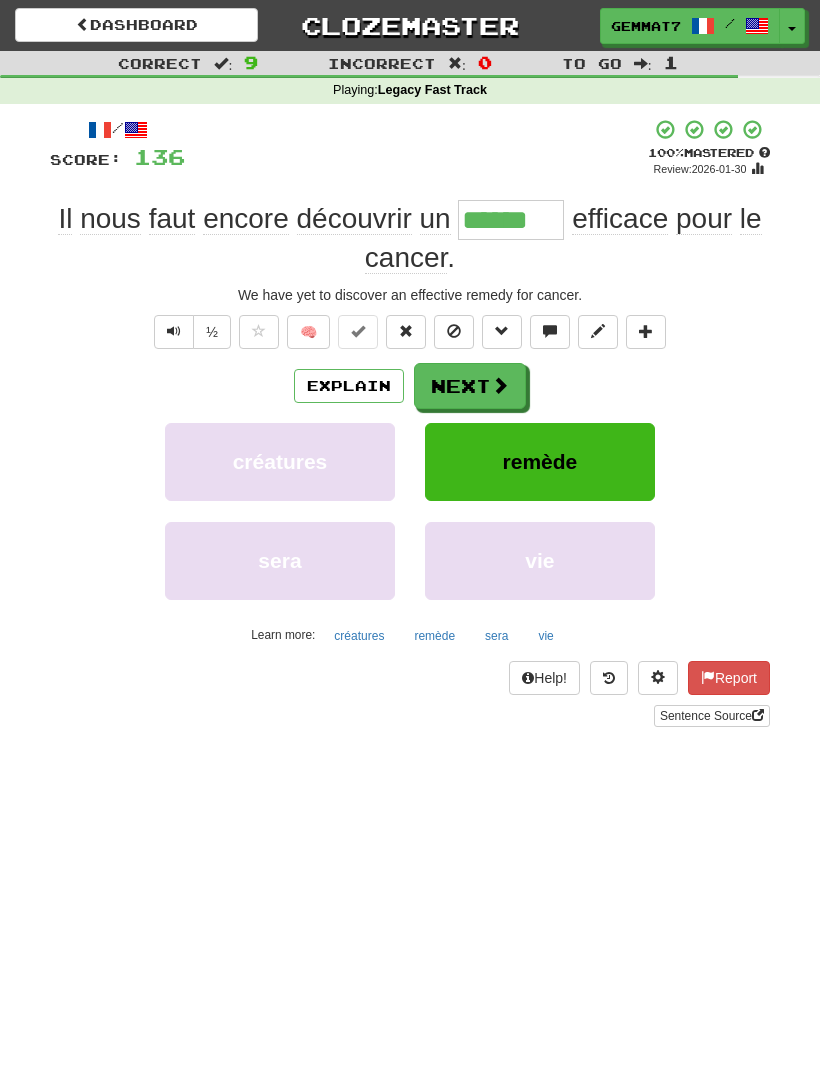 click on "Next" at bounding box center (470, 386) 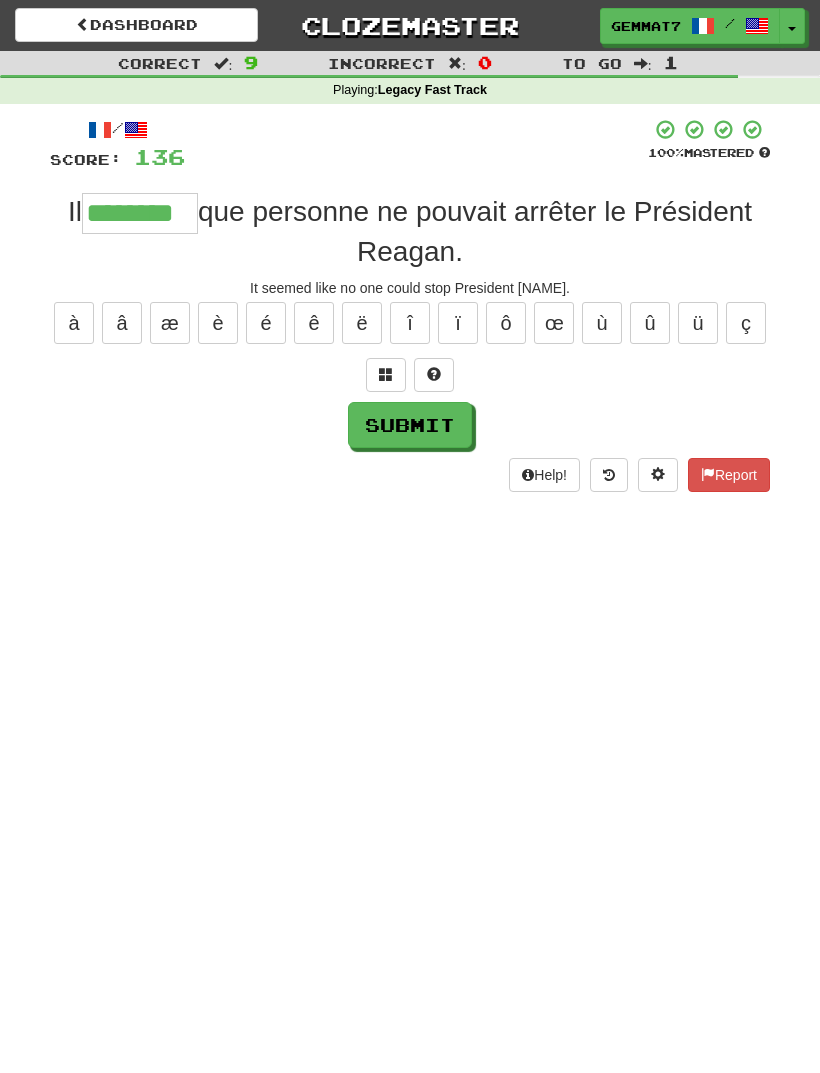 type on "********" 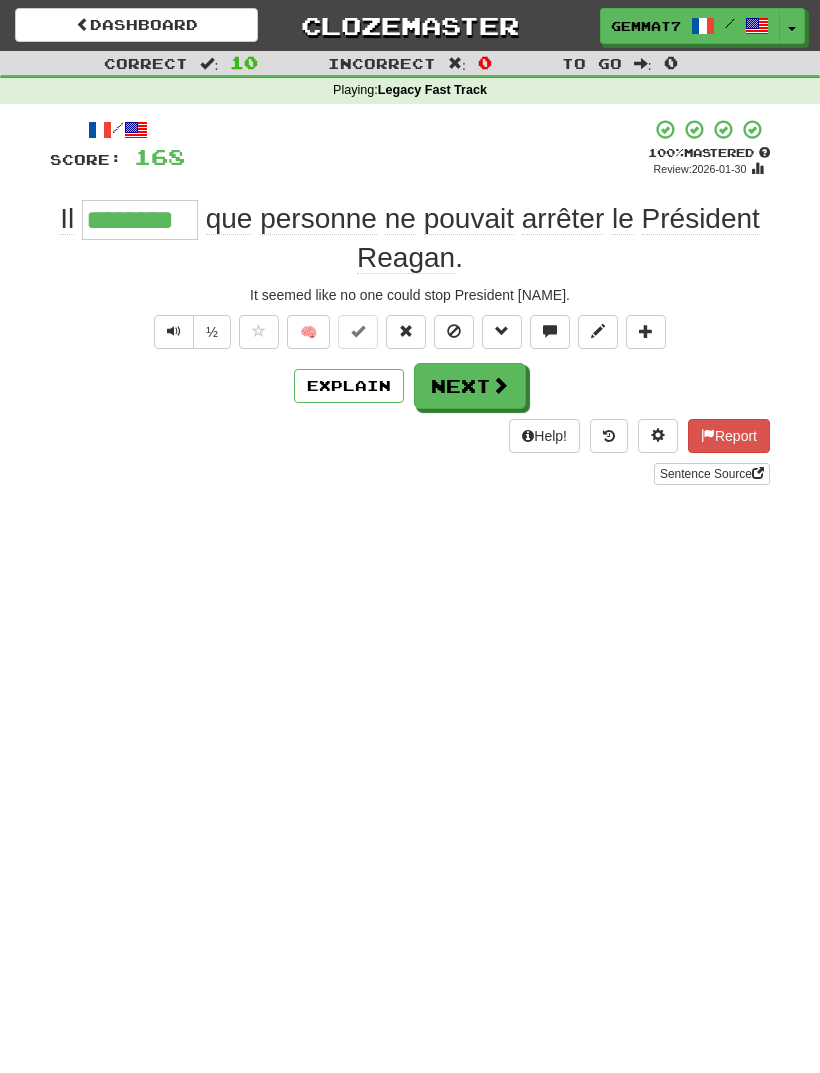 click on "Next" at bounding box center (470, 386) 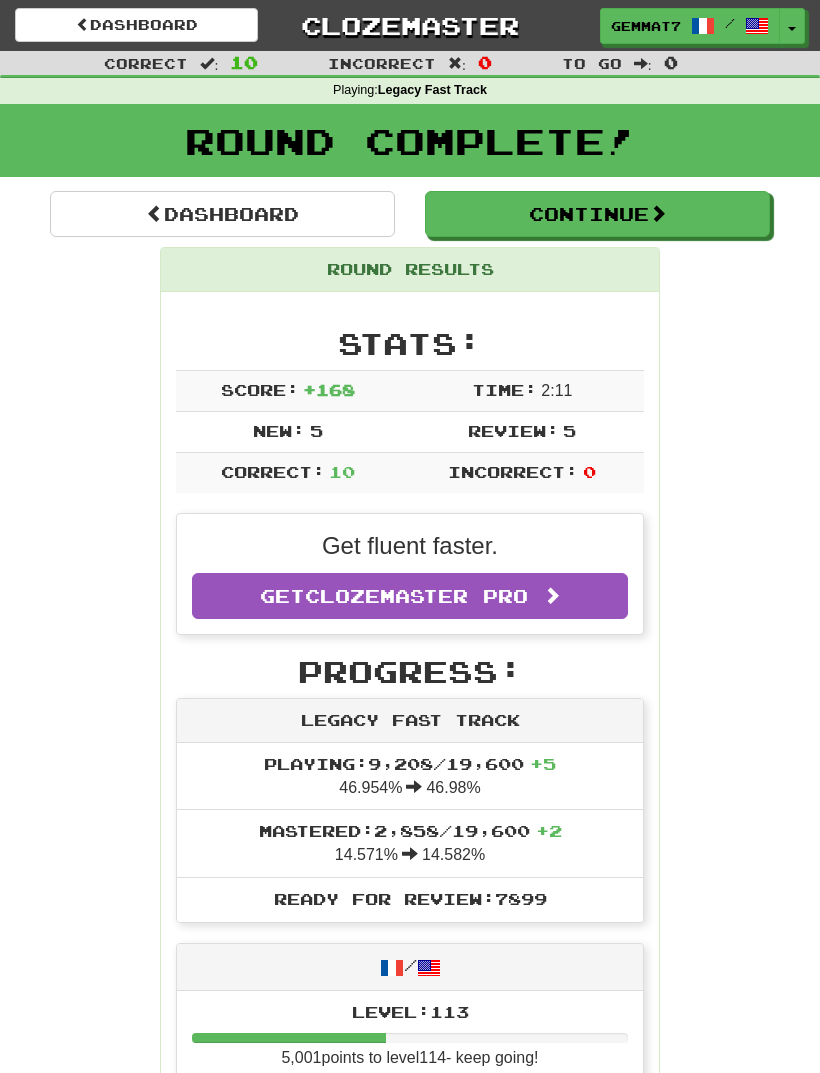 click on "Continue" at bounding box center [597, 214] 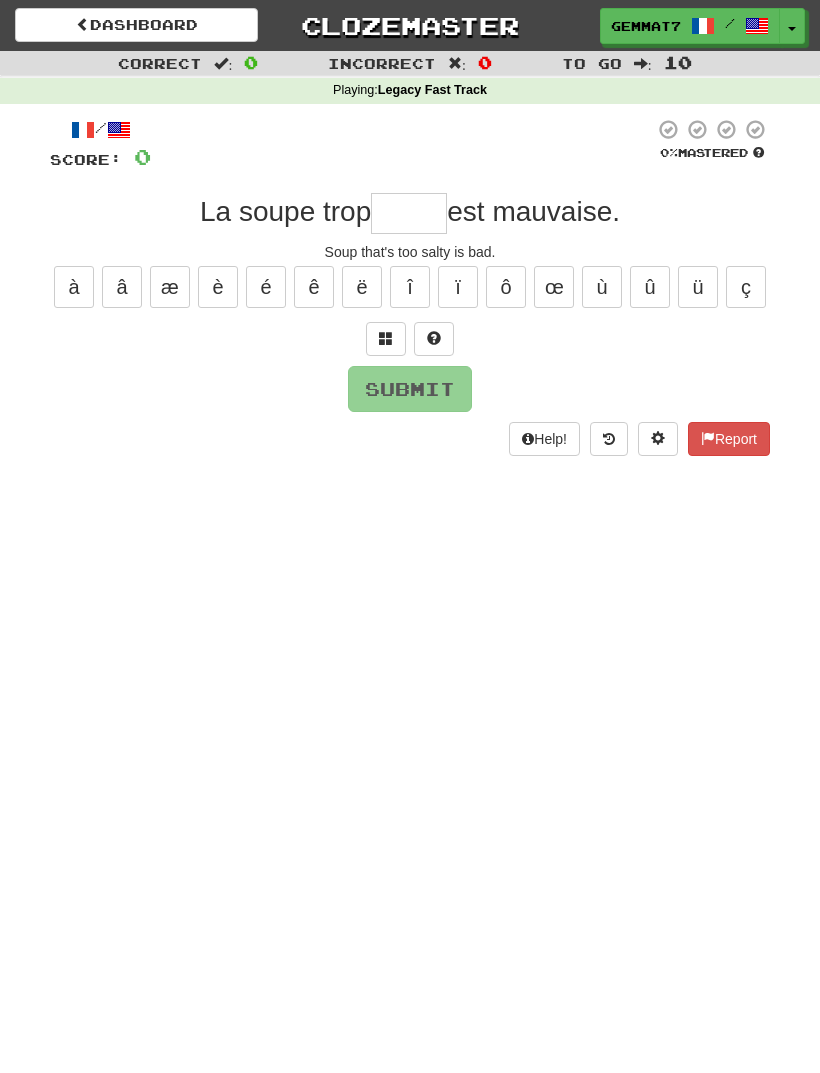 click at bounding box center (409, 213) 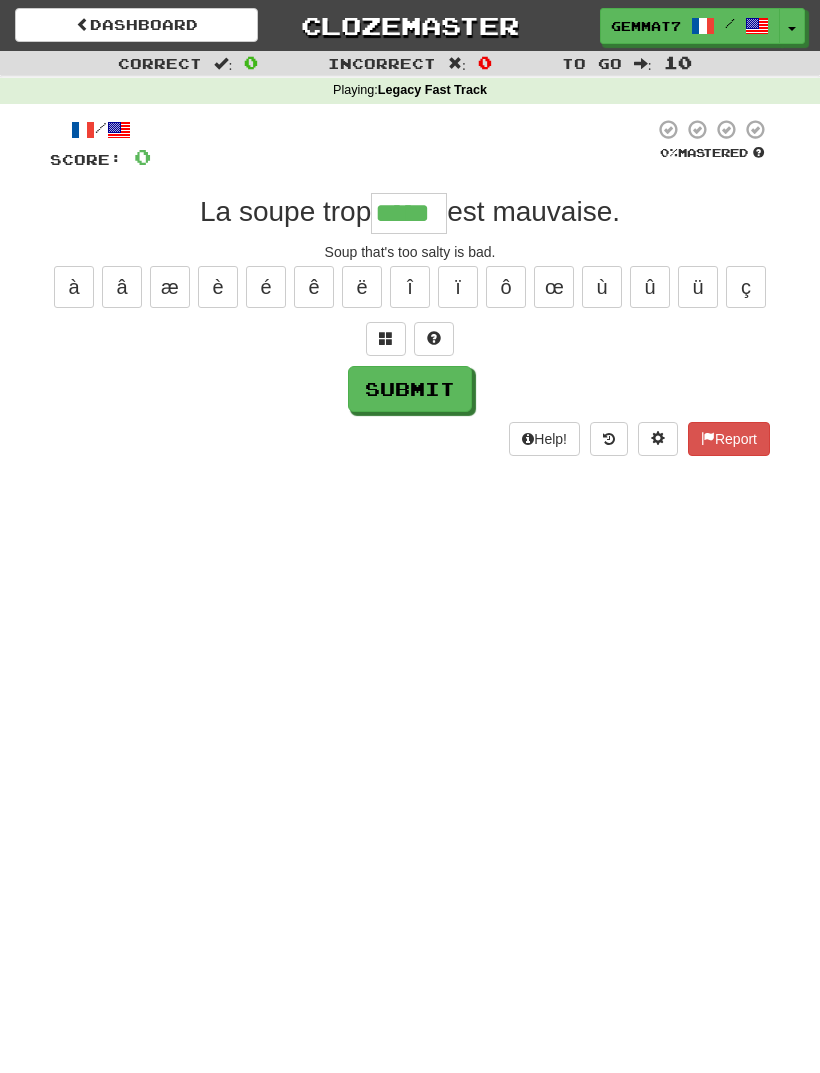 type on "*****" 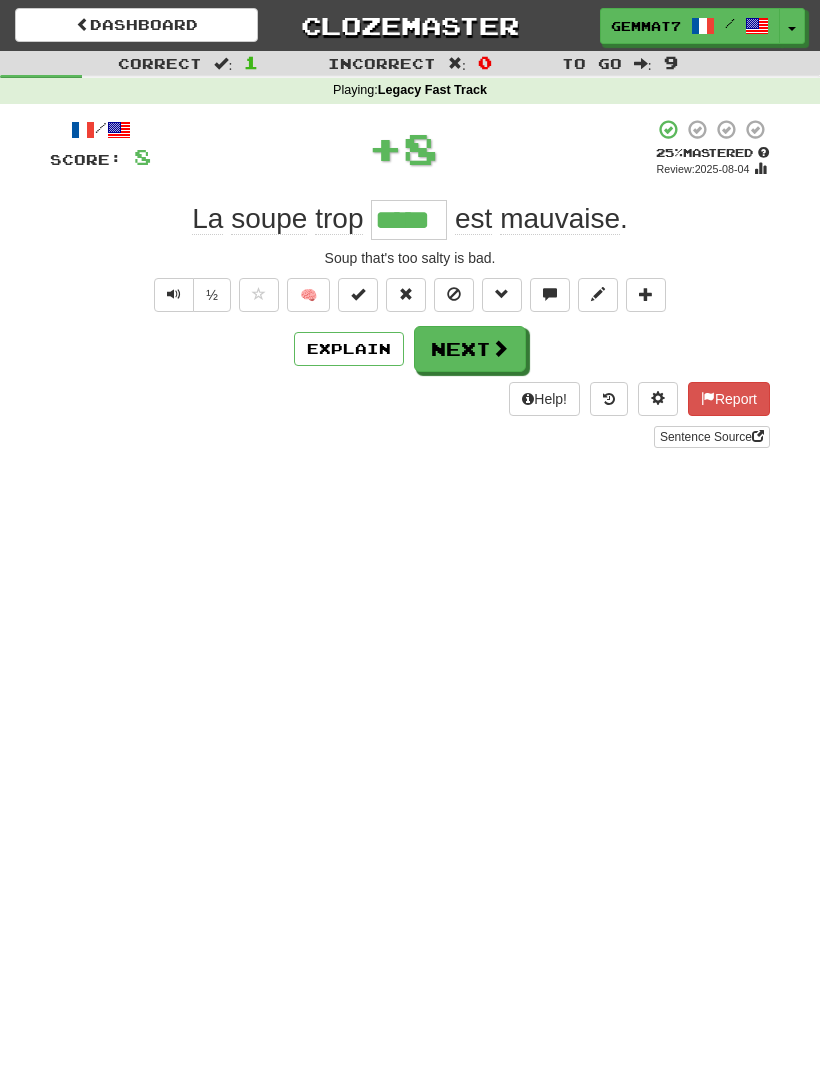 click on "Next" at bounding box center (470, 349) 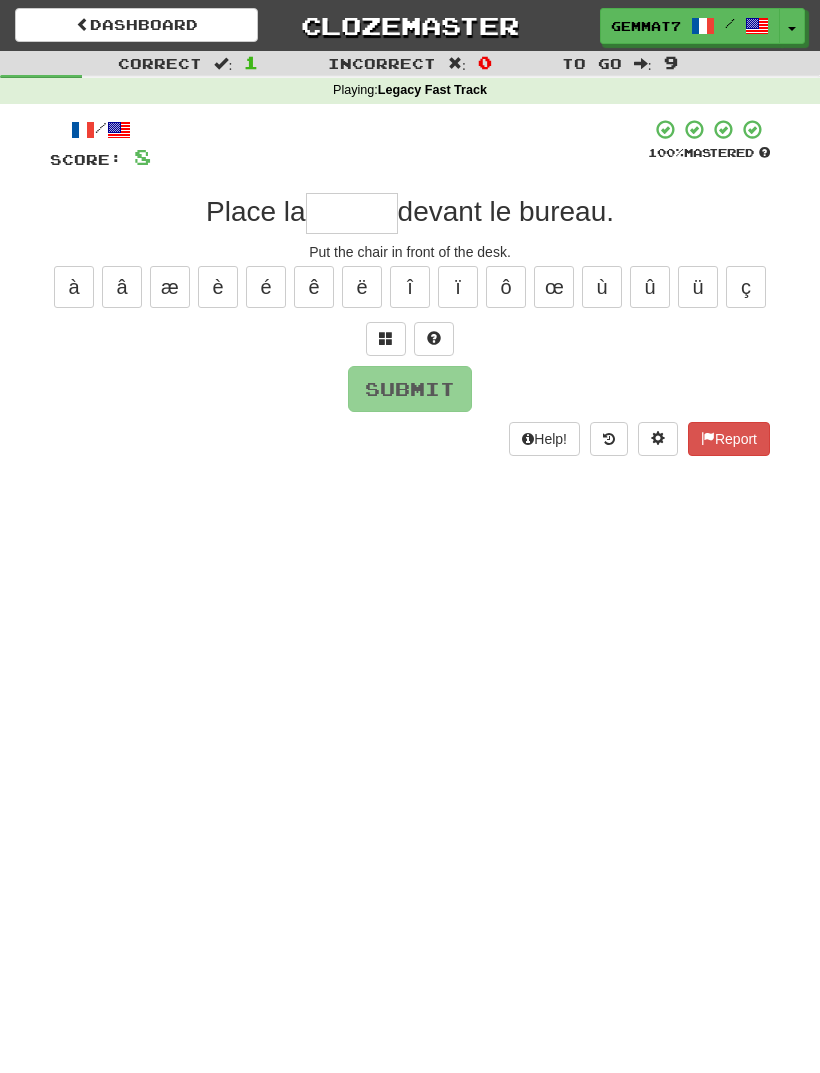 type on "*" 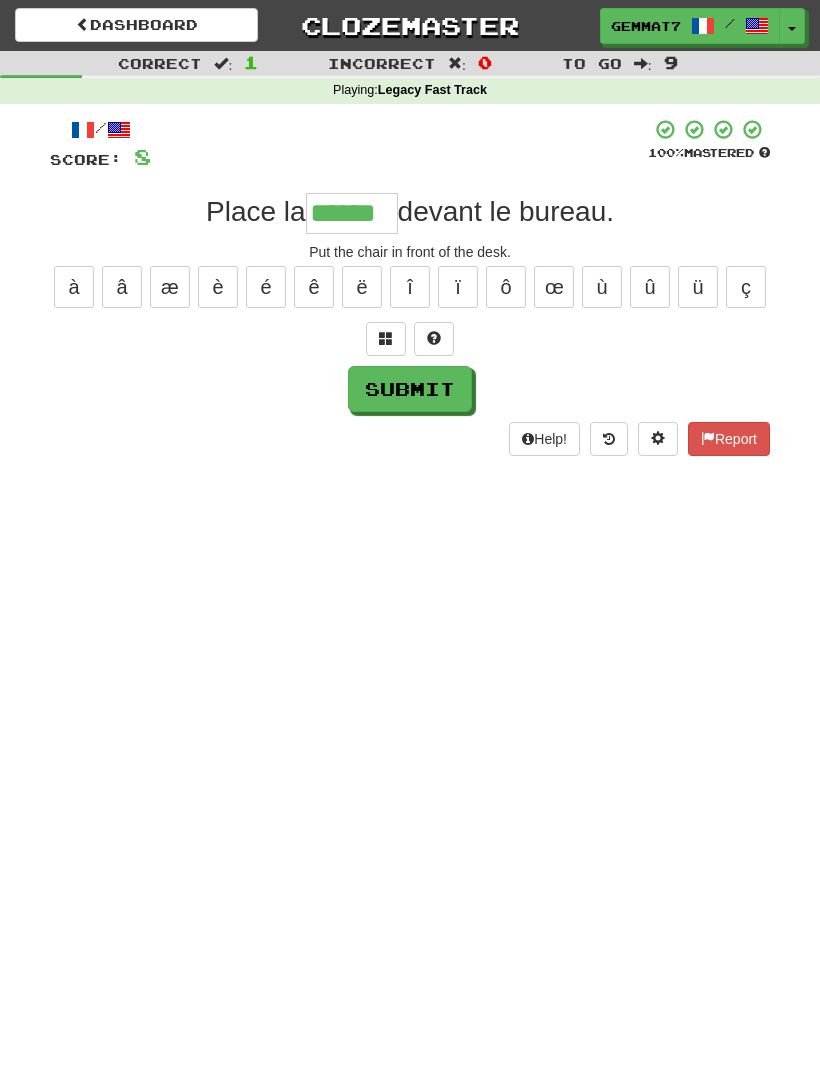 type on "******" 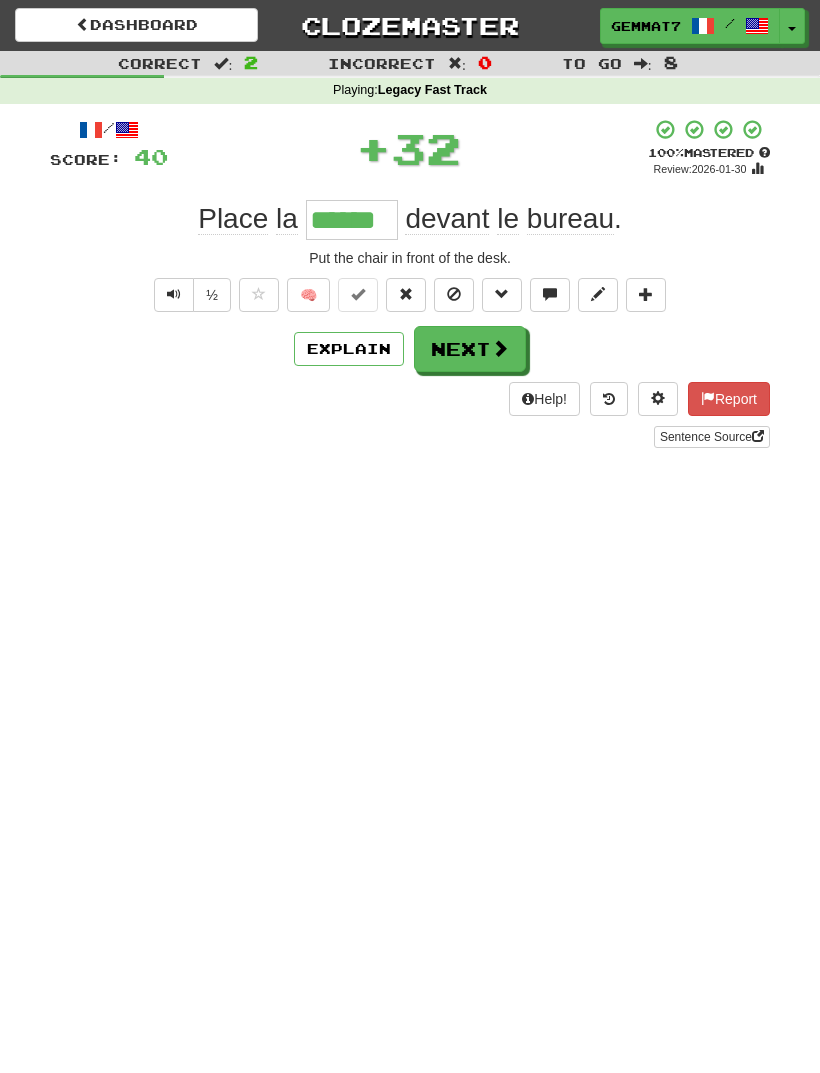 click on "Next" at bounding box center [470, 349] 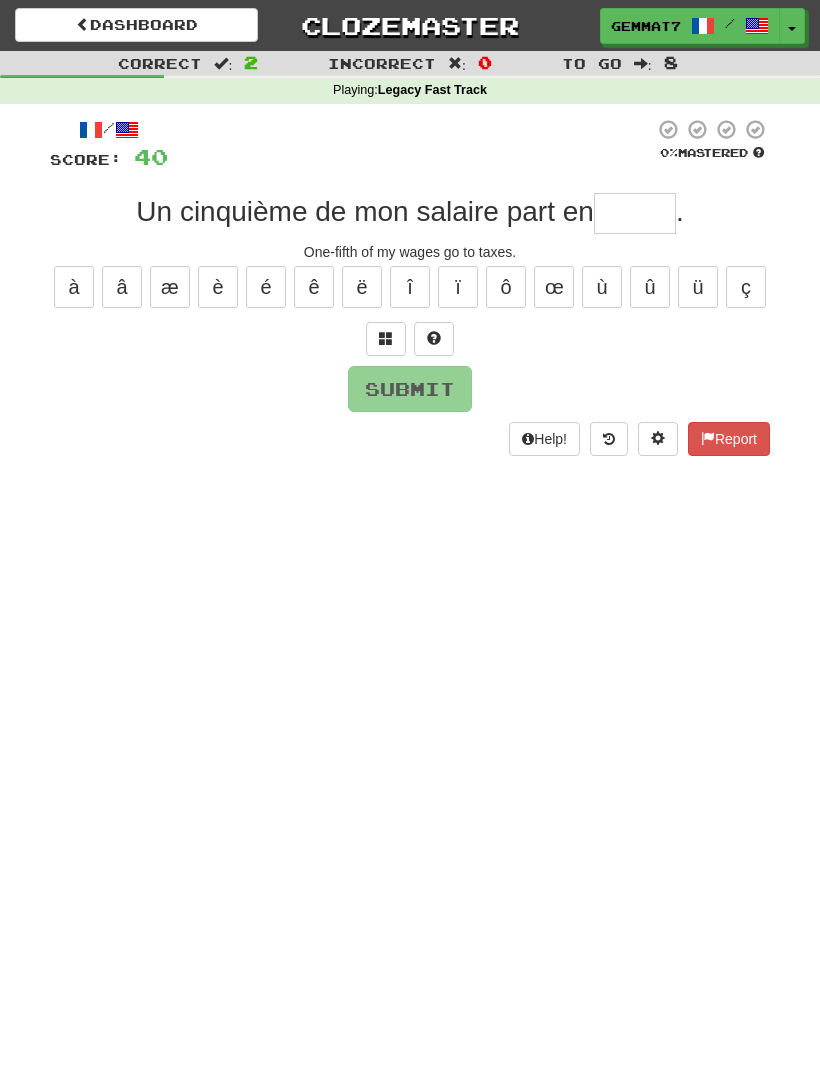 type on "*" 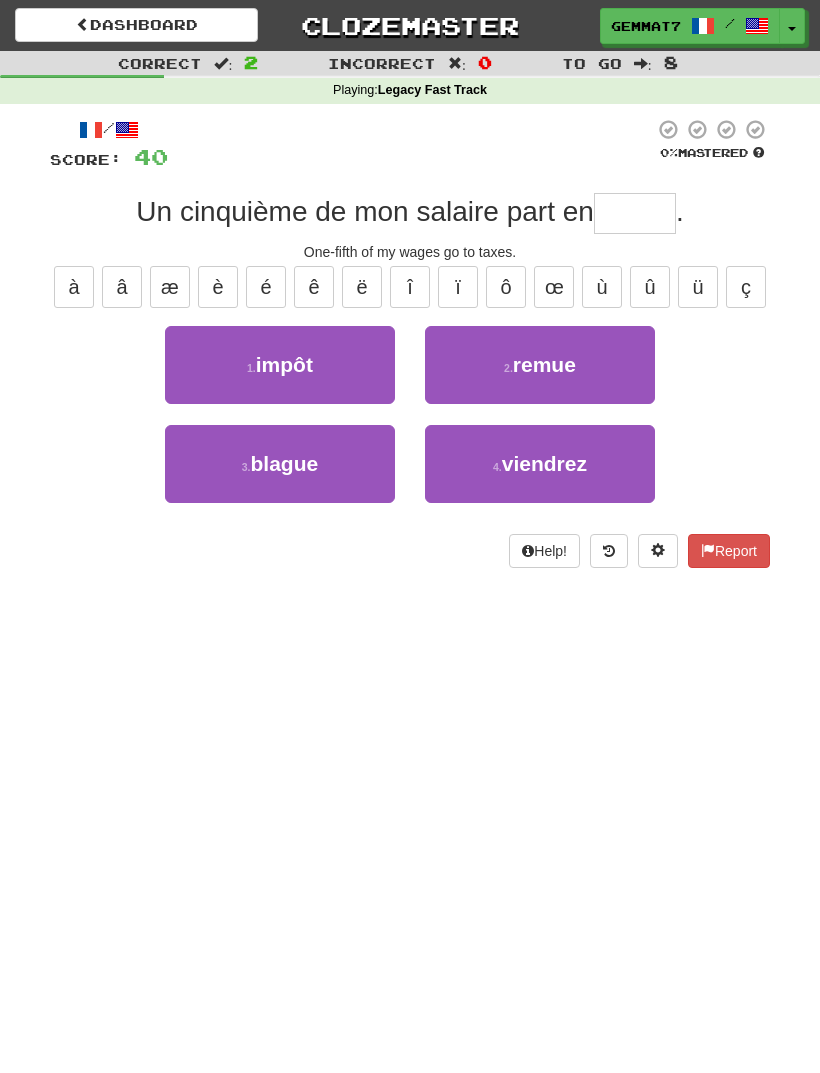 click on "1 . impôt" at bounding box center [280, 365] 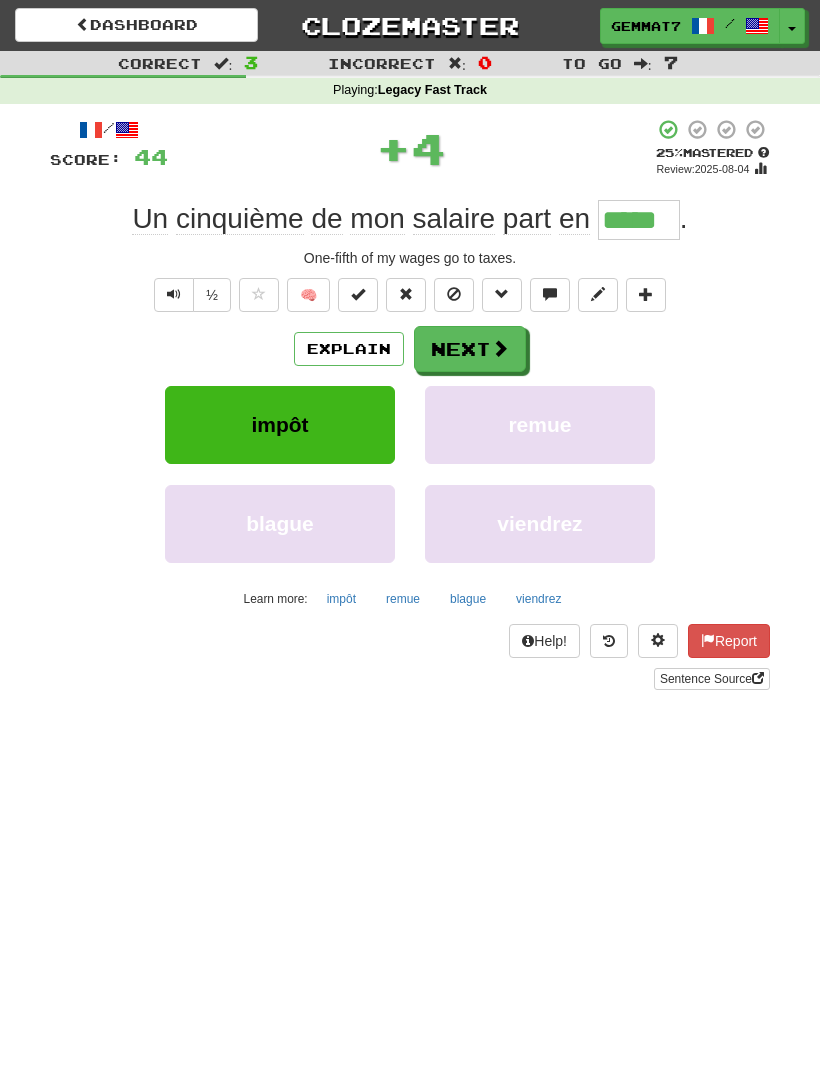 click on "Next" at bounding box center [470, 349] 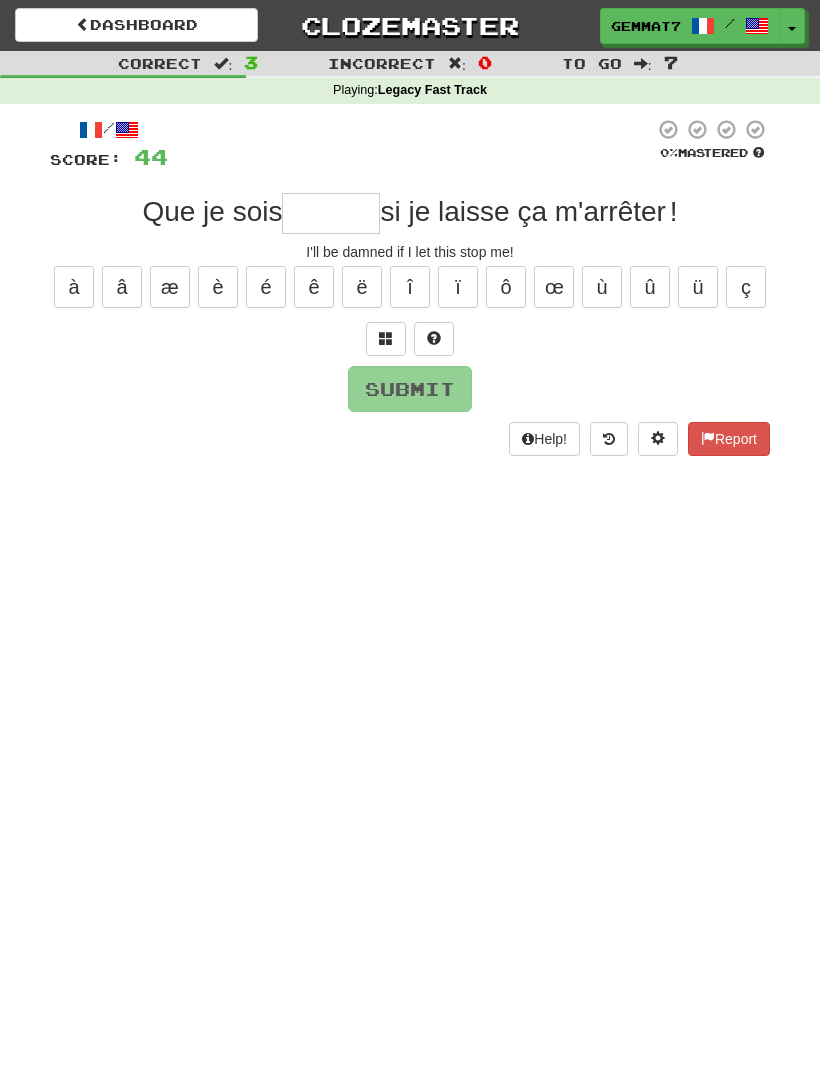 click at bounding box center (386, 339) 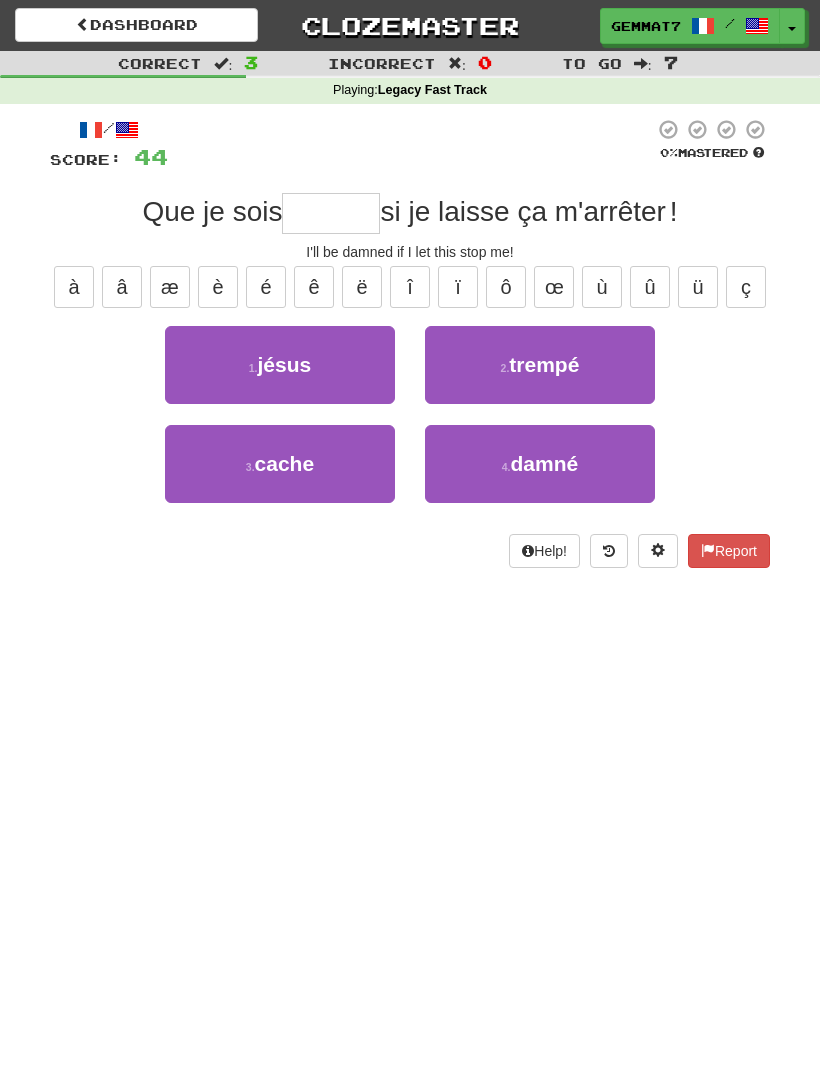 click on "4 . damné" at bounding box center (540, 464) 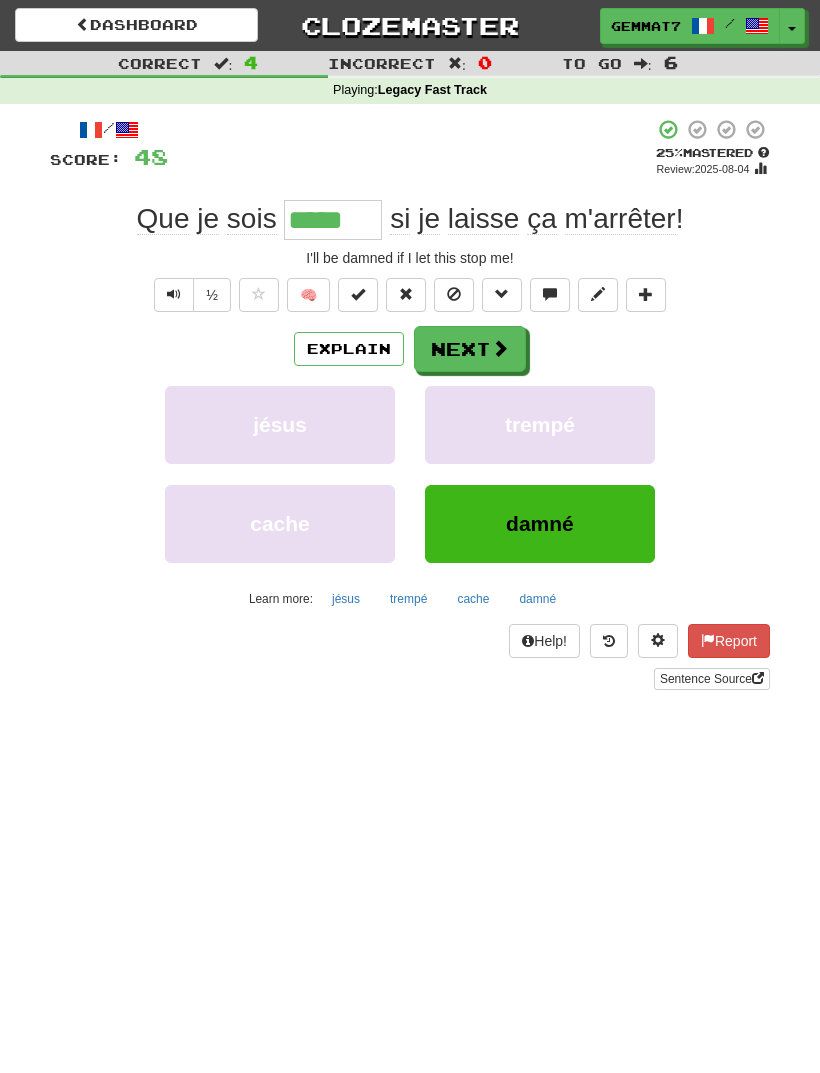 click on "Explain" at bounding box center [349, 349] 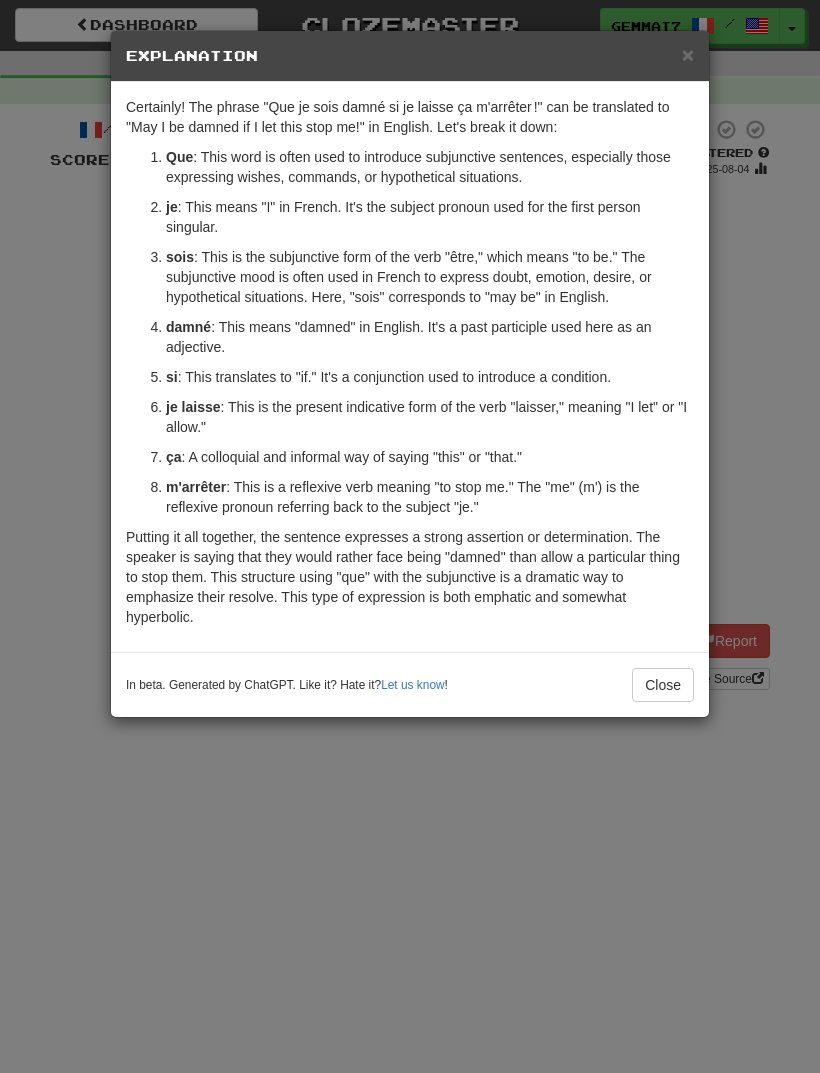 click on "× Explanation Certainly! The phrase "Que je sois damné si je laisse ça m'arrêter !" can be translated to "May I be damned if I let this stop me!" in English. Let's break it down:
Que : This word is often used to introduce subjunctive sentences, especially those expressing wishes, commands, or hypothetical situations.
je : This means "I" in French. It's the subject pronoun used for the first person singular.
sois : This is the subjunctive form of the verb "être," which means "to be." The subjunctive mood is often used in French to express doubt, emotion, desire, or hypothetical situations. Here, "sois" corresponds to "may be" in English.
damné : This means "damned" in English. It's a past participle used here as an adjective.
si : This translates to "if." It's a conjunction used to introduce a condition.
je laisse : This is the present indicative form of the verb "laisser," meaning "I let" or "I allow."
ça
m'arrêter
Let us know ! Close" at bounding box center (410, 536) 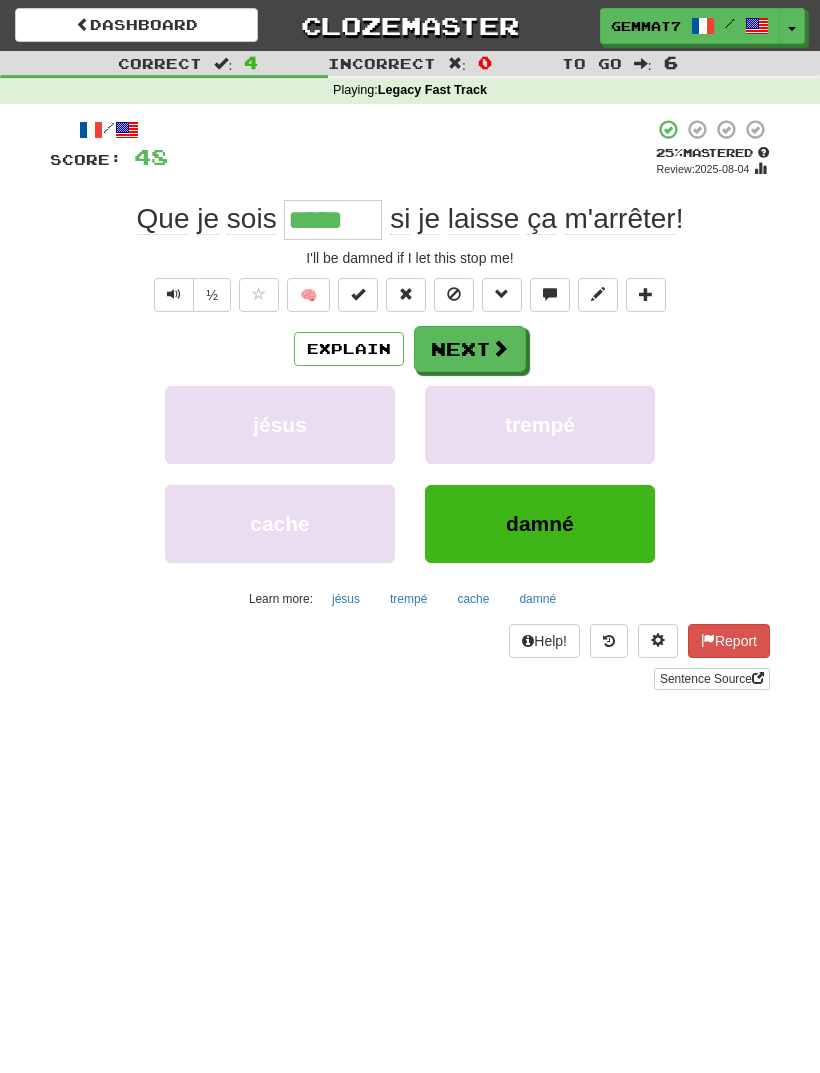 click on "Next" at bounding box center [470, 349] 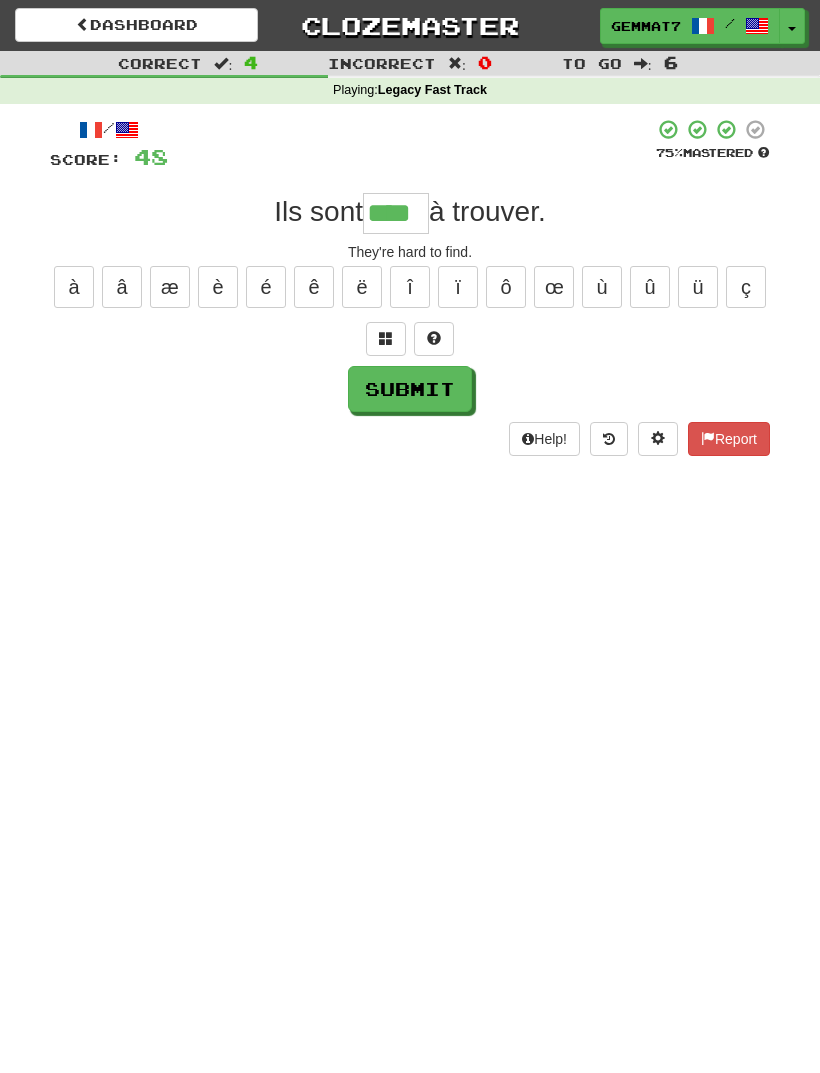 type on "****" 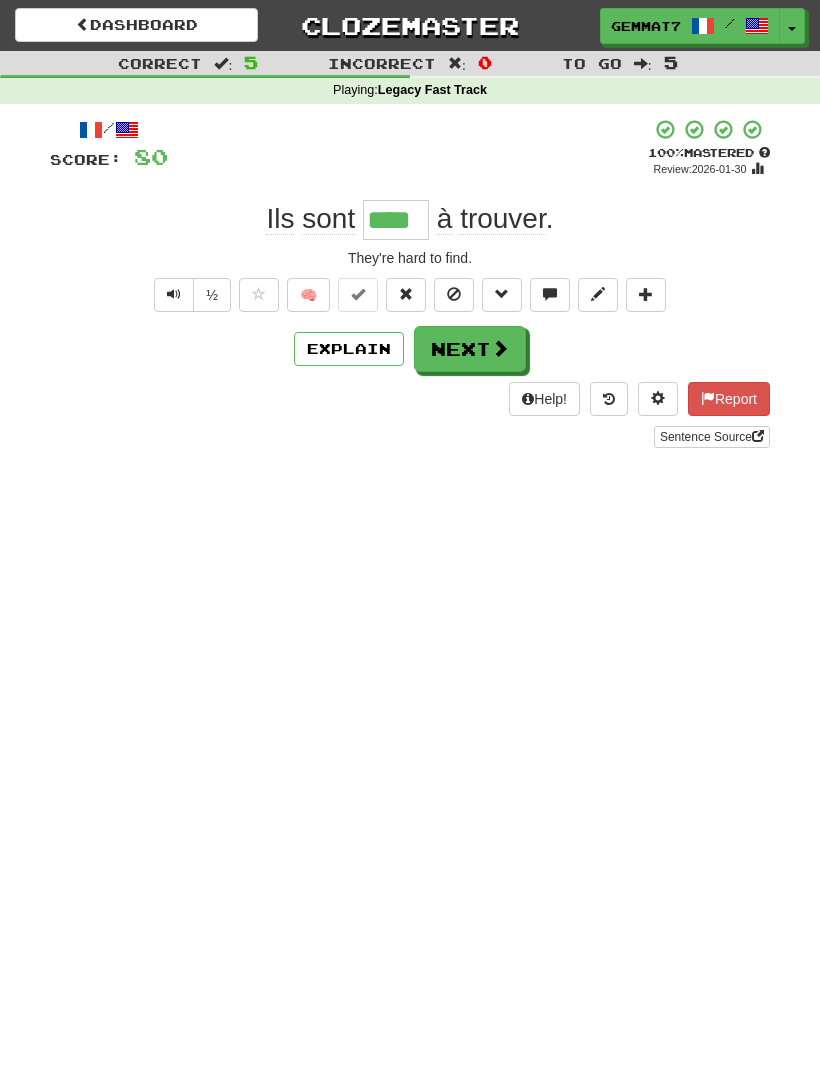 click on "Next" at bounding box center (470, 349) 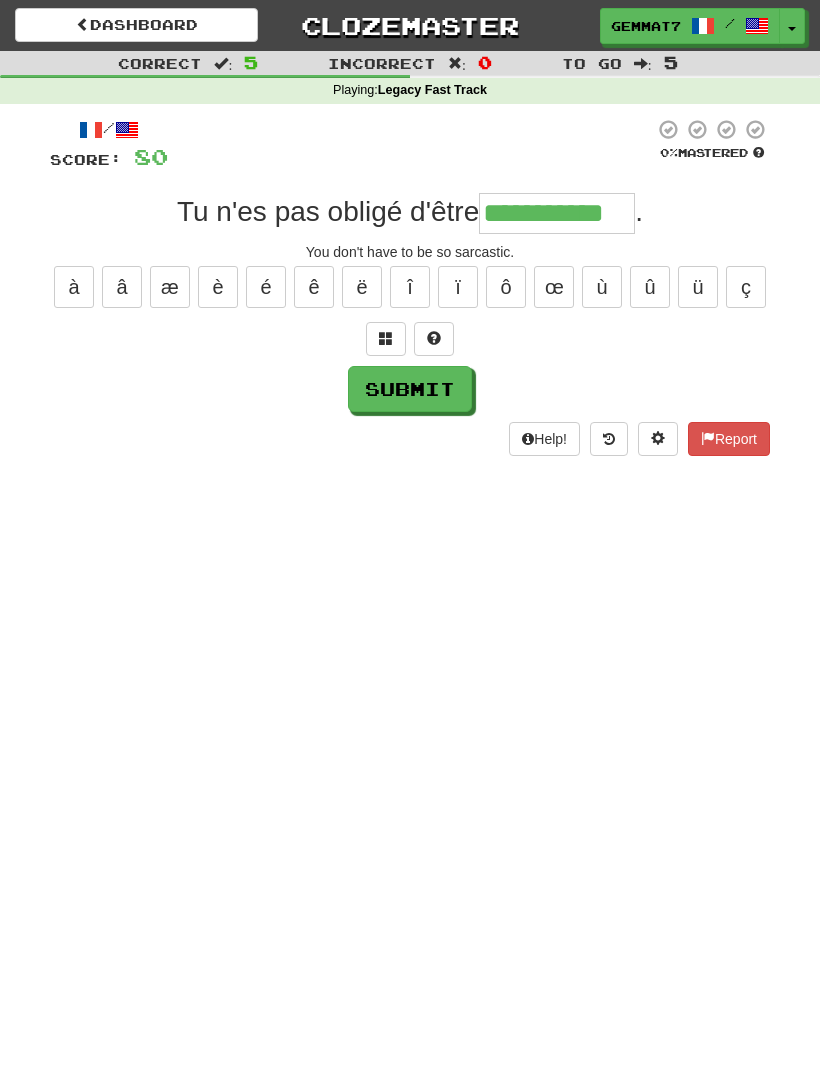 type on "**********" 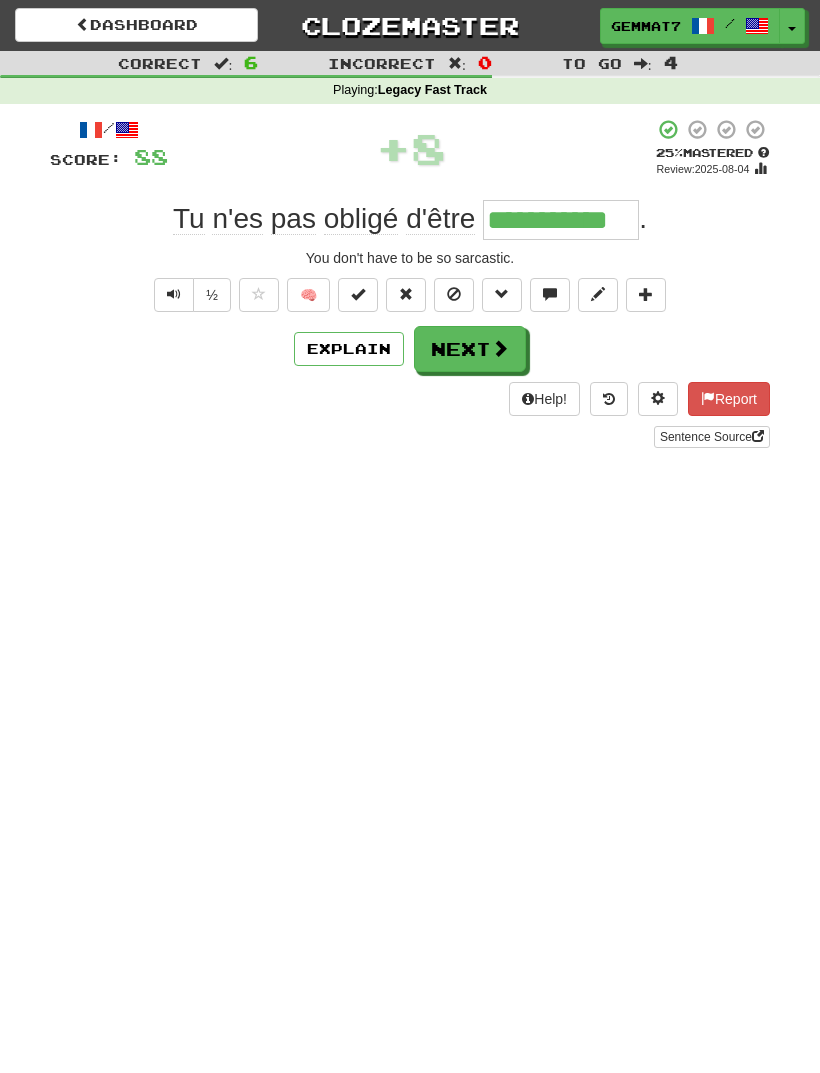 click on "Next" at bounding box center [470, 349] 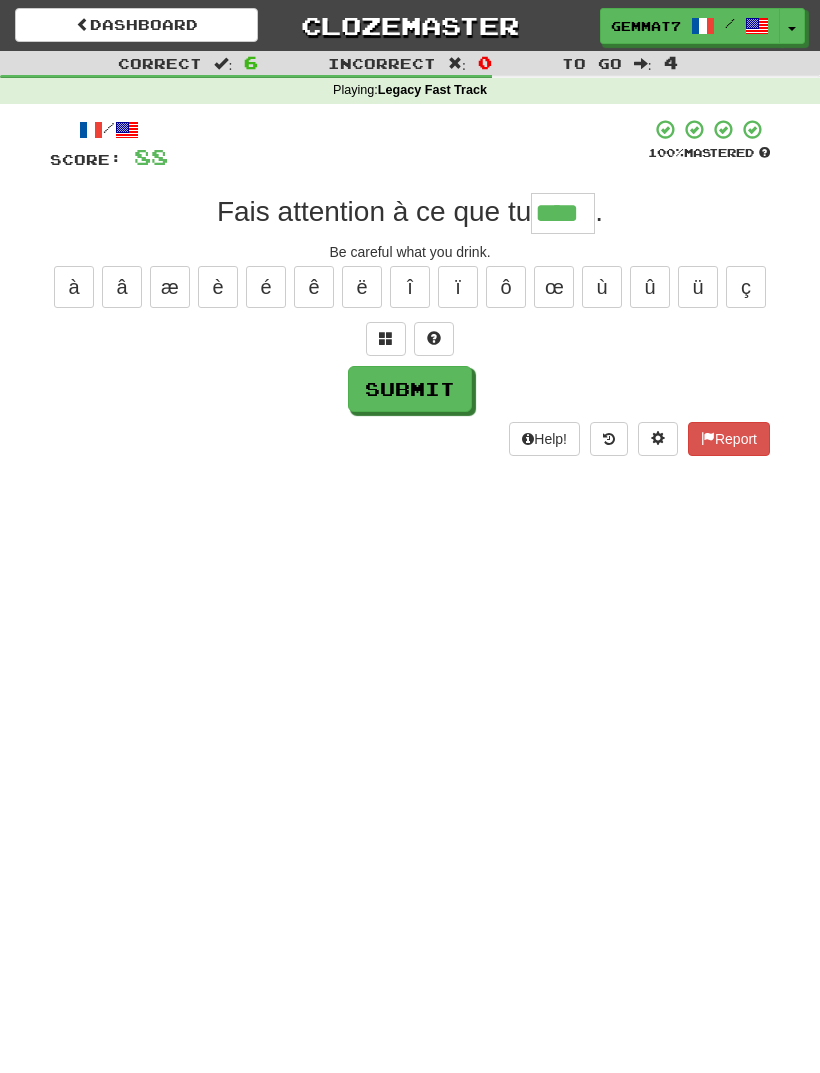type on "****" 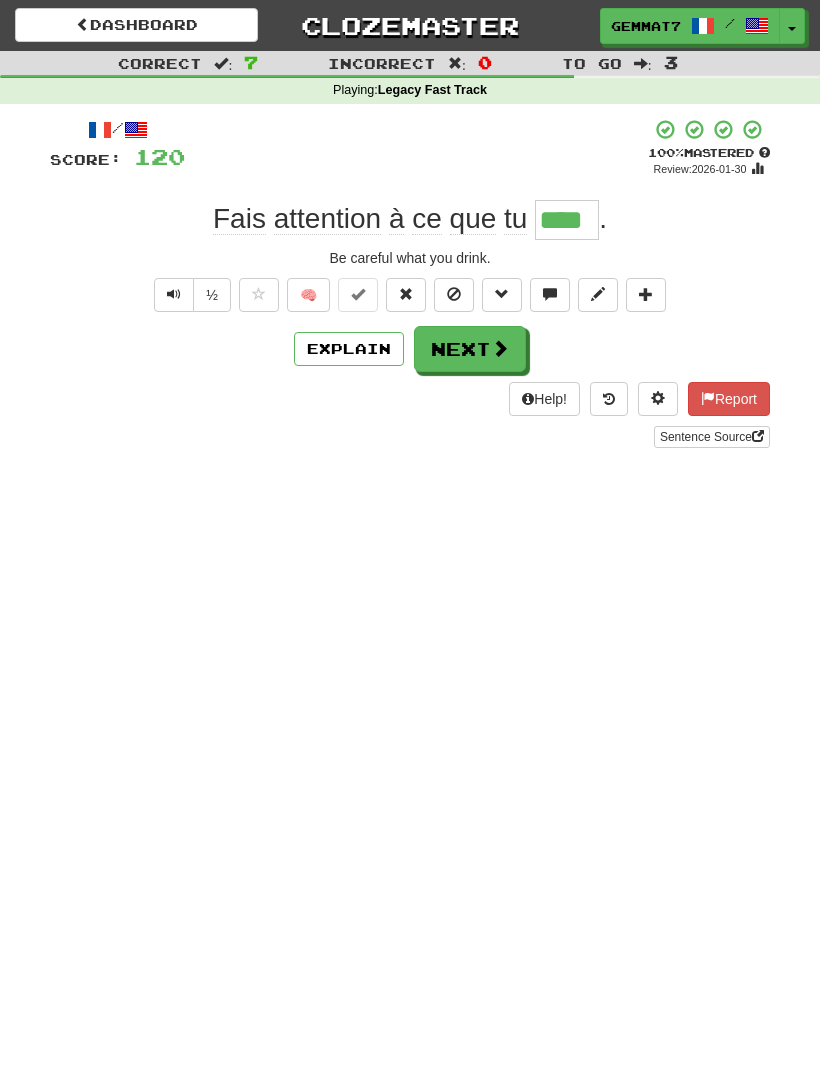 click at bounding box center [500, 348] 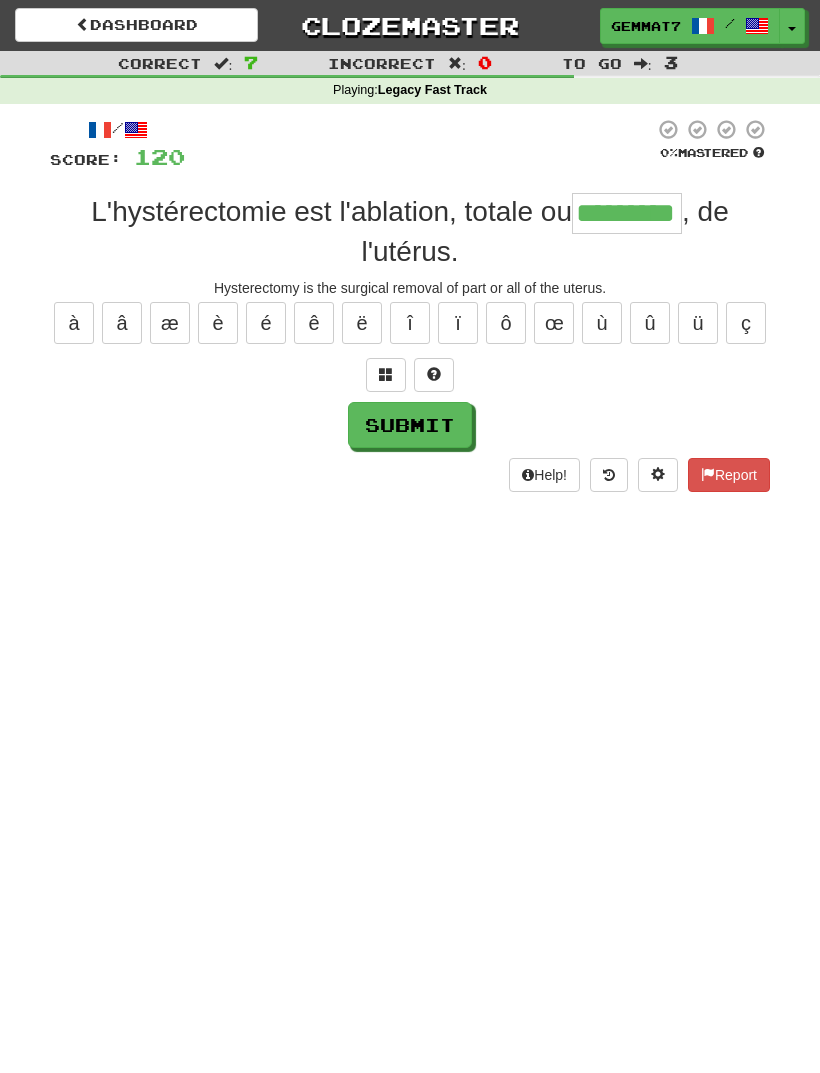 type on "*********" 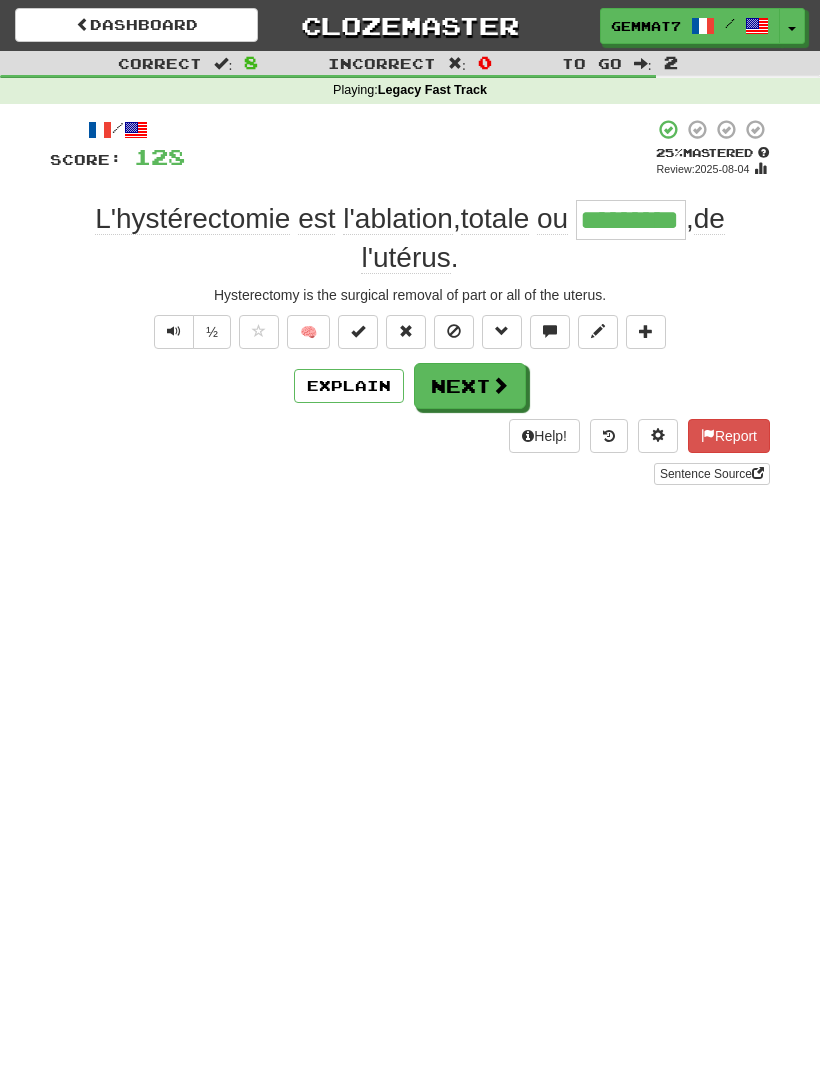 click on "Next" at bounding box center (470, 386) 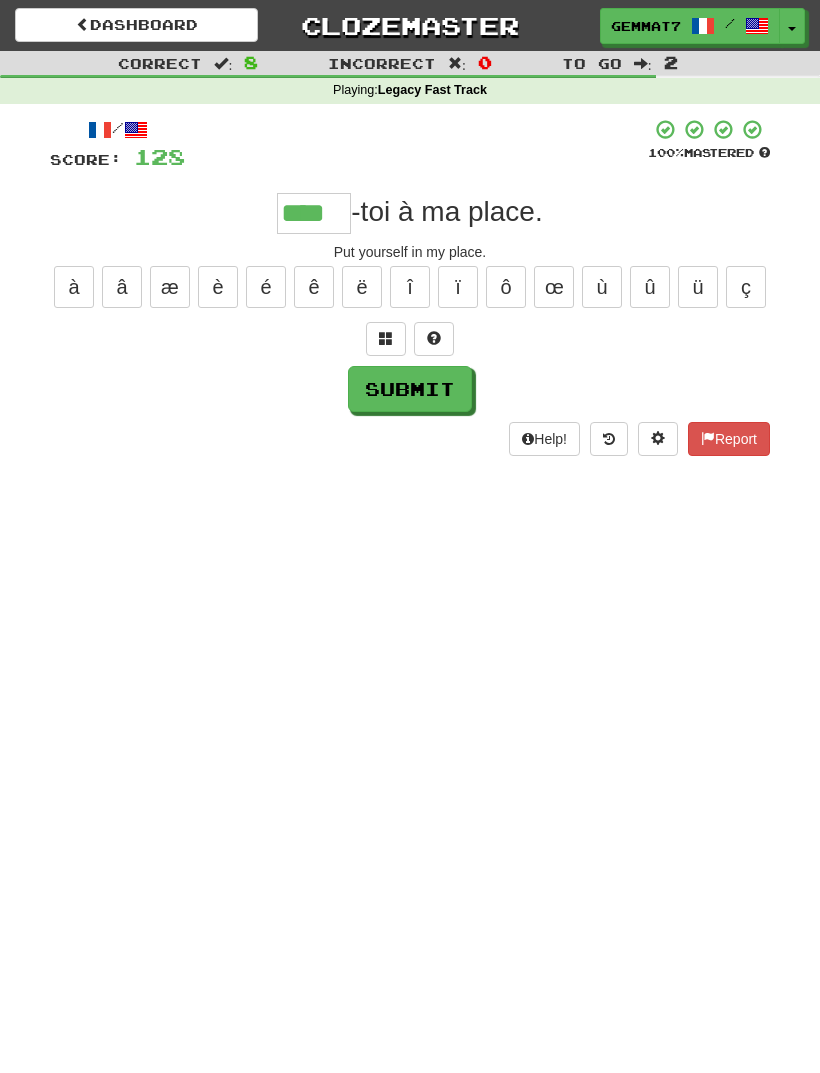 click on "Submit" at bounding box center [410, 389] 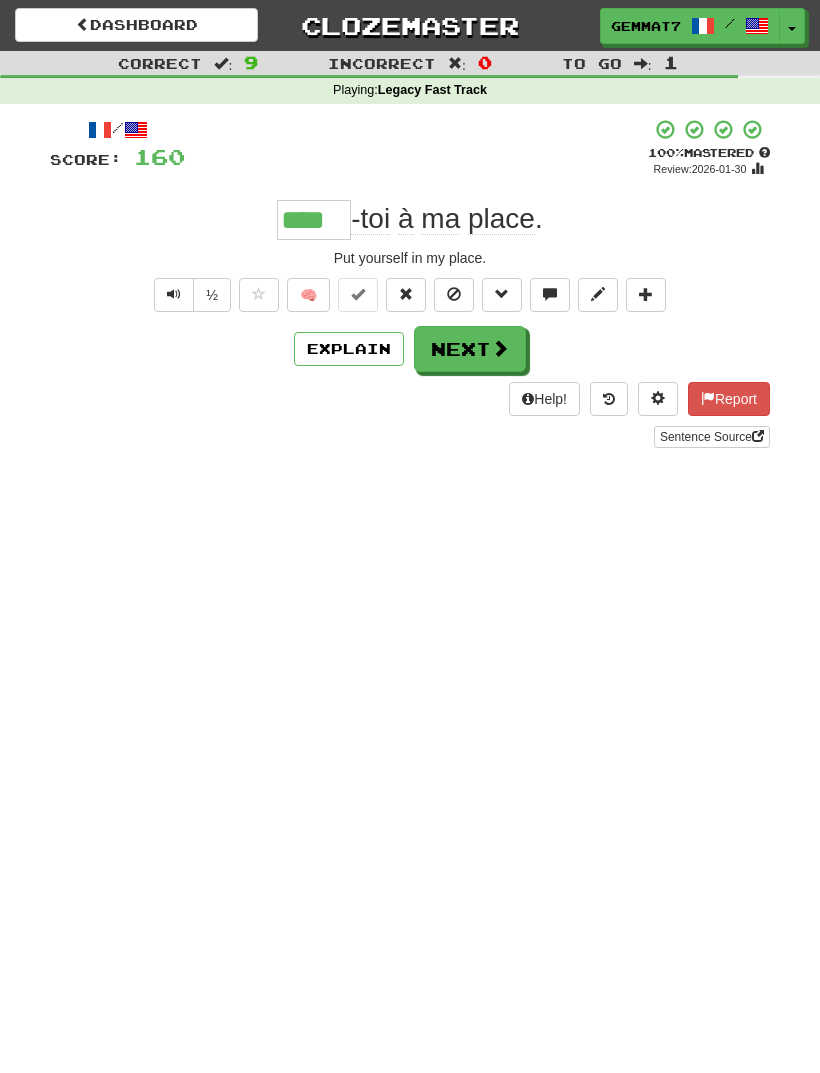 click on "Next" at bounding box center [470, 349] 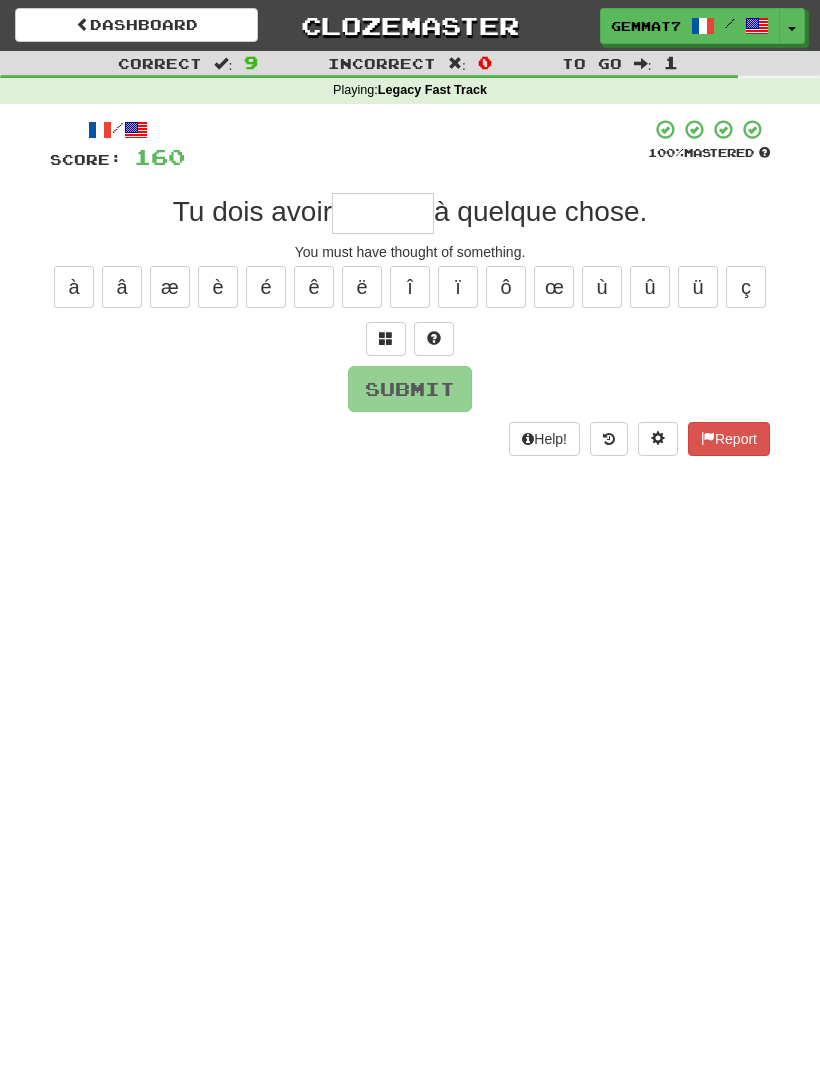 type on "*" 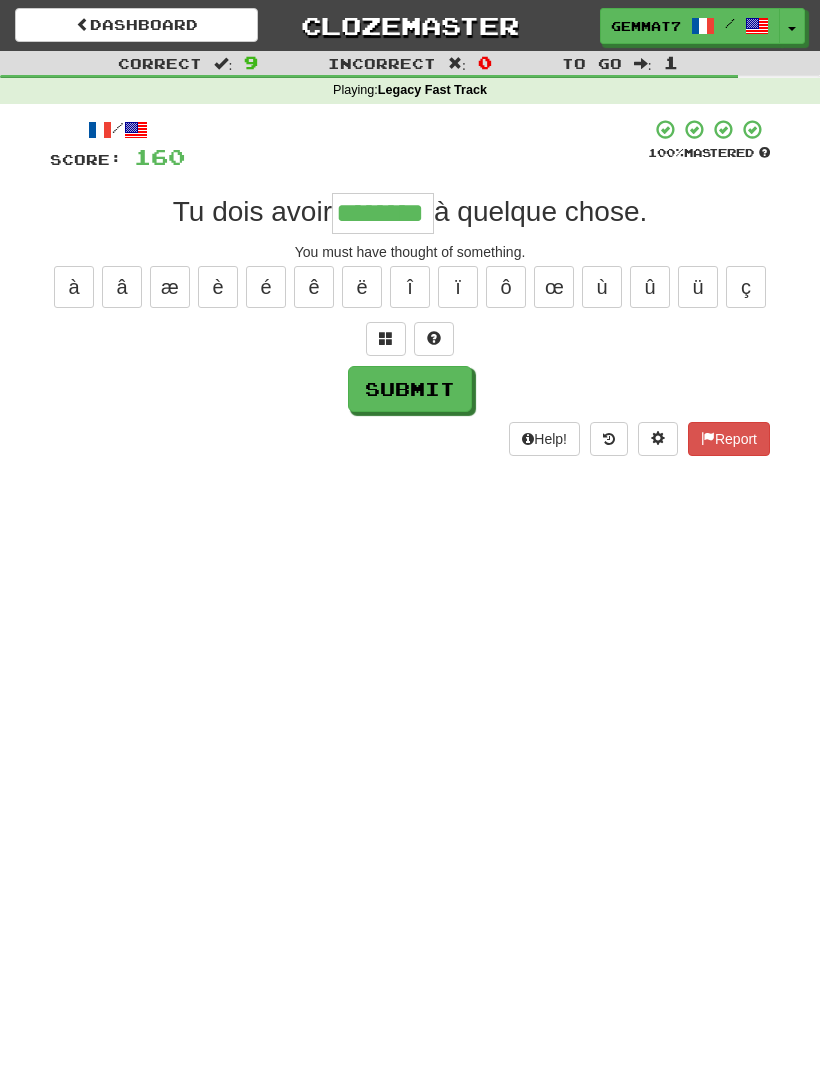 type on "********" 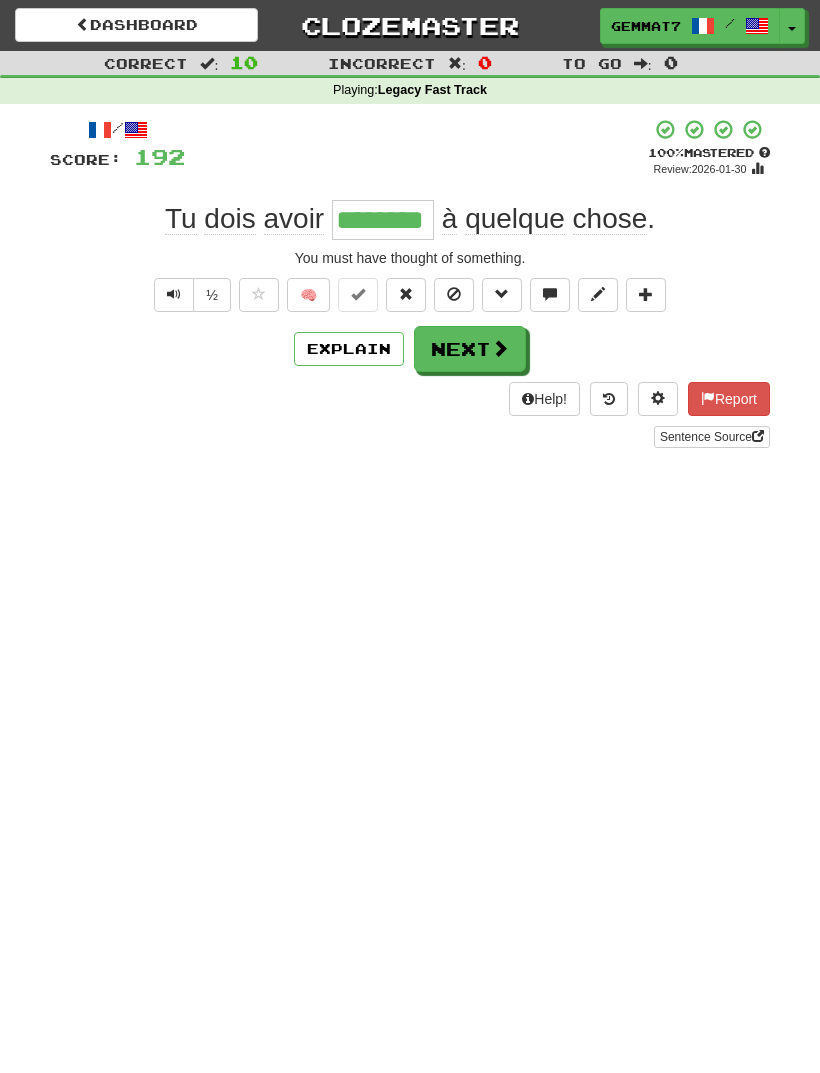 click on "Next" at bounding box center [470, 349] 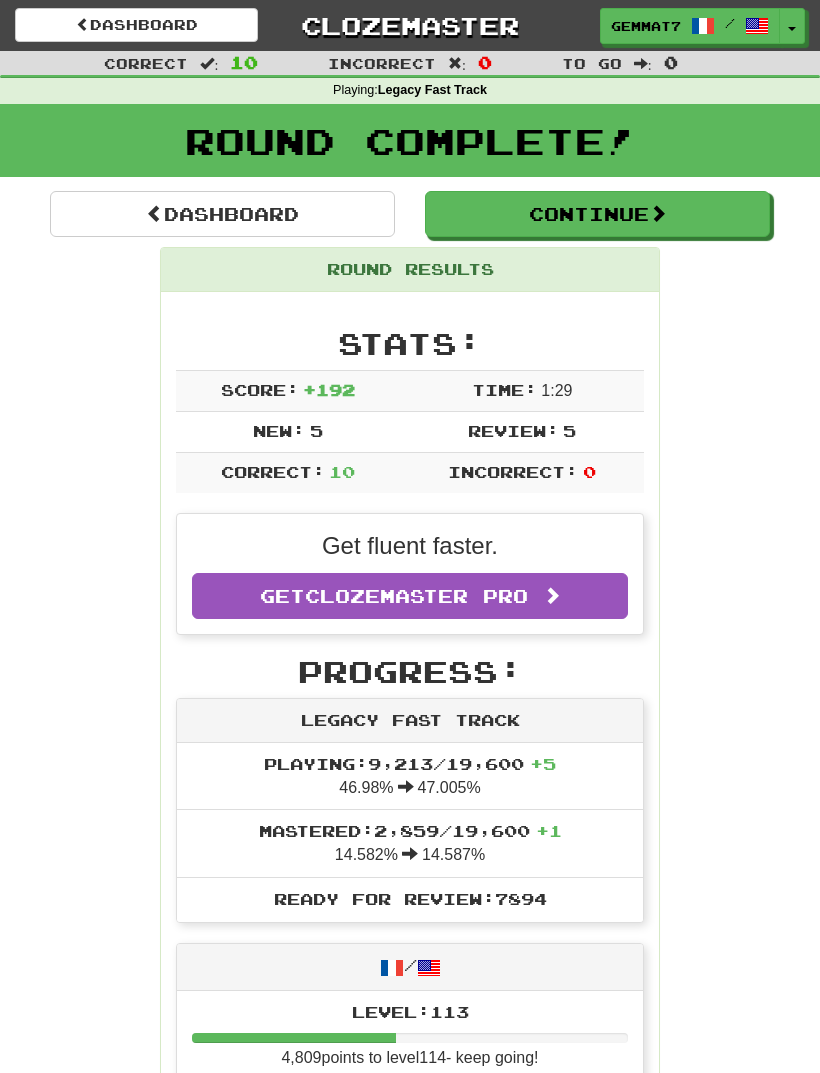 click on "Dashboard" at bounding box center (222, 214) 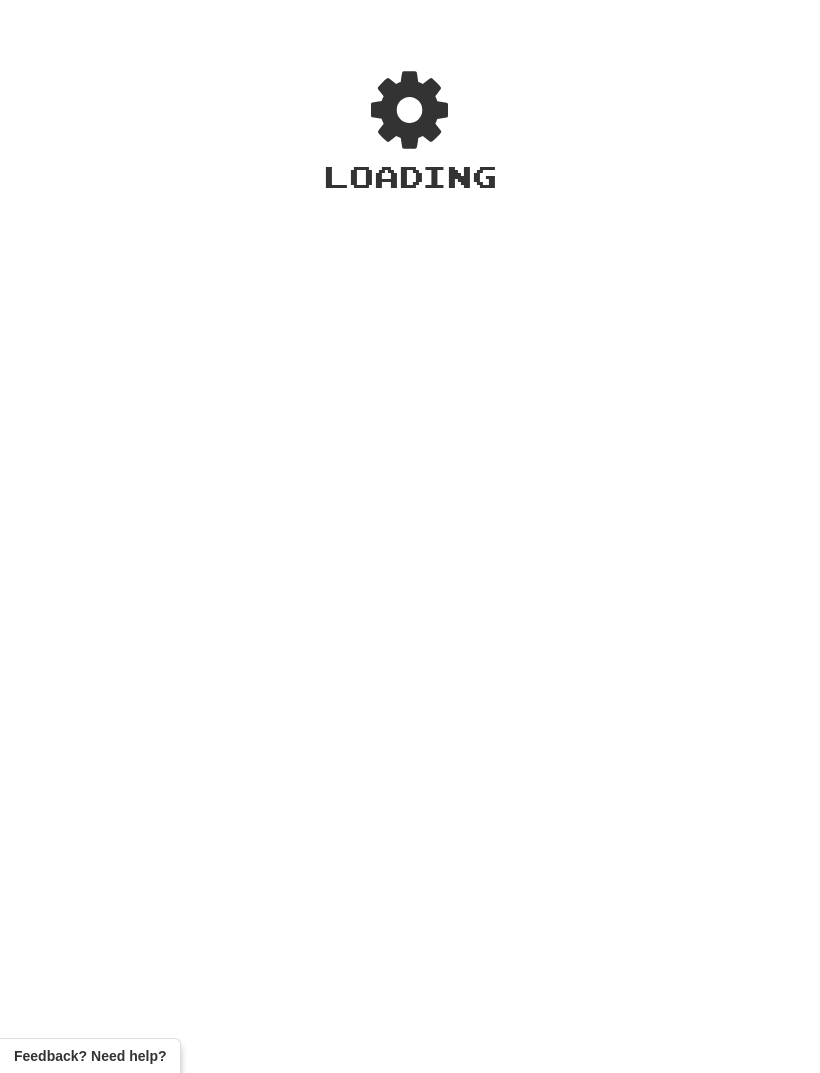 scroll, scrollTop: 0, scrollLeft: 0, axis: both 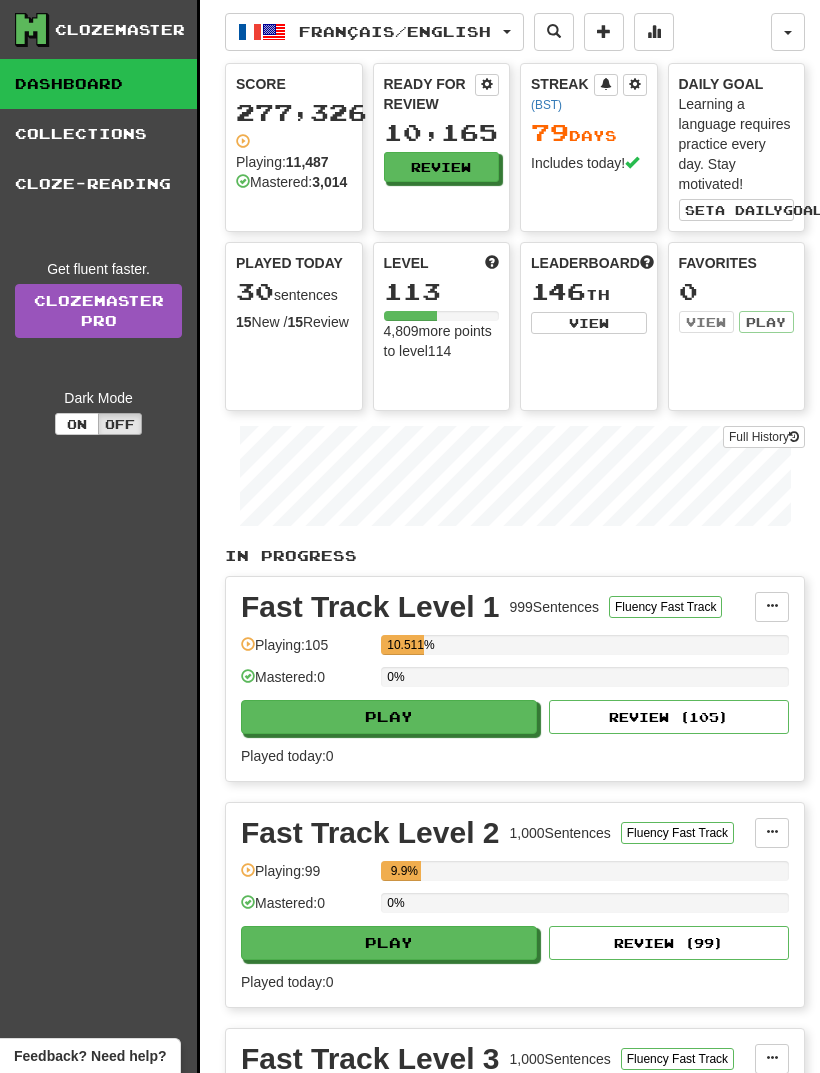 click on "In Progress" at bounding box center [515, 556] 